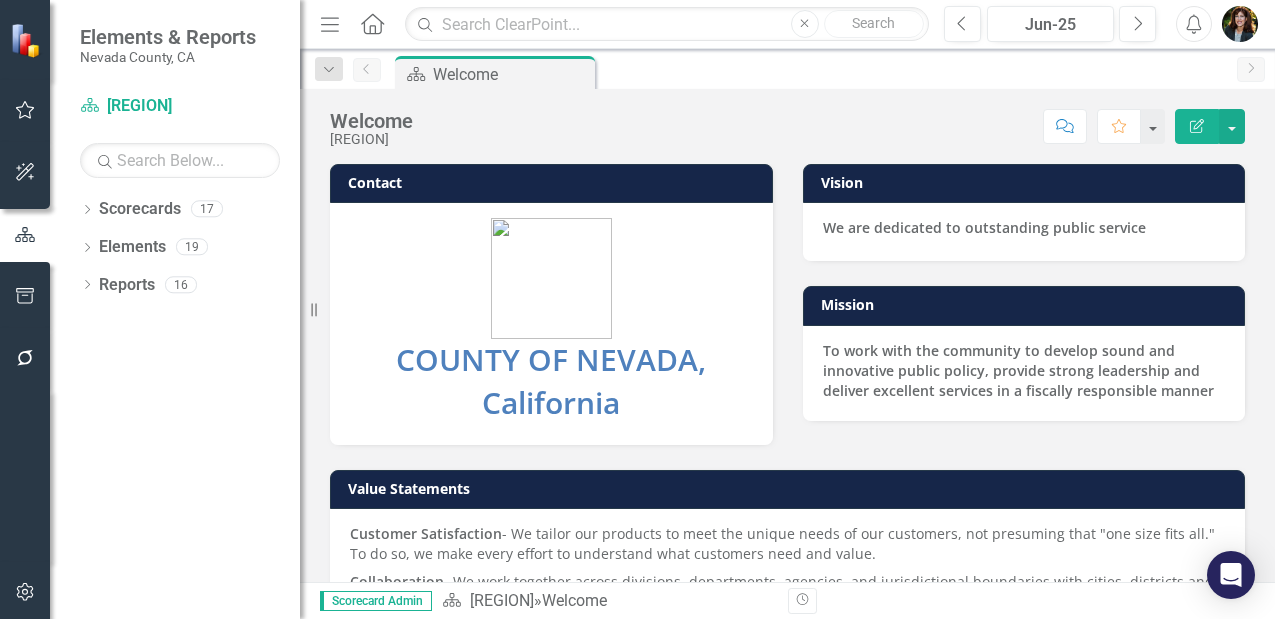 scroll, scrollTop: 0, scrollLeft: 0, axis: both 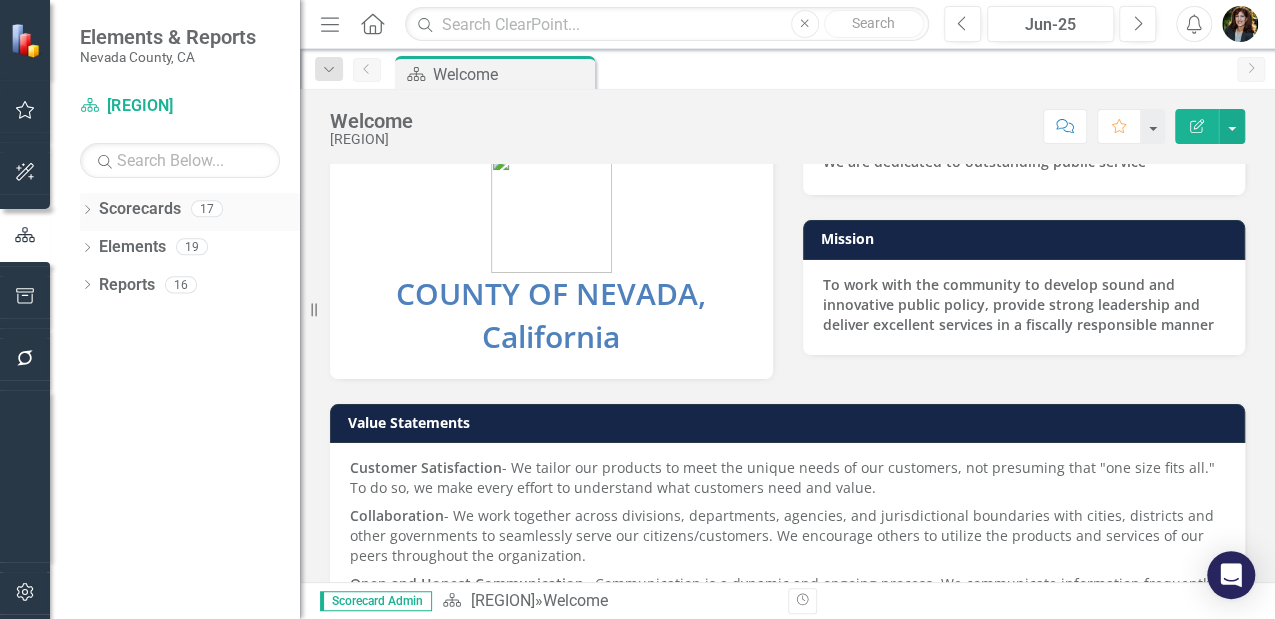 click on "Scorecards" at bounding box center [140, 209] 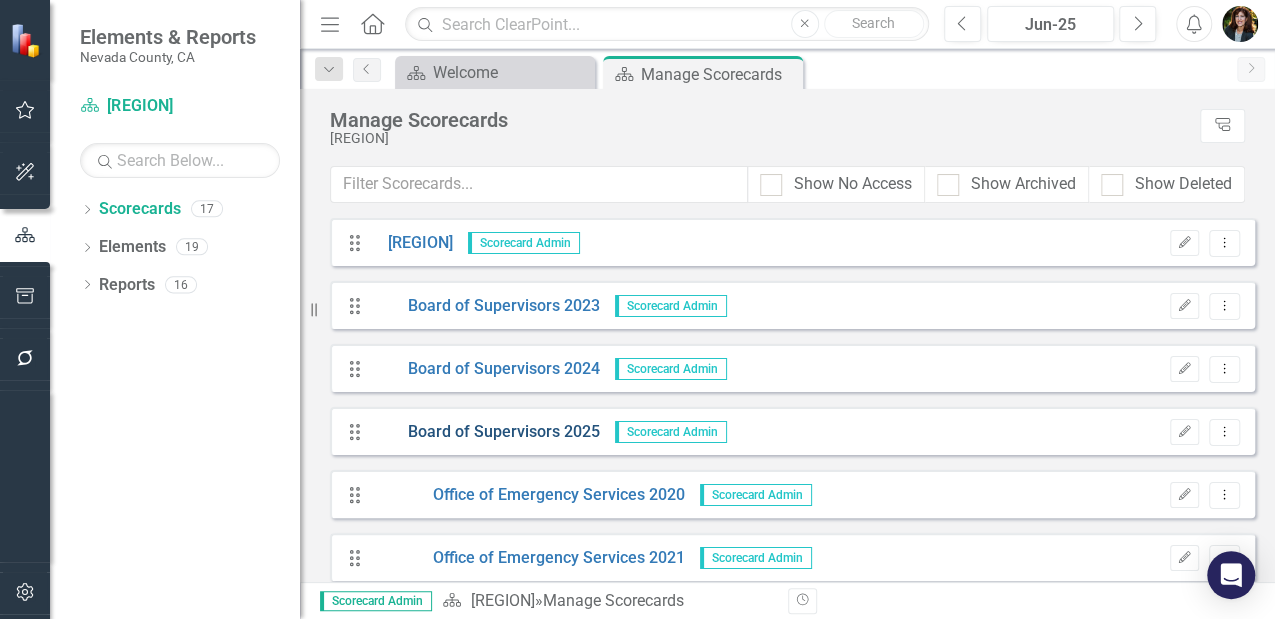 click on "Board of Supervisors 2025" at bounding box center (486, 432) 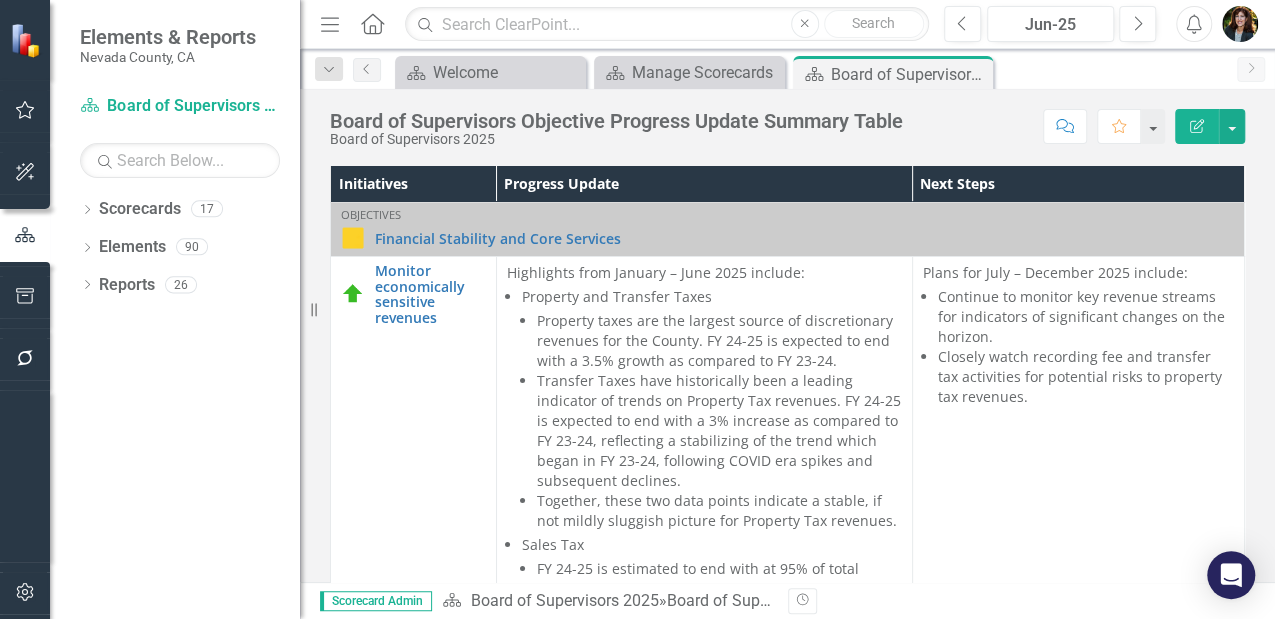 scroll, scrollTop: 400, scrollLeft: 0, axis: vertical 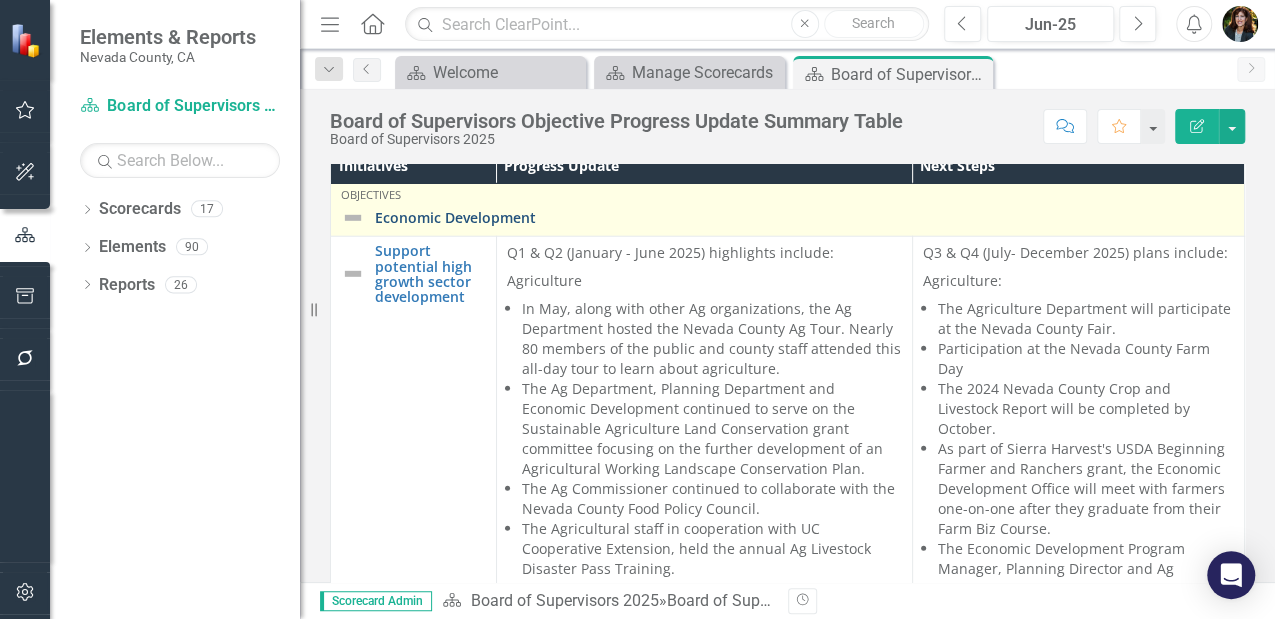 click on "Economic Development" at bounding box center (804, 217) 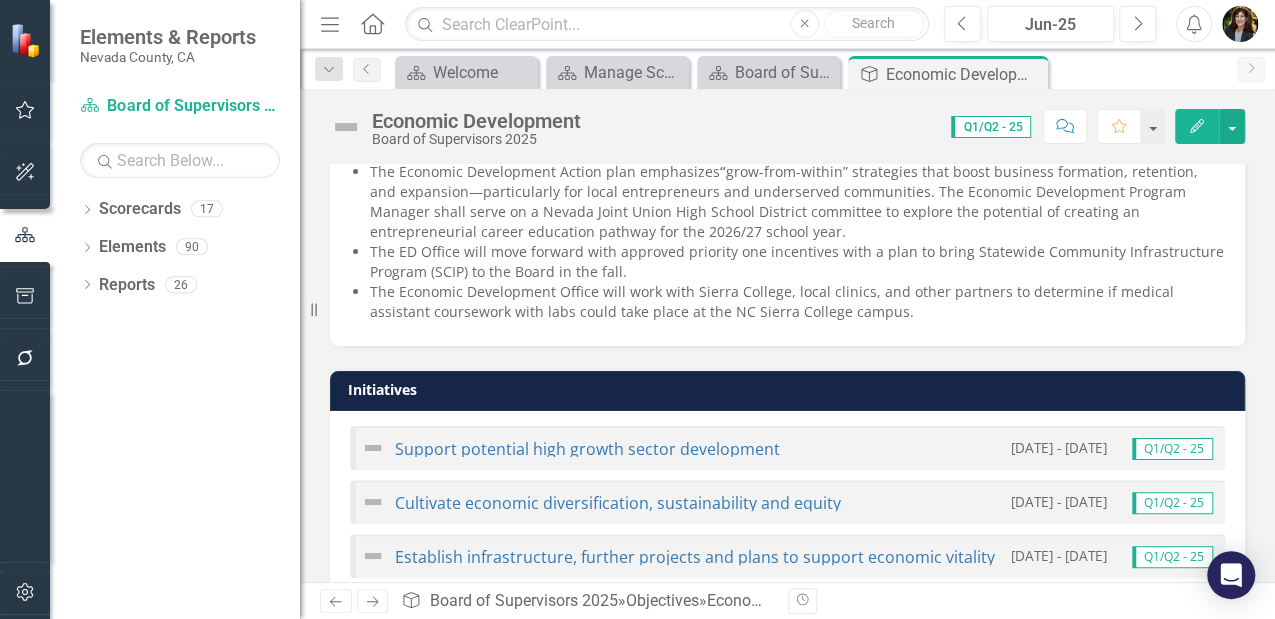 scroll, scrollTop: 1000, scrollLeft: 0, axis: vertical 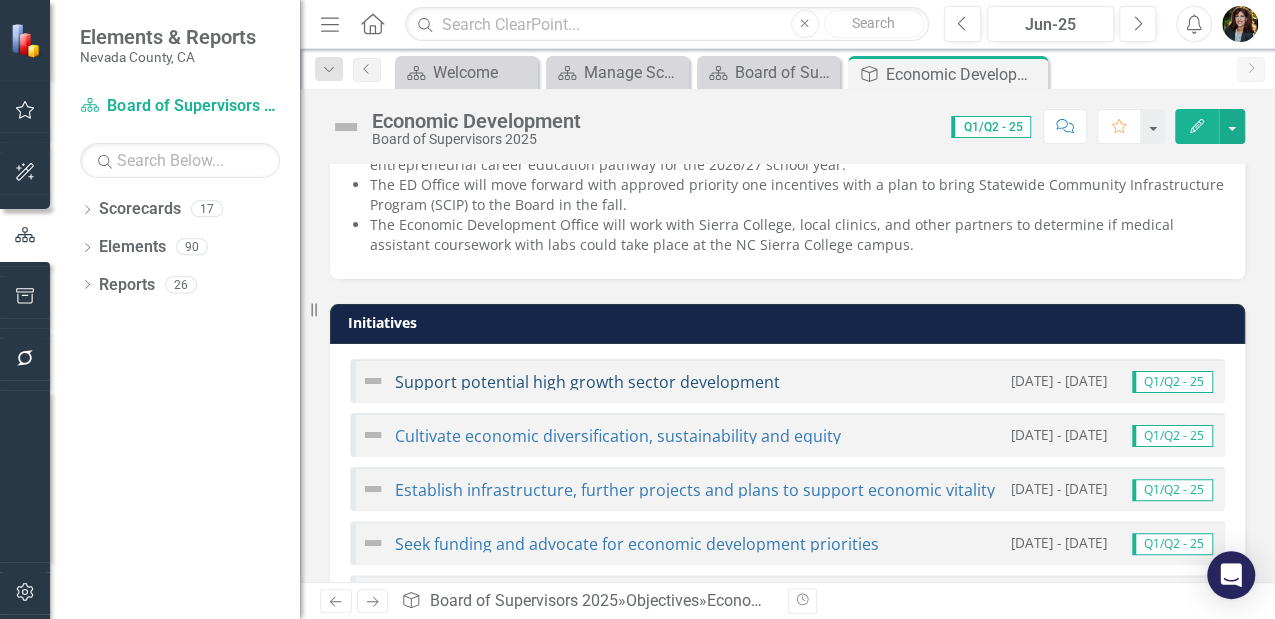 click on "Support potential high growth sector development" at bounding box center (587, 382) 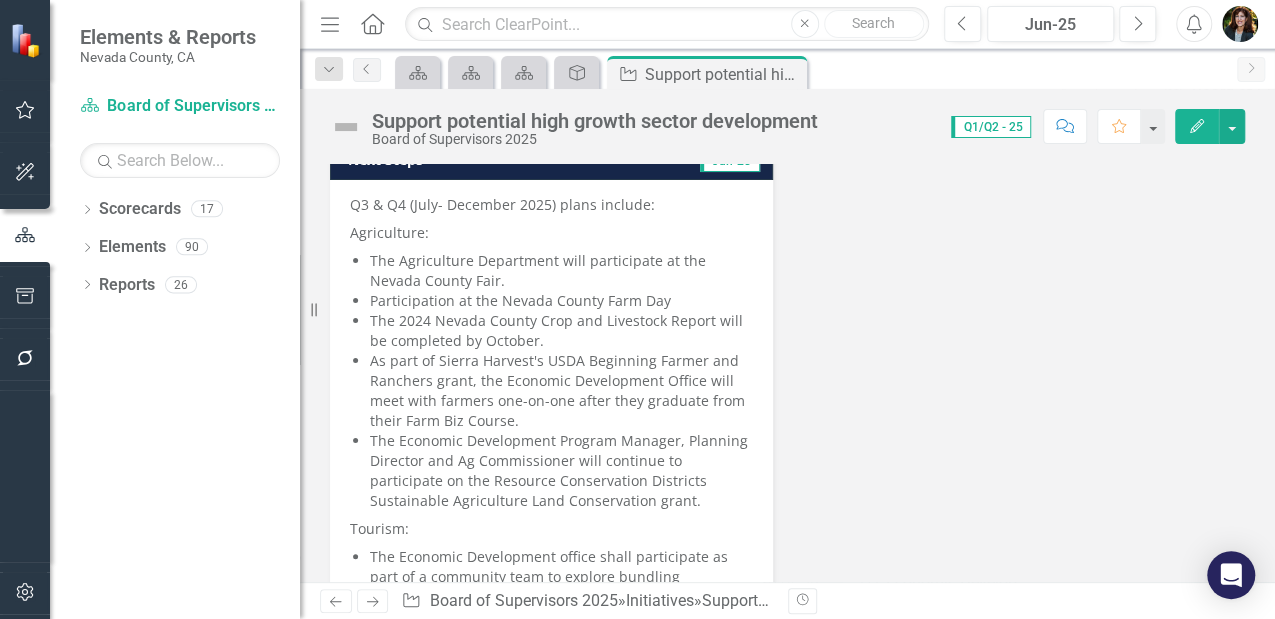 scroll, scrollTop: 1466, scrollLeft: 0, axis: vertical 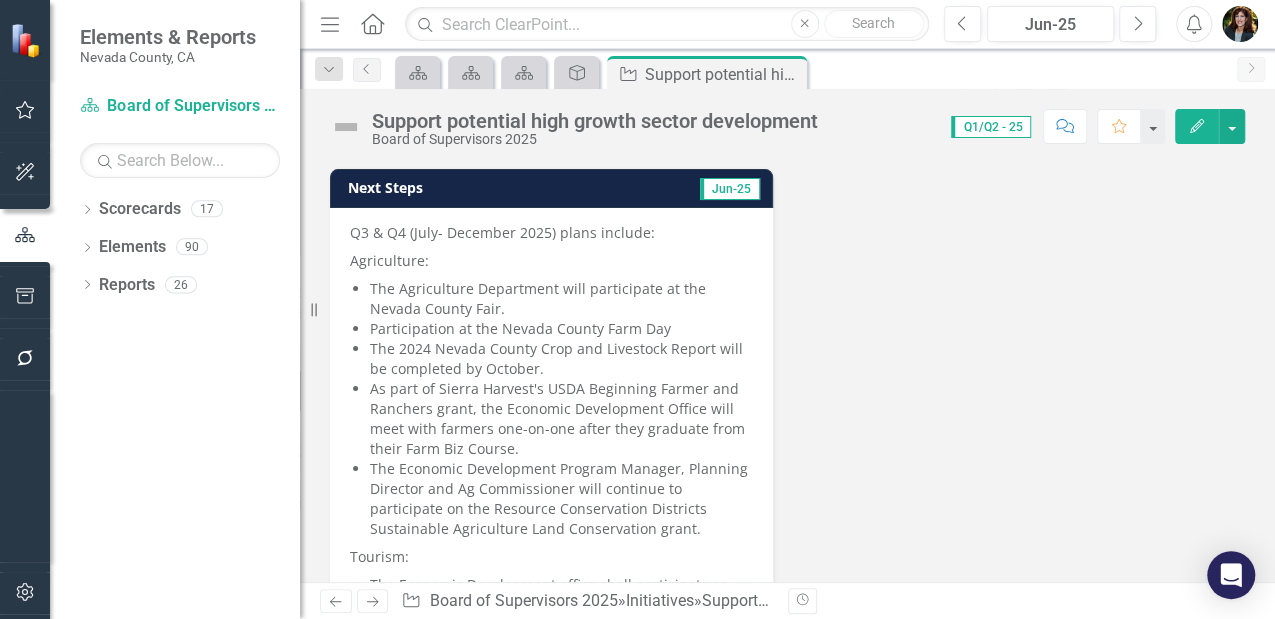 click on "The Agriculture Department will participate at the Nevada County Fair." at bounding box center [561, 299] 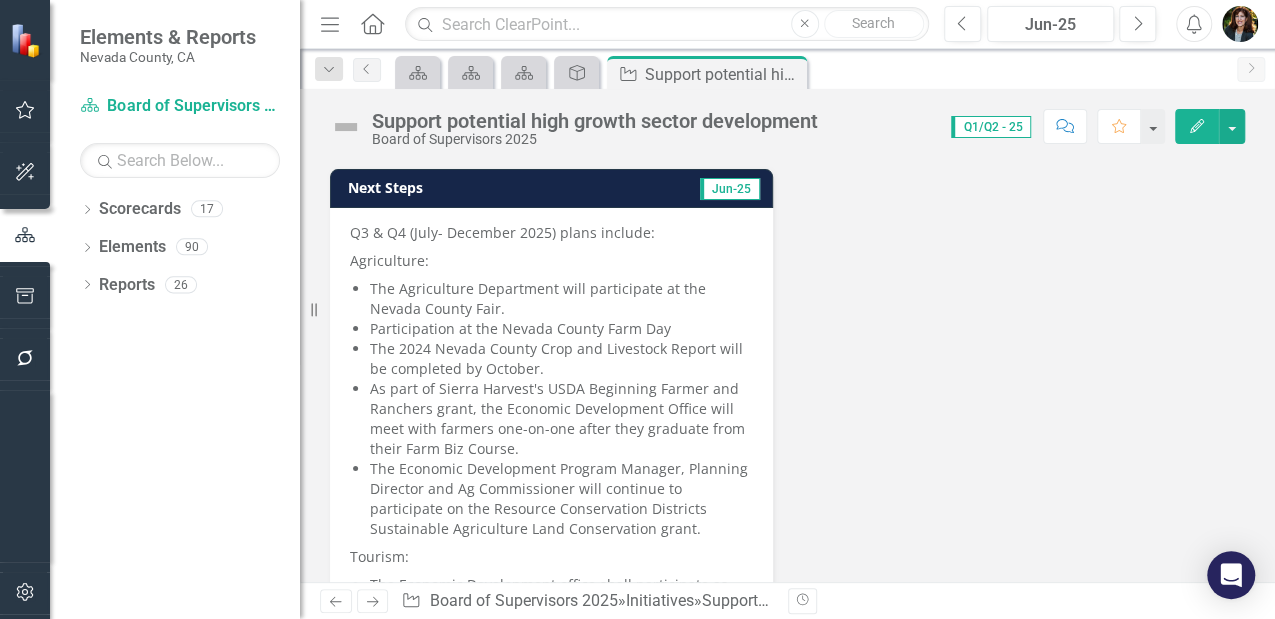 click on "The Agriculture Department will participate at the Nevada County Fair." at bounding box center [561, 299] 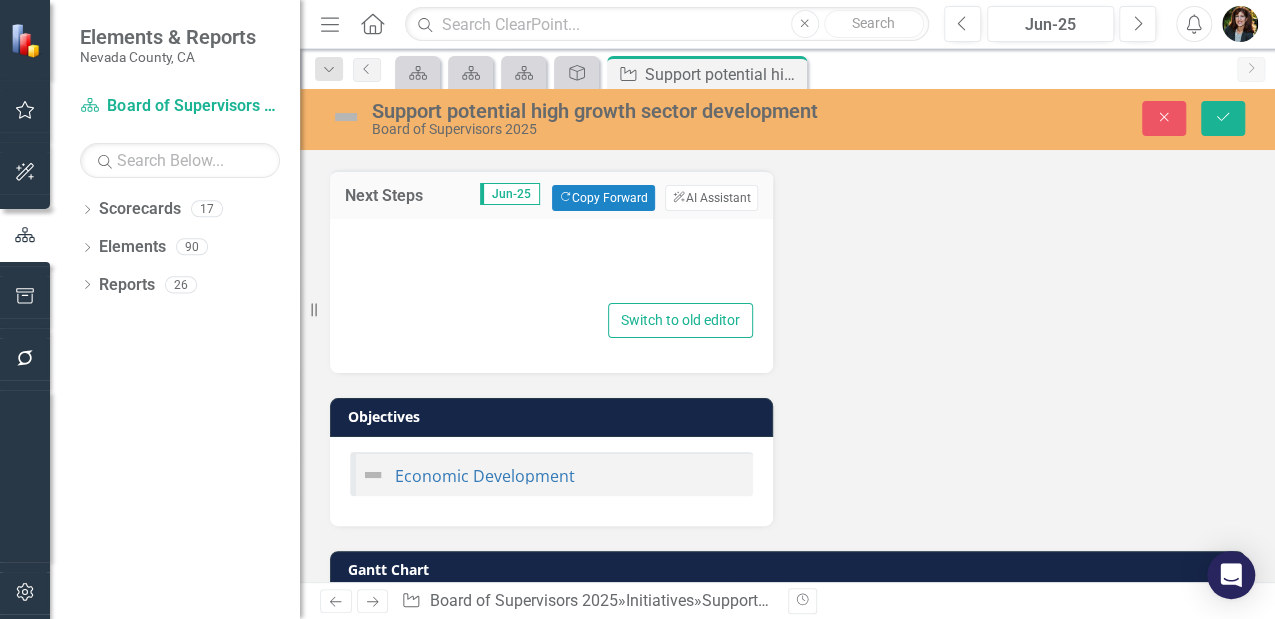 type on "Q3 &amp; Q4 ([DATE]- [DATE]) plans include:
Agriculture:
The Agriculture Department will participate at the [STATE] County Fair.
Participation at the [STATE] County Farm Day
The [DATE] [STATE] County Crop and Livestock Report will be completed by [DATE].
As part of Sierra Harvest's USDA Beginning Farmer and Ranchers grant, the Economic Development Office will meet with farmers one-on-one after they graduate from their Farm Biz Course.
The Economic Development Program Manager, Planning Director and Ag Commissioner will continue to participate on the Resource Conservation Districts Sustainable Agriculture Land Conservation grant.
Tourism:
The Economic Development office shall participate as part of a community team to explore bundling experience packages. The goal is to coordinate with recreation which is looking at a kiosk outpost at the library and possibly one of our local hotels. It will also be highlighted on go..." 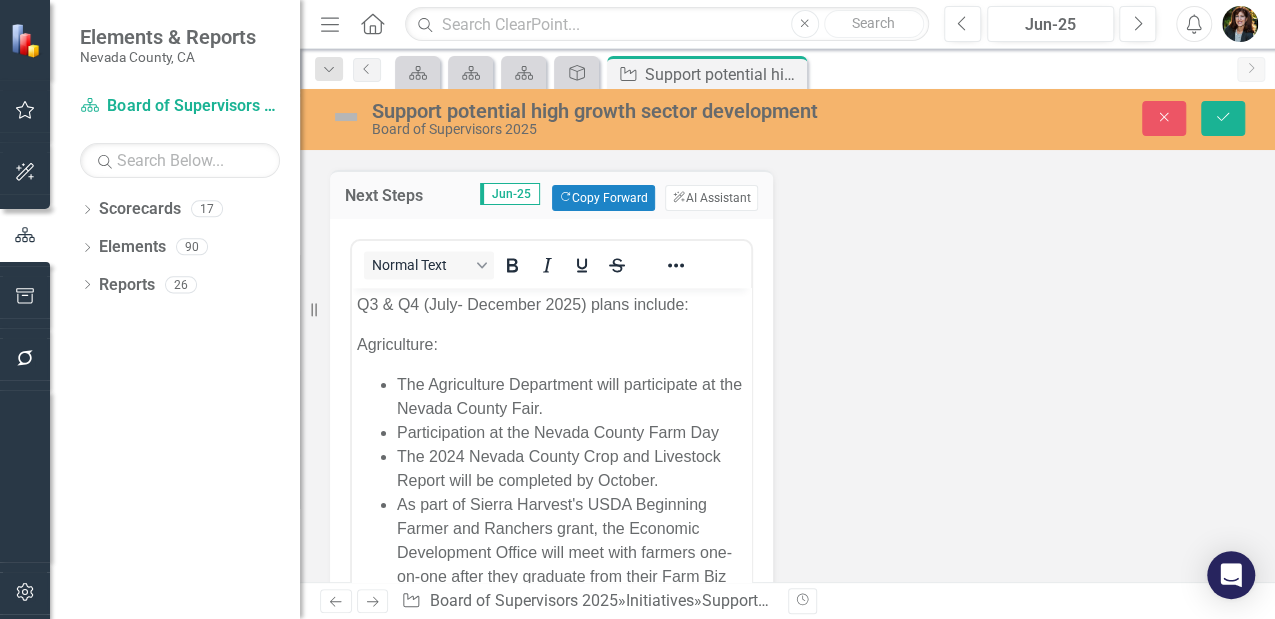 scroll, scrollTop: 0, scrollLeft: 0, axis: both 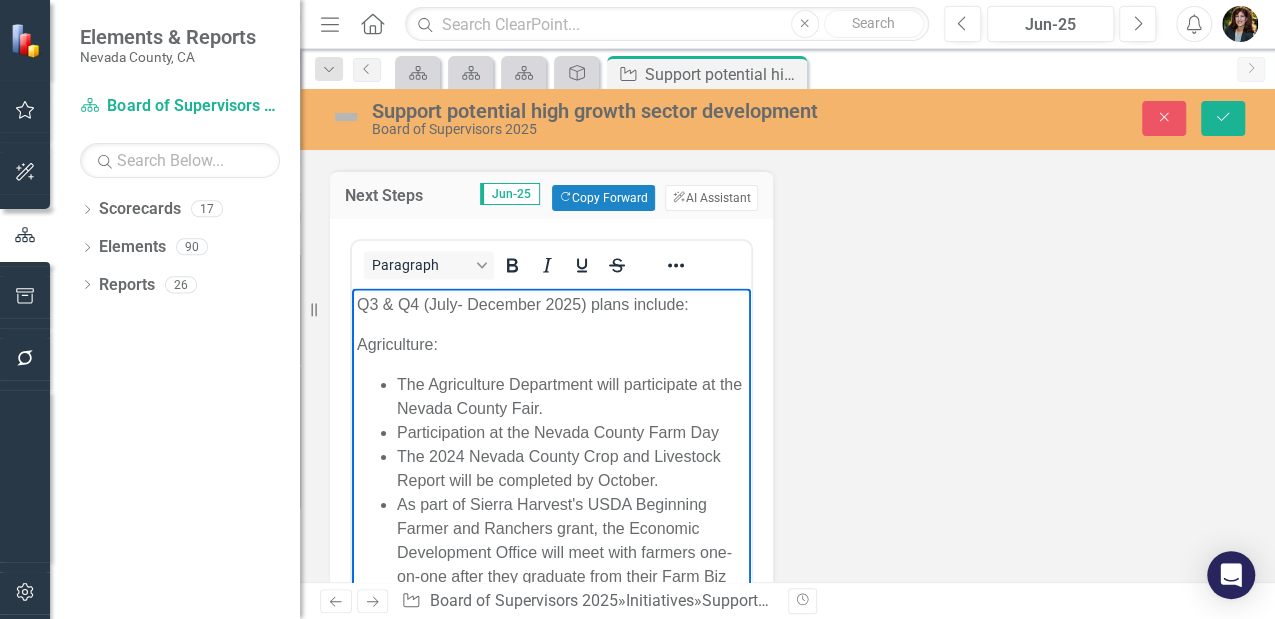 click on "The Agriculture Department will participate at the Nevada County Fair." at bounding box center [571, 397] 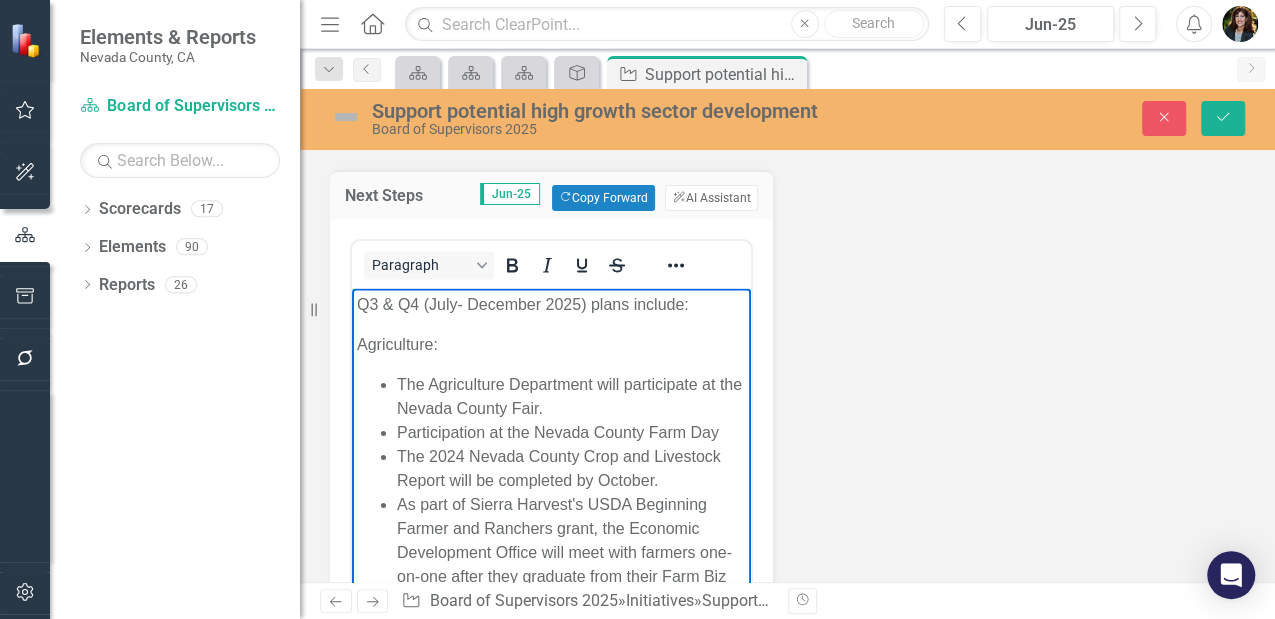 type 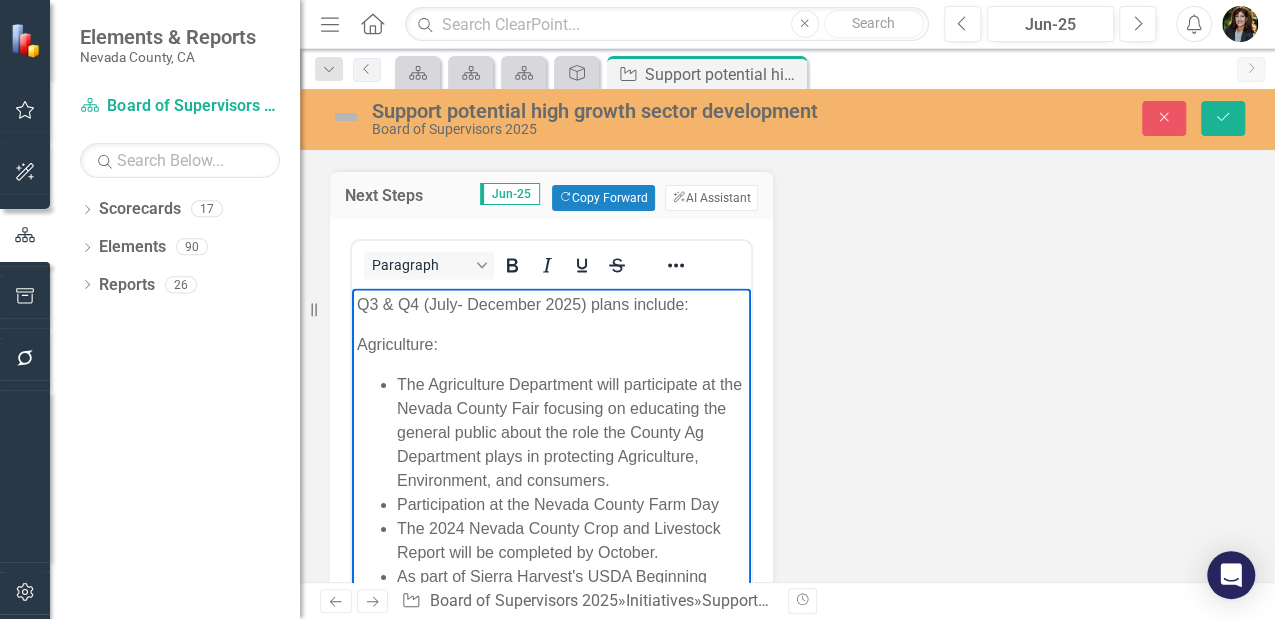 click on "The Agriculture Department will participate at the [COUNTY] County Fair focusing on educating the general public about the role the County Ag Department plays in protecting Agriculture, Environment, and consumers. Participation at the [COUNTY] County Farm Day The 2024 [COUNTY] County Crop and Livestock Report will be completed by October. As part of Sierra Harvest's USDA Beginning Farmer and Ranchers grant, the Economic Development Office will meet with farmers one-on-one after they graduate from their Farm Biz Course. The Economic Development Program Manager, Planning Director and Ag Commissioner will continue to participate on the Resource Conservation Districts Sustainable Agriculture Land Conservation grant." at bounding box center (551, 589) 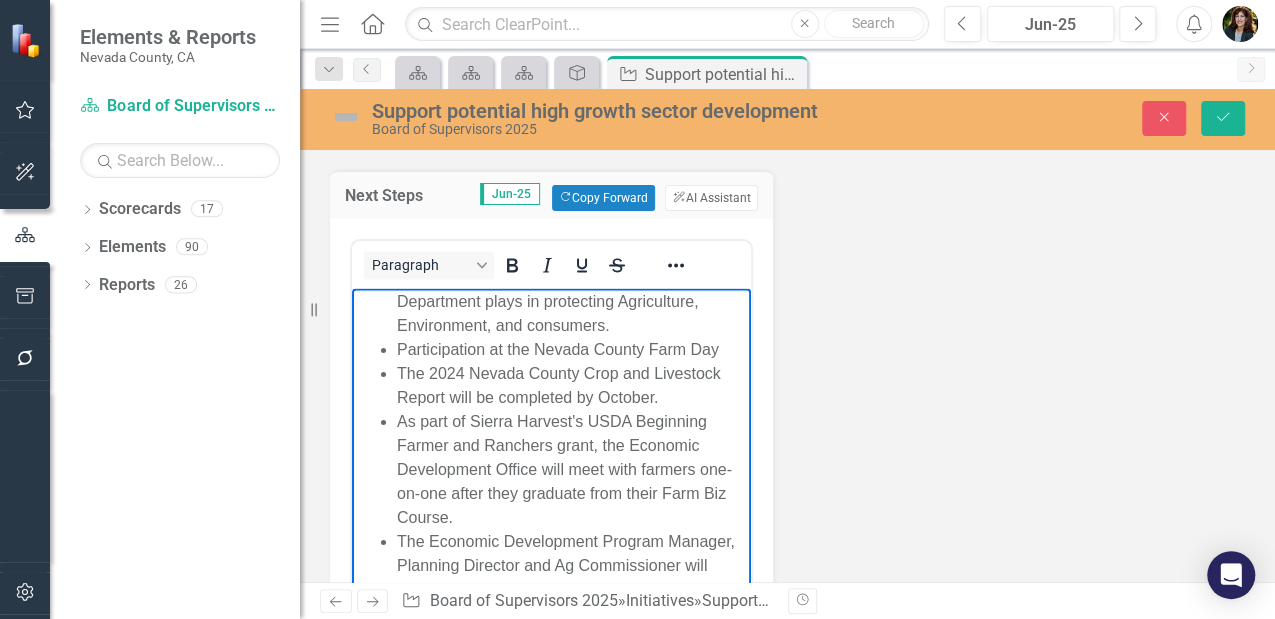 scroll, scrollTop: 133, scrollLeft: 0, axis: vertical 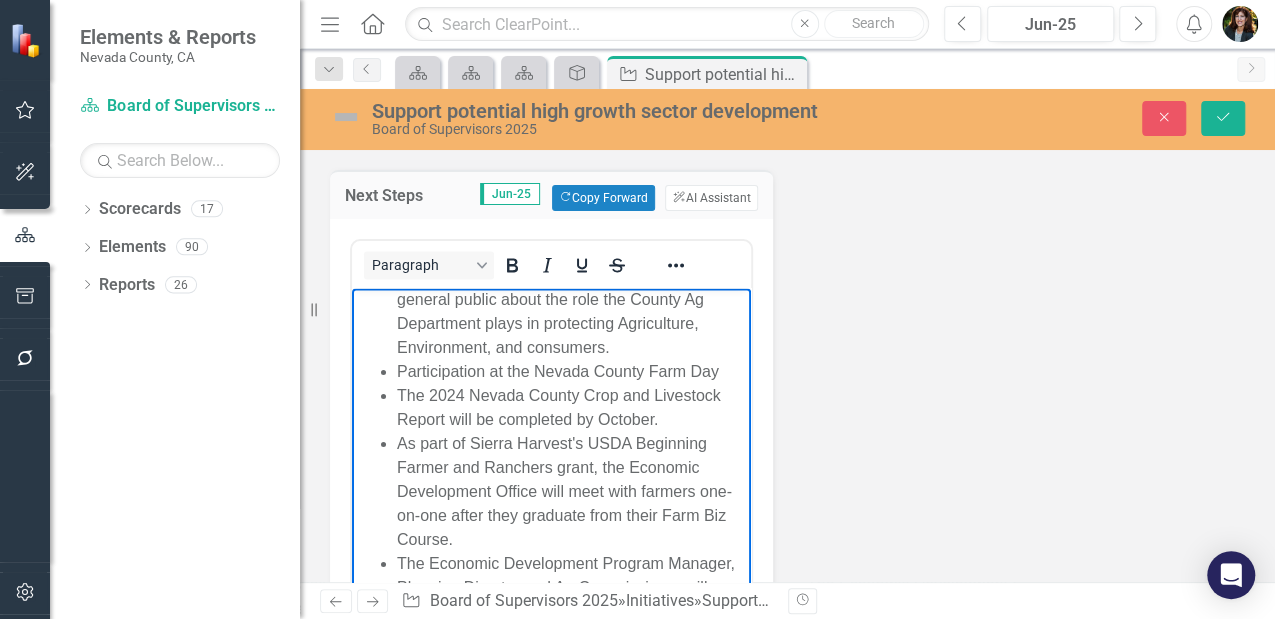 drag, startPoint x: 716, startPoint y: 366, endPoint x: 726, endPoint y: 364, distance: 10.198039 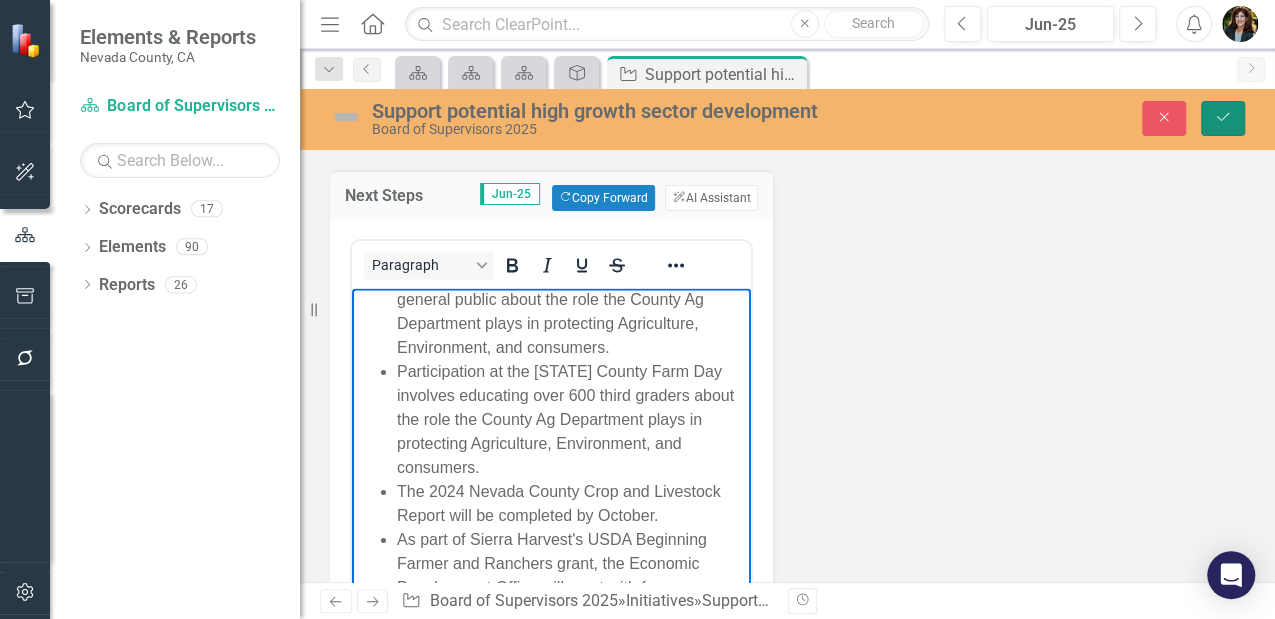 click on "Save" at bounding box center (1223, 118) 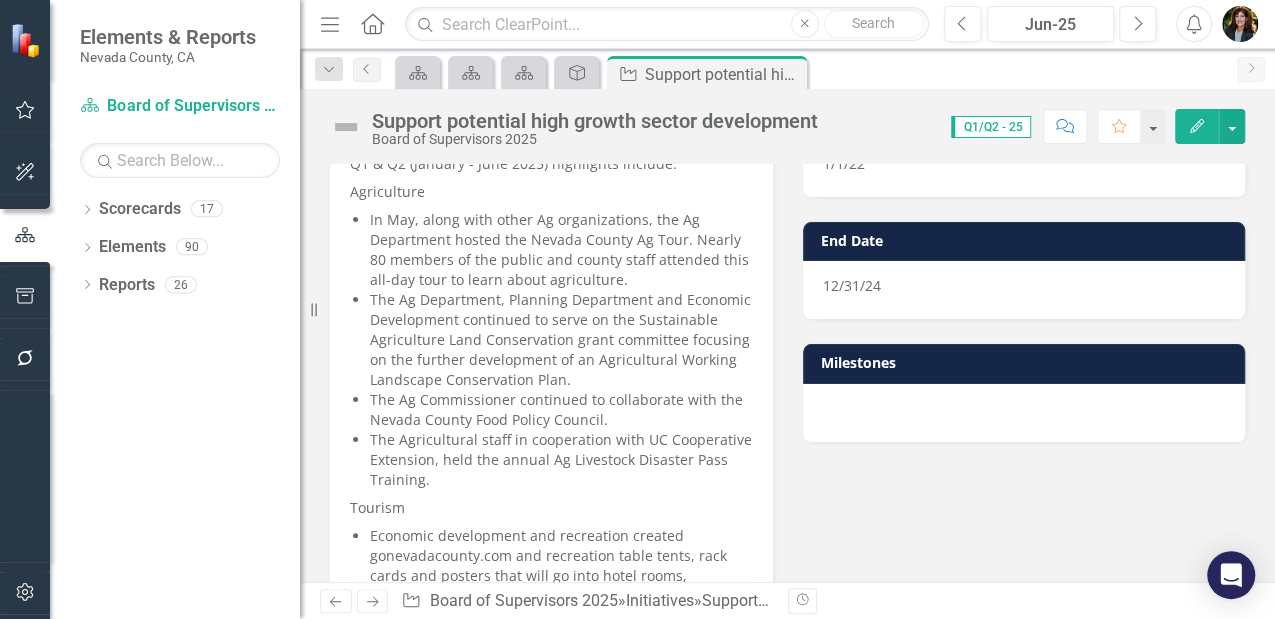 scroll, scrollTop: 200, scrollLeft: 0, axis: vertical 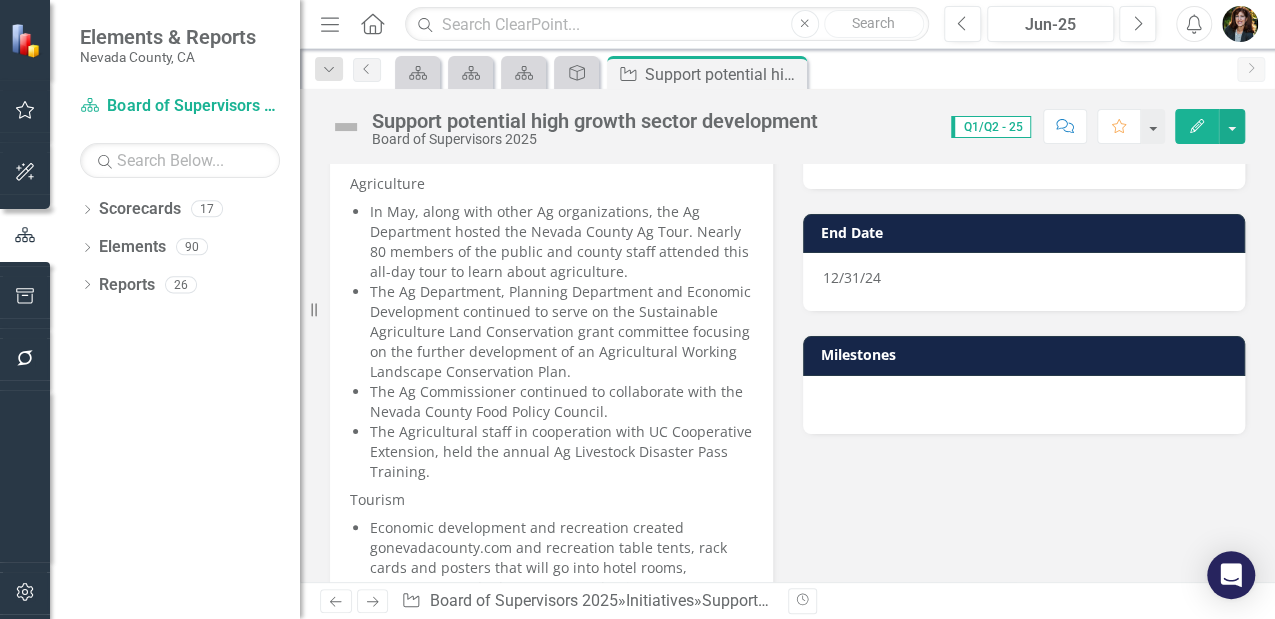 click on "The Ag Department, Planning Department and Economic Development continued to serve on the Sustainable Agriculture Land Conservation grant committee focusing on the further development of an Agricultural Working Landscape Conservation Plan." at bounding box center (561, 332) 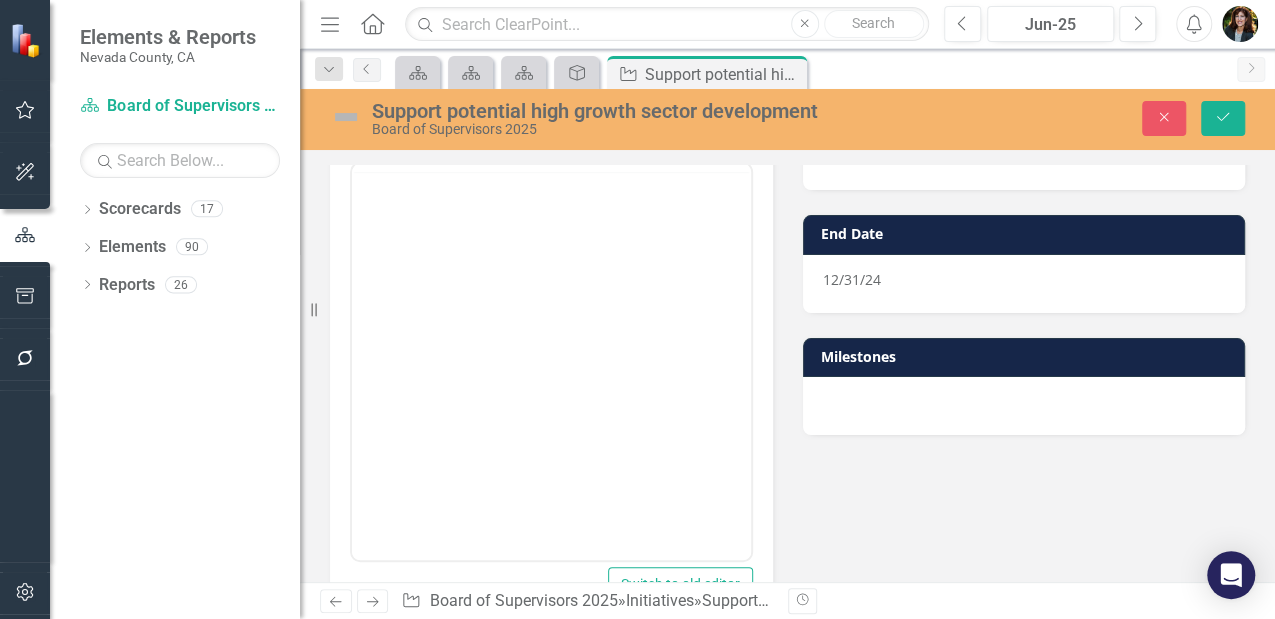 scroll, scrollTop: 210, scrollLeft: 0, axis: vertical 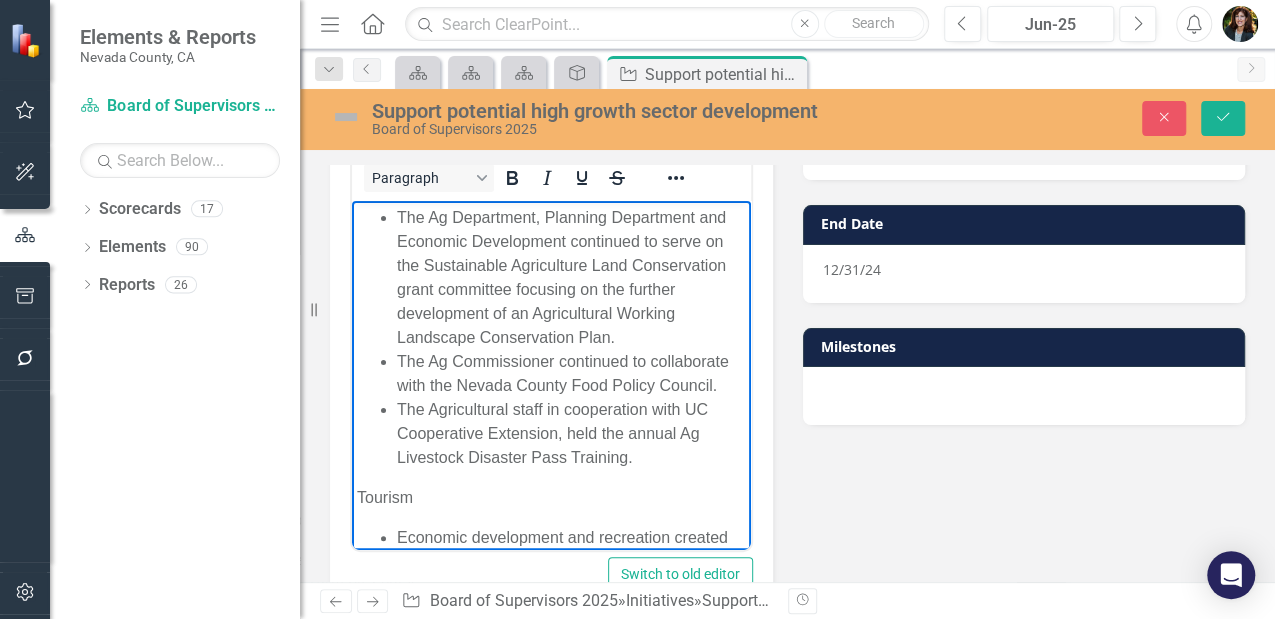click on "The Ag Department, Planning Department and Economic Development continued to serve on the Sustainable Agriculture Land Conservation grant committee focusing on the further development of an Agricultural Working Landscape Conservation Plan." at bounding box center (571, 277) 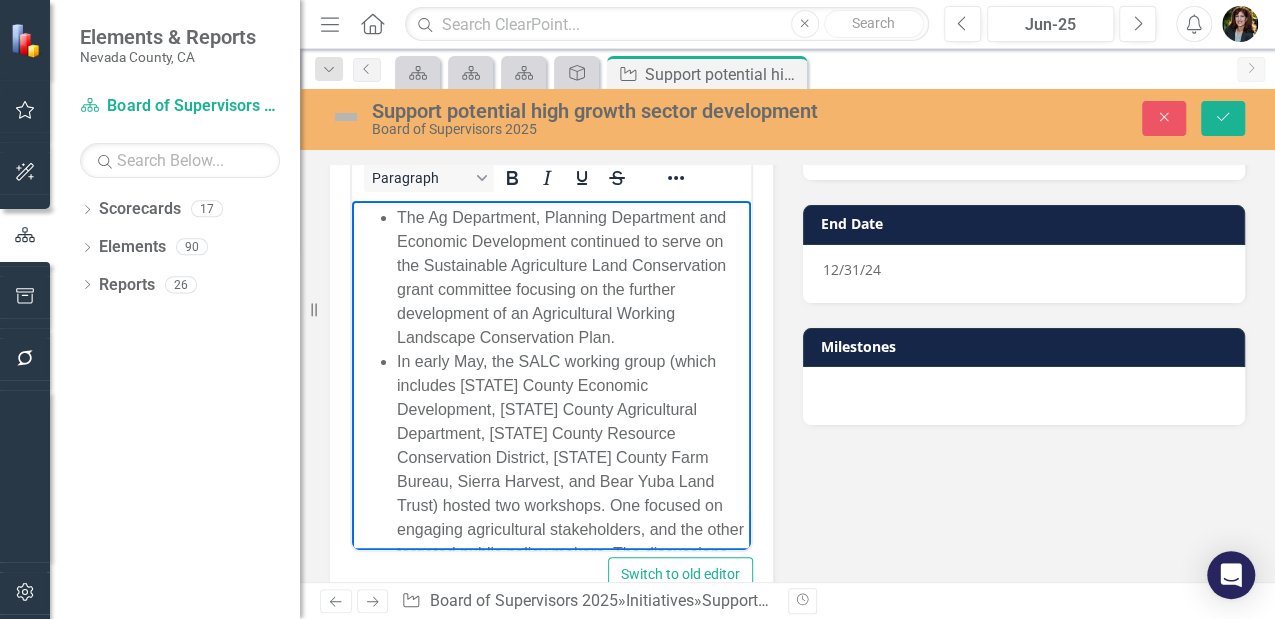 click on "The Ag Department, Planning Department and Economic Development continued to serve on the Sustainable Agriculture Land Conservation grant committee focusing on the further development of an Agricultural Working Landscape Conservation Plan." at bounding box center [571, 277] 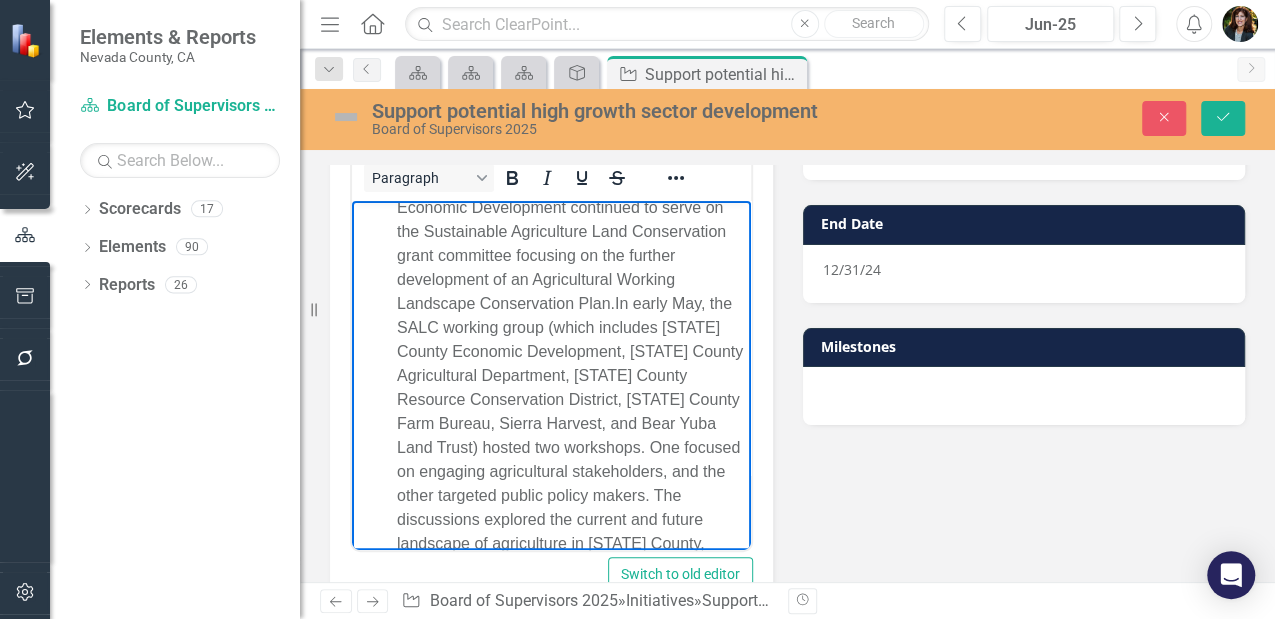 scroll, scrollTop: 266, scrollLeft: 0, axis: vertical 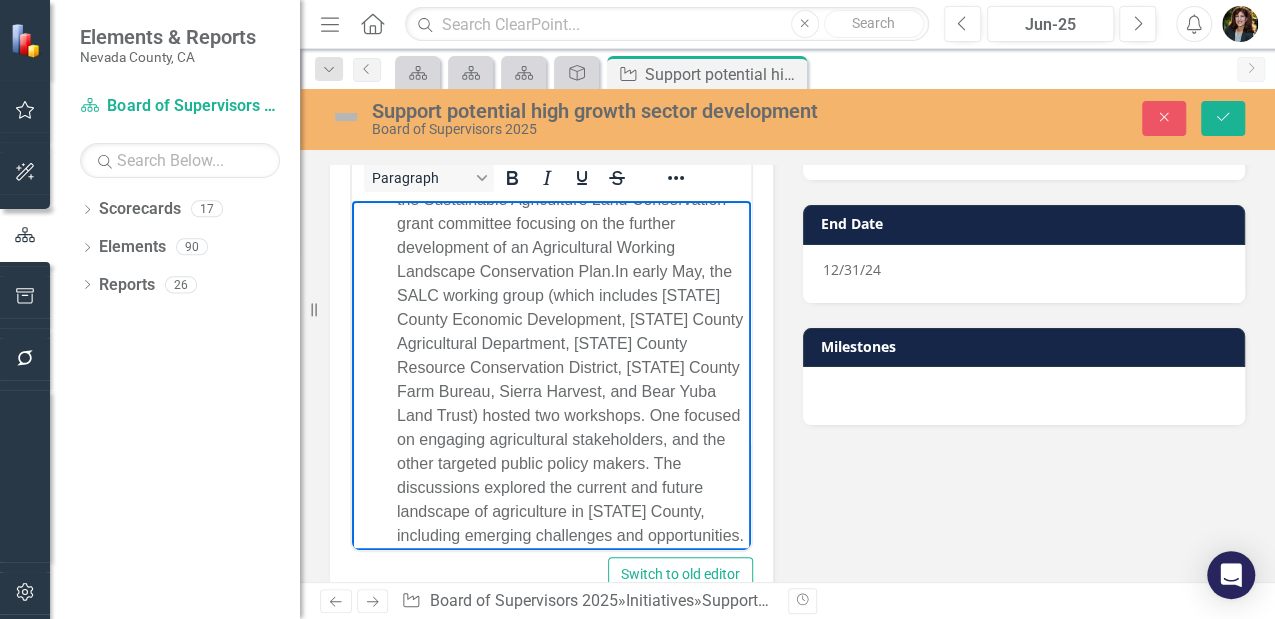 click on "The Ag Department, Planning Department and Economic Development continued to serve on the Sustainable Agriculture Land Conservation grant committee focusing on the further development of an Agricultural Working Landscape Conservation Plan. In early May, the SALC working group (which includes [STATE] County Economic Development, [STATE] County Agricultural Department, [STATE] County Resource Conservation District, [STATE] County Farm Bureau, Sierra Harvest, and Bear Yuba Land Trust) hosted two workshops. One focused on engaging agricultural stakeholders, and the other targeted public policy makers. The discussions explored the current and future landscape of agriculture in [STATE] County, including emerging challenges and opportunities." at bounding box center (571, 343) 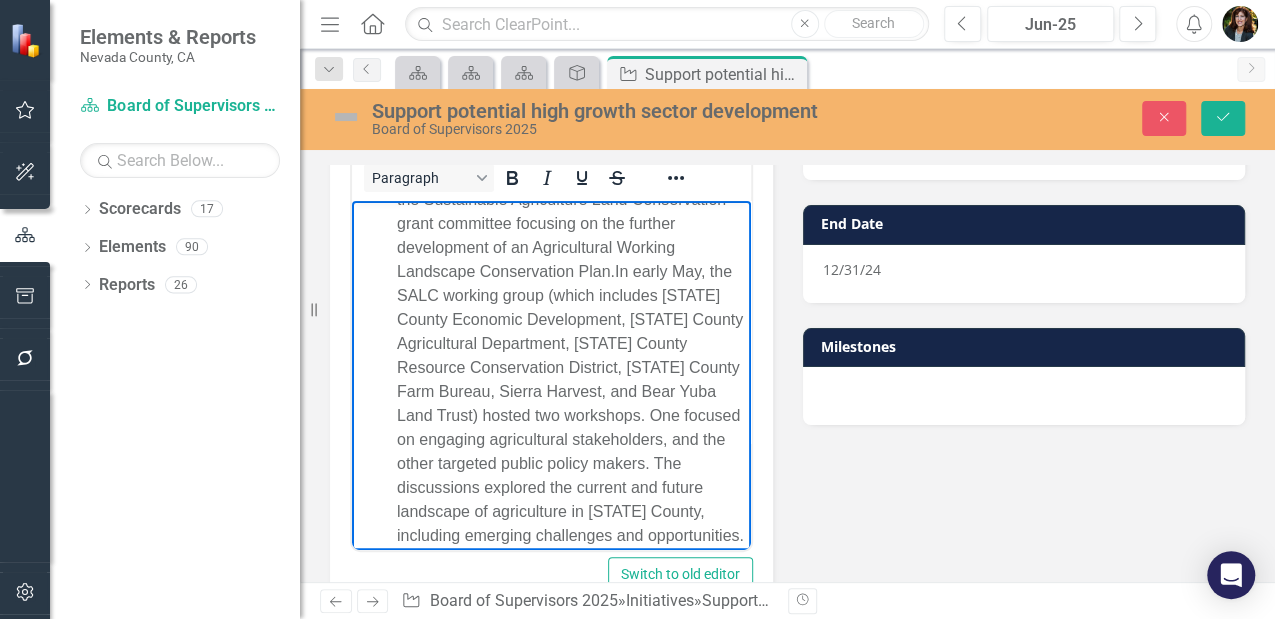 click on "The Ag Department, Planning Department and Economic Development continued to serve on the Sustainable Agriculture Land Conservation grant committee focusing on the further development of an Agricultural Working Landscape Conservation Plan. In early May, the SALC working group (which includes [STATE] County Economic Development, [STATE] County Agricultural Department, [STATE] County Resource Conservation District, [STATE] County Farm Bureau, Sierra Harvest, and Bear Yuba Land Trust) hosted two workshops. One focused on engaging agricultural stakeholders, and the other targeted public policy makers. The discussions explored the current and future landscape of agriculture in [STATE] County, including emerging challenges and opportunities." at bounding box center [571, 343] 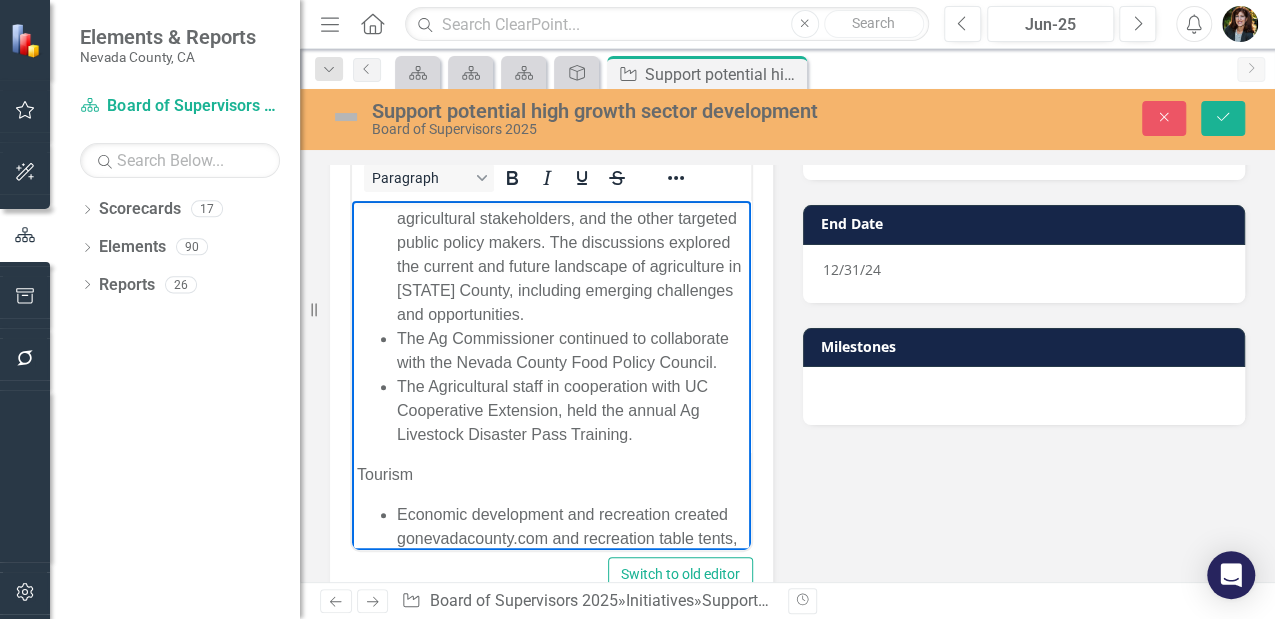 scroll, scrollTop: 533, scrollLeft: 0, axis: vertical 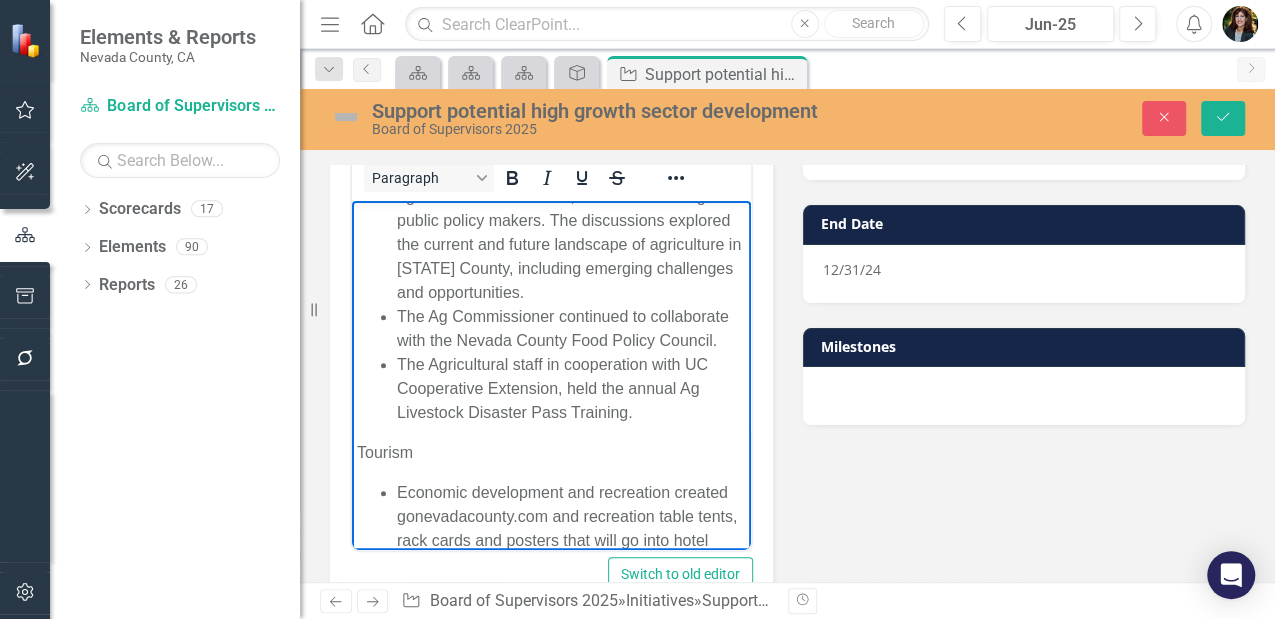click on "The Ag Department, Planning Department and Economic Development continued to serve on the Sustainable Agriculture Land Conservation grant committee focusing on the further development of an Agricultural Working Landscape Conservation Plan.  In early [DATE], the SALC working group (which includes the following county departments: Economic Development, Agriculture, Planning as well as the  ﻿ [STATE] County Resource Conservation District, [STATE] County Farm Bureau, Sierra Harvest, and Bear Yuba Land Trust) hosted two workshops. One focused on engaging agricultural stakeholders, and the other targeted public policy makers. The discussions explored the current and future landscape of agriculture in [STATE] County, including emerging challenges and opportunities." at bounding box center (571, 88) 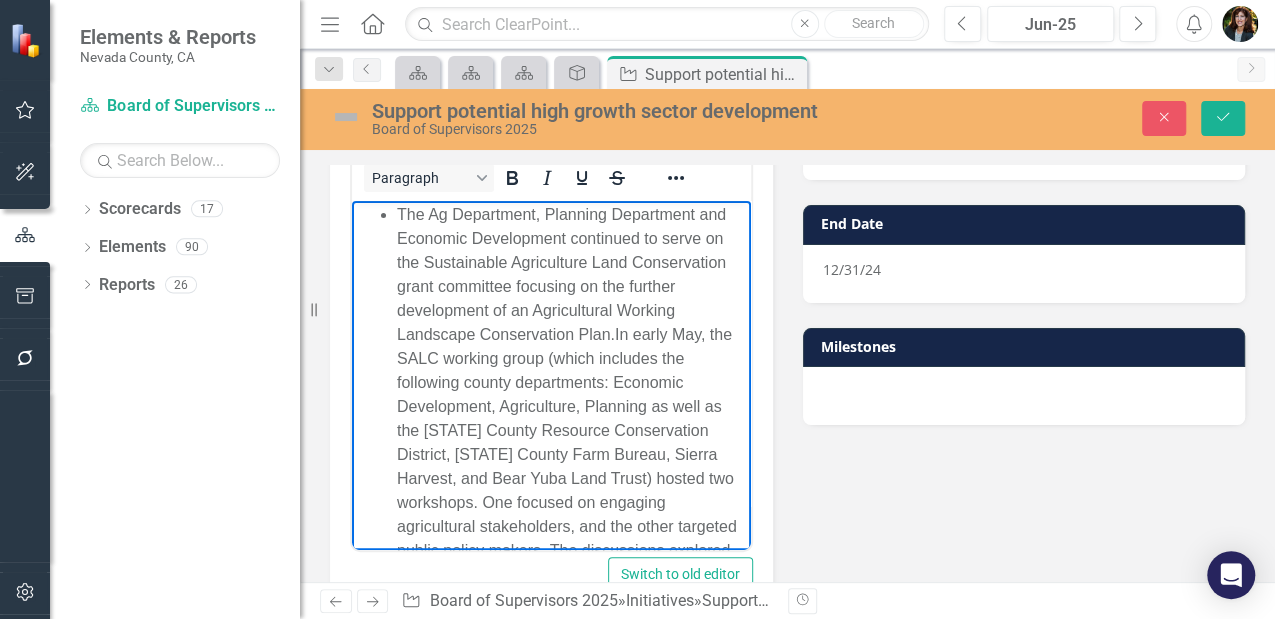 scroll, scrollTop: 138, scrollLeft: 0, axis: vertical 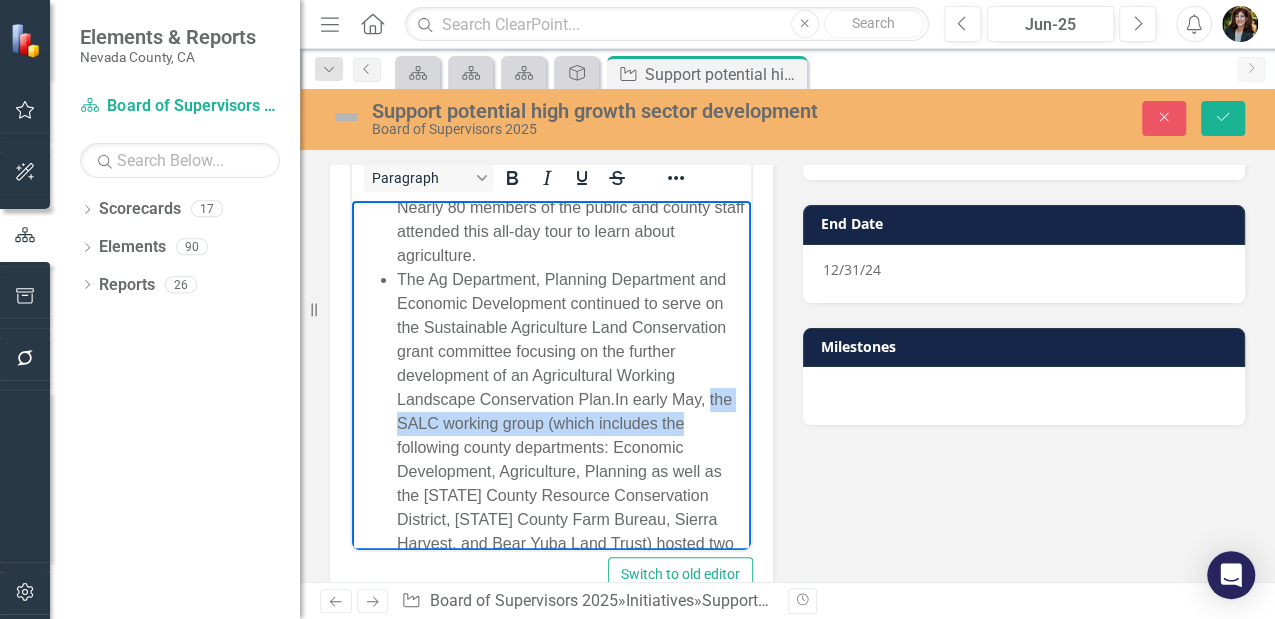 drag, startPoint x: 398, startPoint y: 419, endPoint x: 710, endPoint y: 411, distance: 312.10254 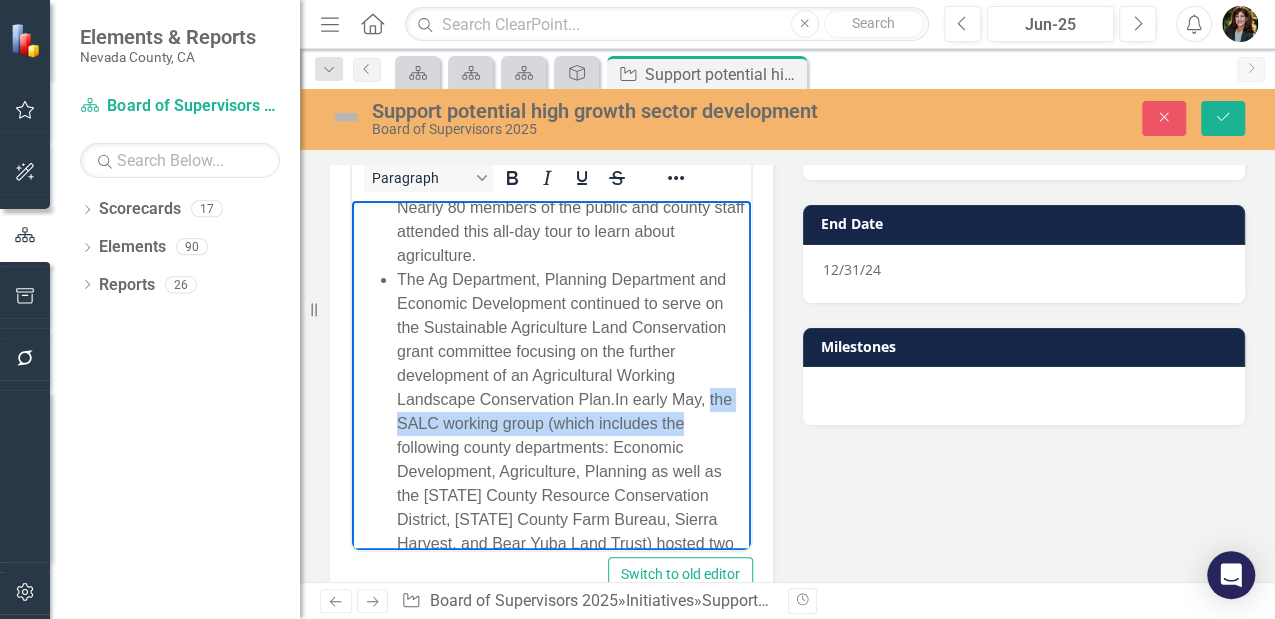 click on "The Ag Department, Planning Department and Economic Development continued to serve on the Sustainable Agriculture Land Conservation grant committee focusing on the further development of an Agricultural Working Landscape Conservation Plan. In early May, the SALC working group (which includes the following county departments: Economic Development, Agriculture, Planning as well as the [REGION] Resource Conservation District, [REGION] Farm Bureau, Sierra Harvest, and Bear Yuba Land Trust) hosted two workshops. One focused on engaging agricultural stakeholders, and the other targeted public policy makers. The discussions explored the current and future landscape of agriculture in [REGION], including emerging challenges and opportunities." at bounding box center [571, 483] 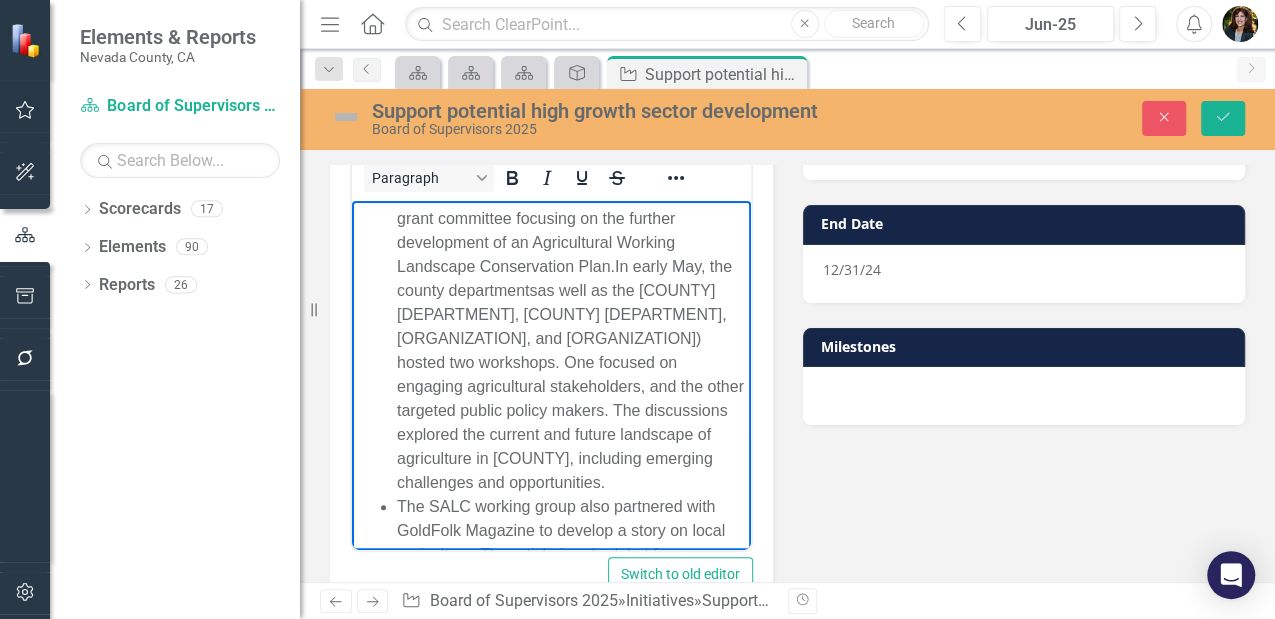 scroll, scrollTop: 338, scrollLeft: 0, axis: vertical 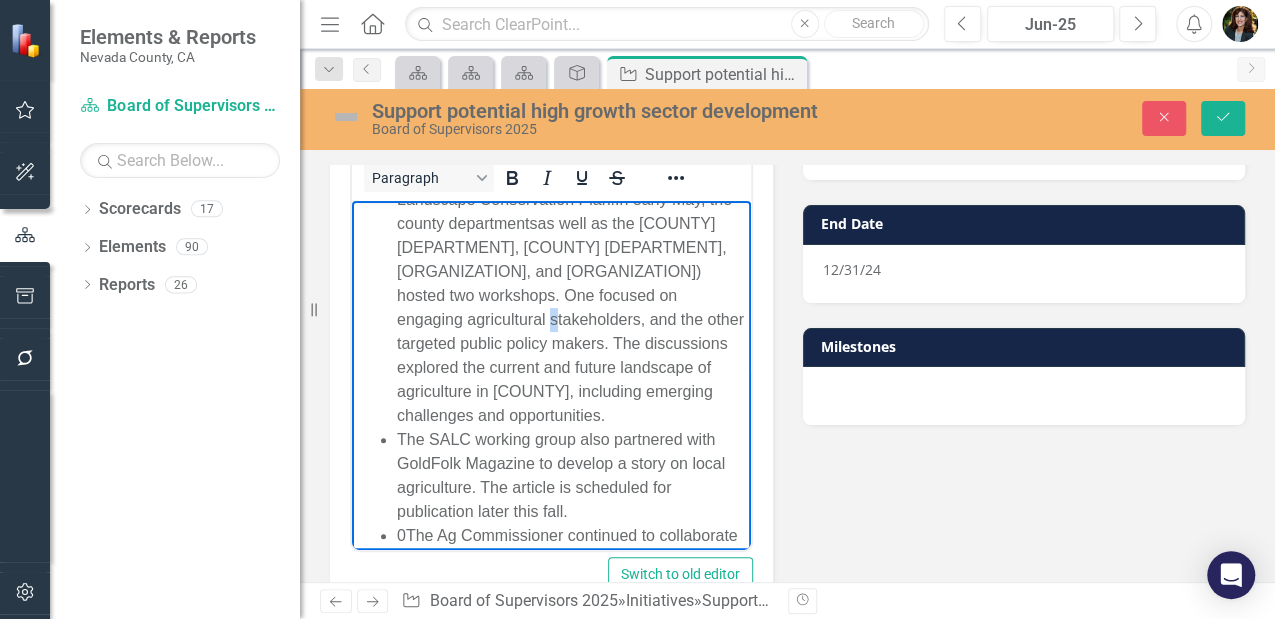 click on "The Ag Department, Planning Department and Economic Development continued to serve on the Sustainable Agriculture Land Conservation grant committee focusing on the further development of an Agricultural Working Landscape Conservation Plan. In early May, the county departments as well as the [REGION] Resource Conservation District, [REGION] Farm Bureau, Sierra Harvest, and Bear Yuba Land Trust) hosted two workshops. One focused on engaging agricultural stakeholders, and the other targeted public policy makers. The discussions explored the current and future landscape of agriculture in [REGION], including emerging challenges and opportunities." at bounding box center (571, 247) 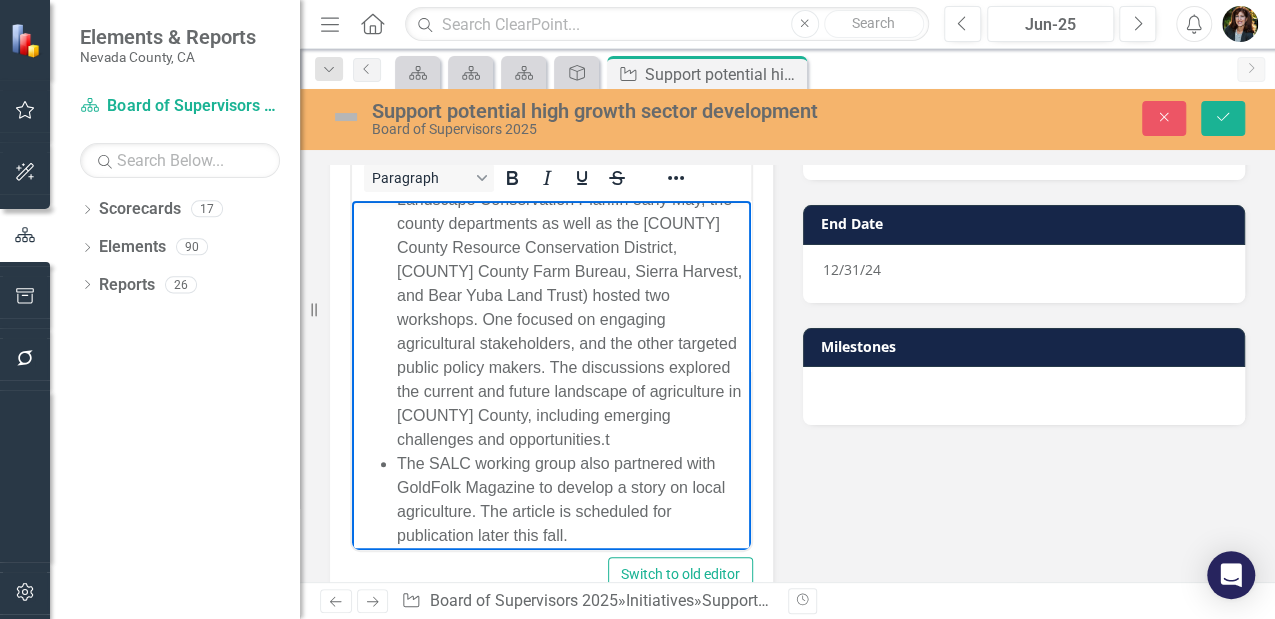 drag, startPoint x: 516, startPoint y: 315, endPoint x: 579, endPoint y: 349, distance: 71.5891 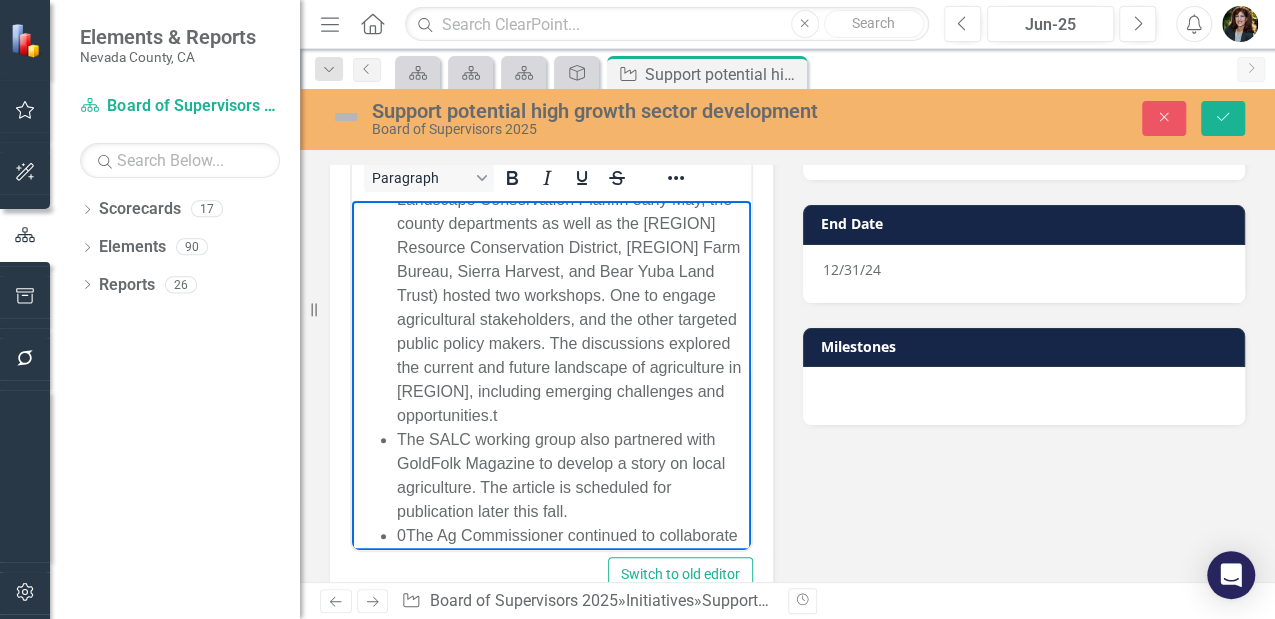 drag, startPoint x: 620, startPoint y: 439, endPoint x: 486, endPoint y: 321, distance: 178.54971 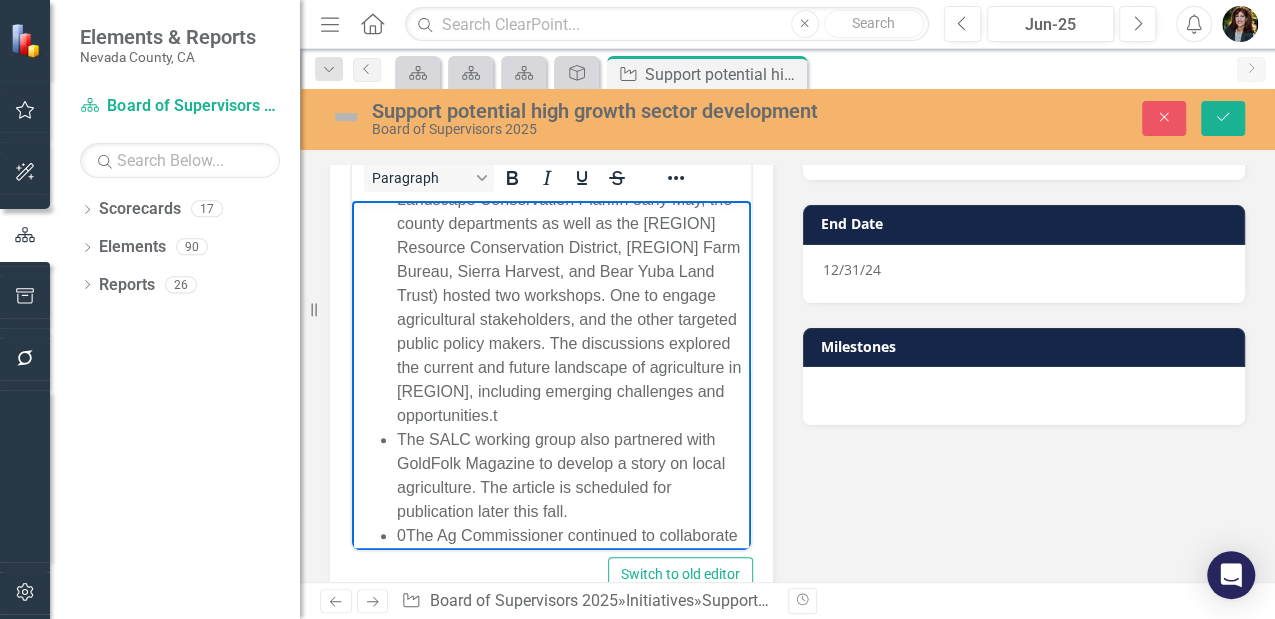 click on "The Ag Department, Planning Department and Economic Development continued to serve on the Sustainable Agriculture Land Conservation grant committee focusing on the further development of an Agricultural Working Landscape Conservation Plan.  In early [DATE], the county departments as well as the [STATE] County Resource Conservation District, [STATE] County Farm Bureau, Sierra Harvest, and Bear Yuba Land Trust) hosted two workshops. One to engage agricultural stakeholders, and the other targeted public policy makers. The discussions explored the current and future landscape of agriculture in [STATE] County, including emerging challenges and opportunities.t" at bounding box center [571, 247] 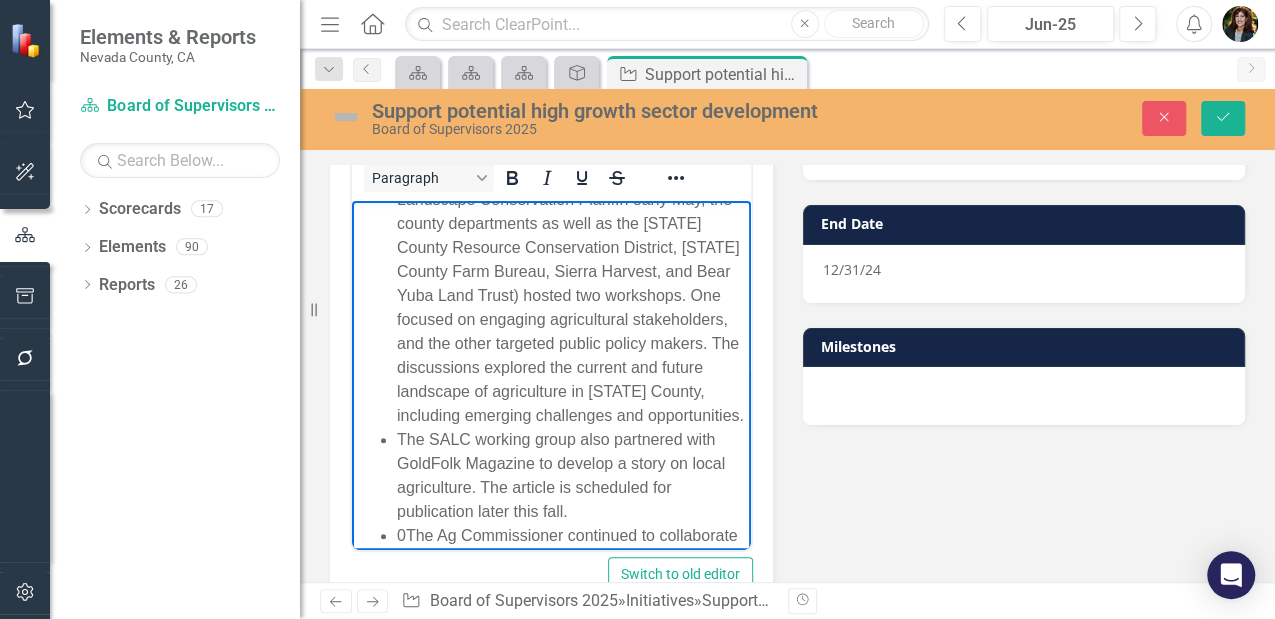 click on "The Ag Department, Planning Department and Economic Development continued to serve on the Sustainable Agriculture Land Conservation grant committee focusing on the further development of an Agricultural Working Landscape Conservation Plan. In early May, the county departments as well as the [STATE] County Resource Conservation District, [STATE] County Farm Bureau, Sierra Harvest, and Bear Yuba Land Trust) hosted two workshops." at bounding box center [571, 247] 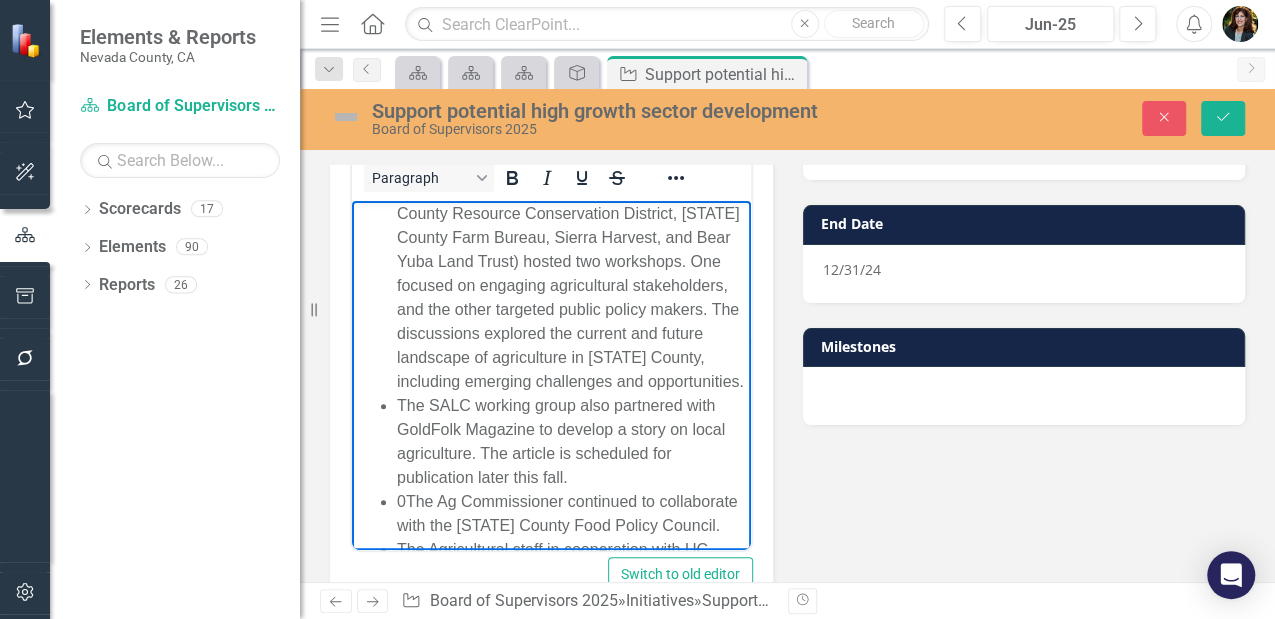 scroll, scrollTop: 404, scrollLeft: 0, axis: vertical 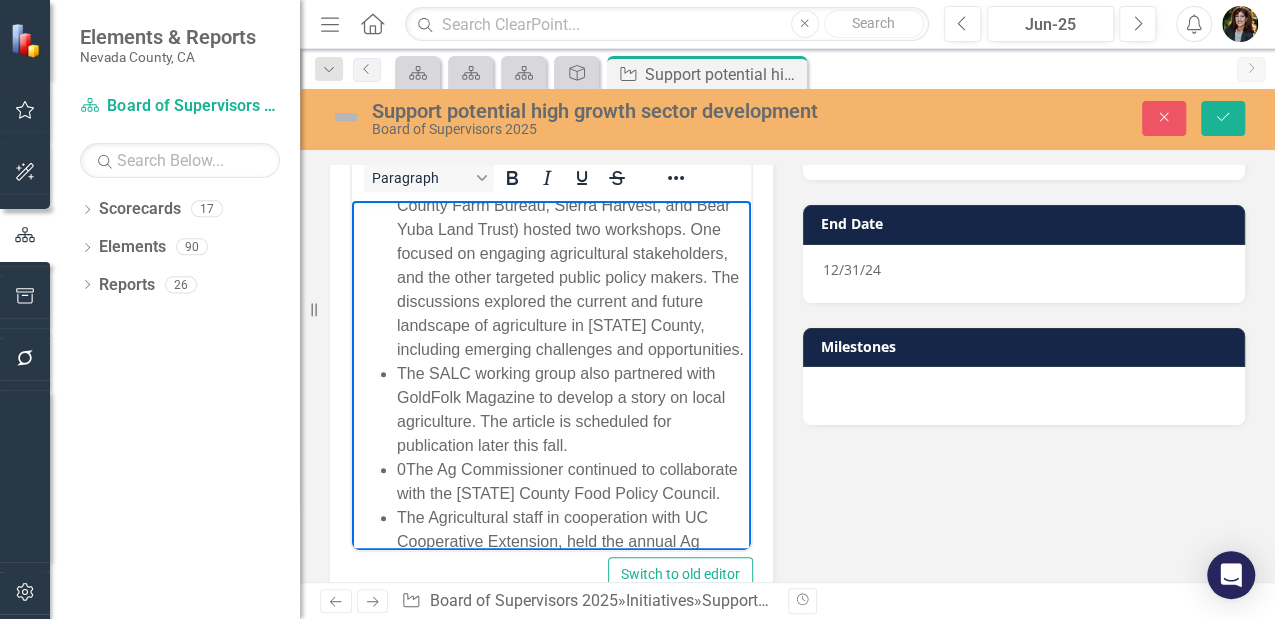 click on "The SALC working group also partnered with GoldFolk Magazine to develop a story on local agriculture. The article is scheduled for publication later this fall." at bounding box center [571, 409] 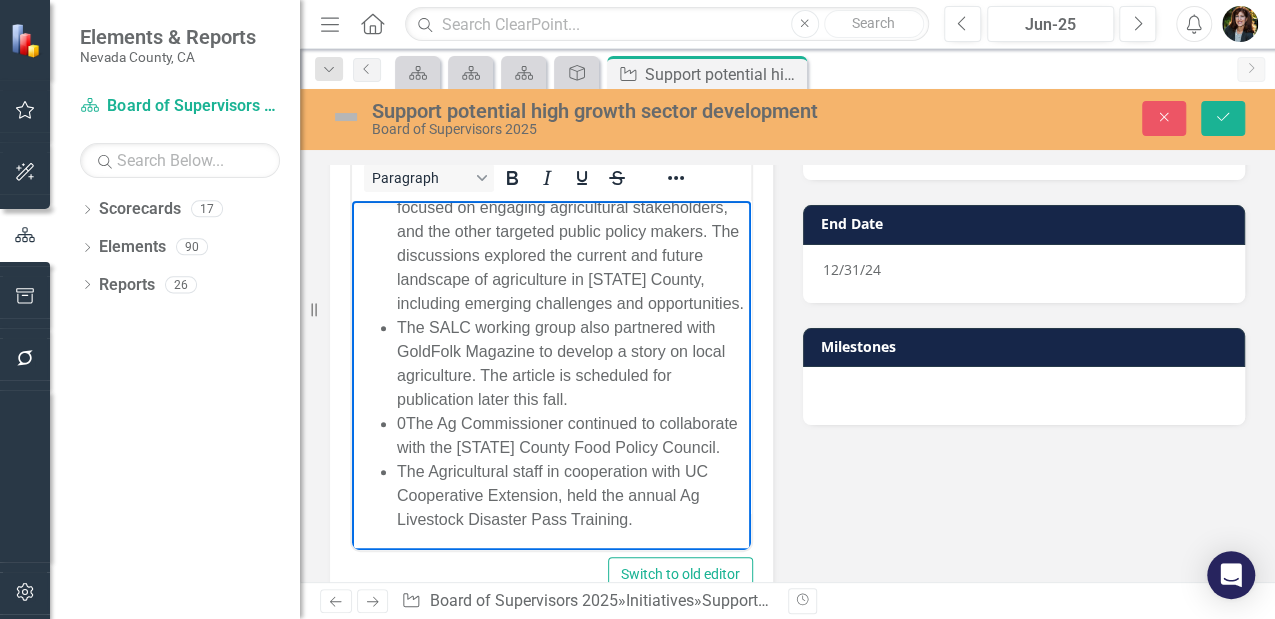 scroll, scrollTop: 471, scrollLeft: 0, axis: vertical 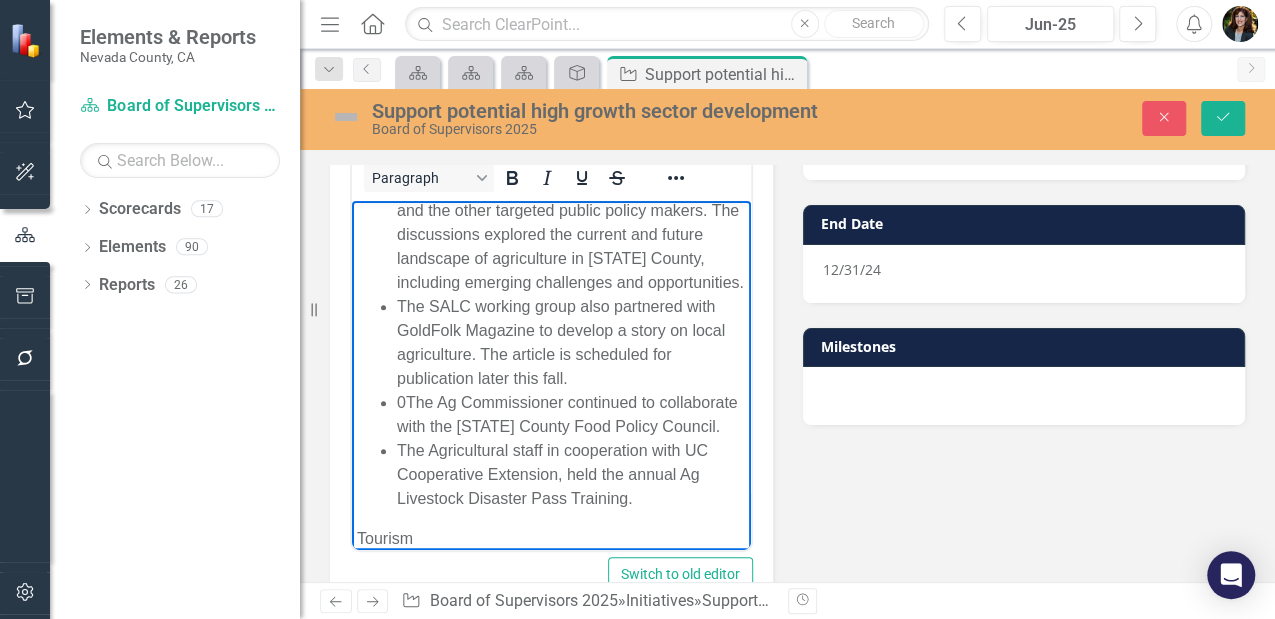 click on "0The Ag Commissioner continued to collaborate with the [STATE] County Food Policy Council." at bounding box center [571, 414] 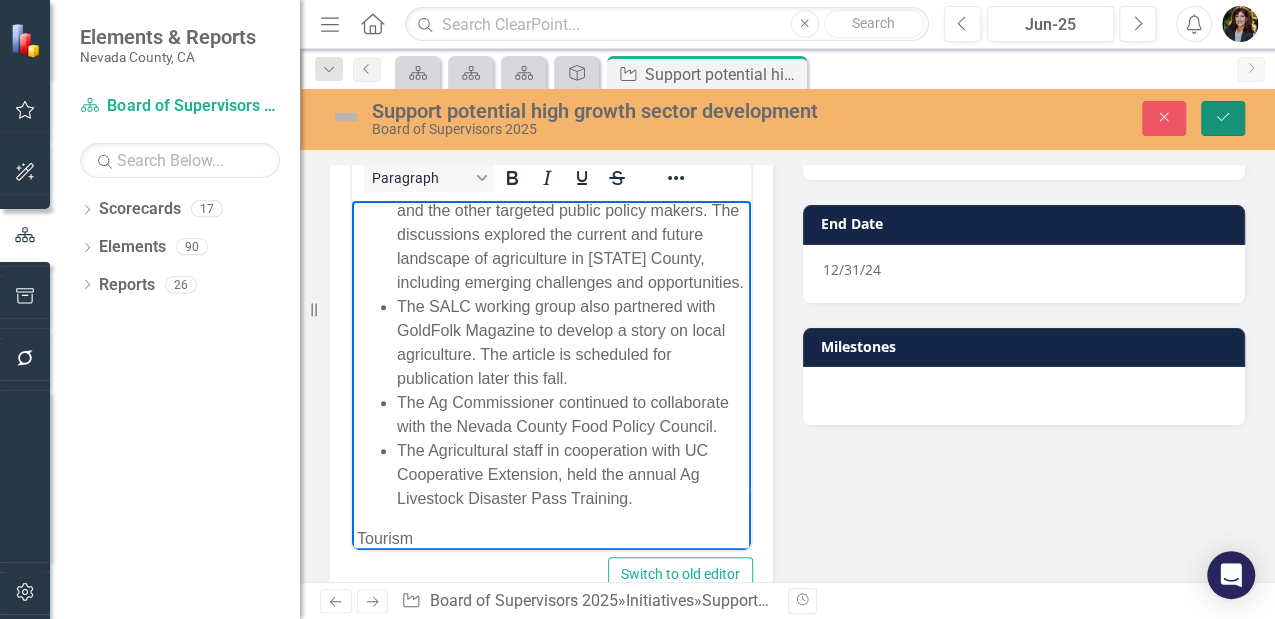 click on "Save" 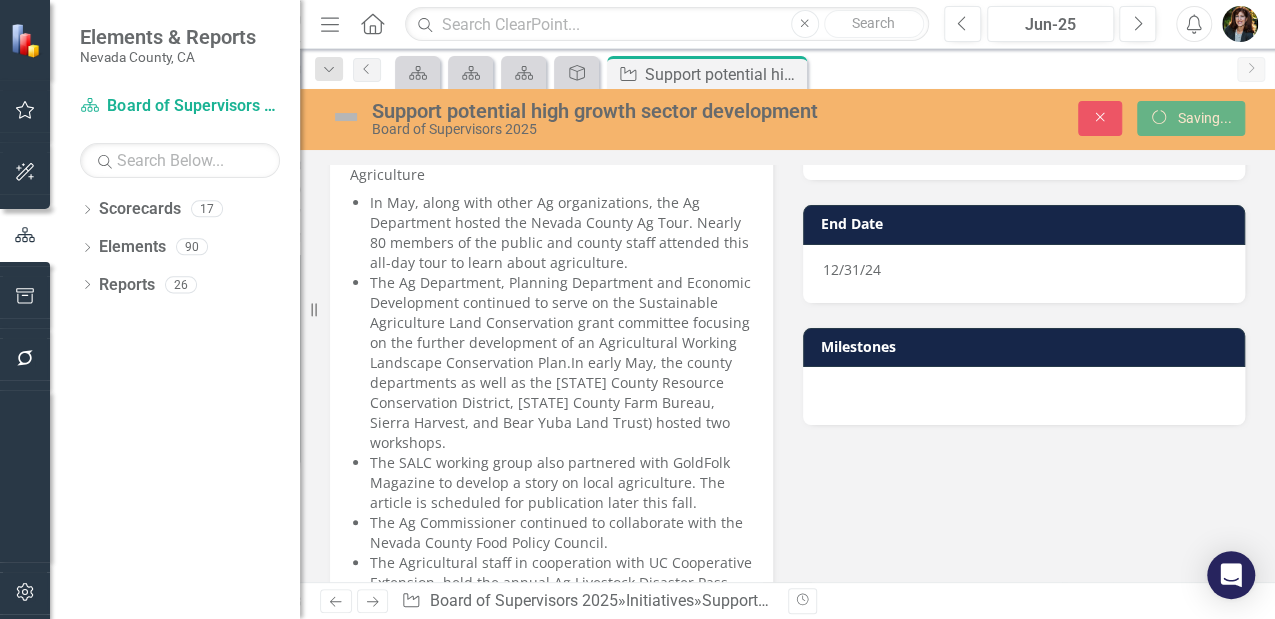 scroll, scrollTop: 200, scrollLeft: 0, axis: vertical 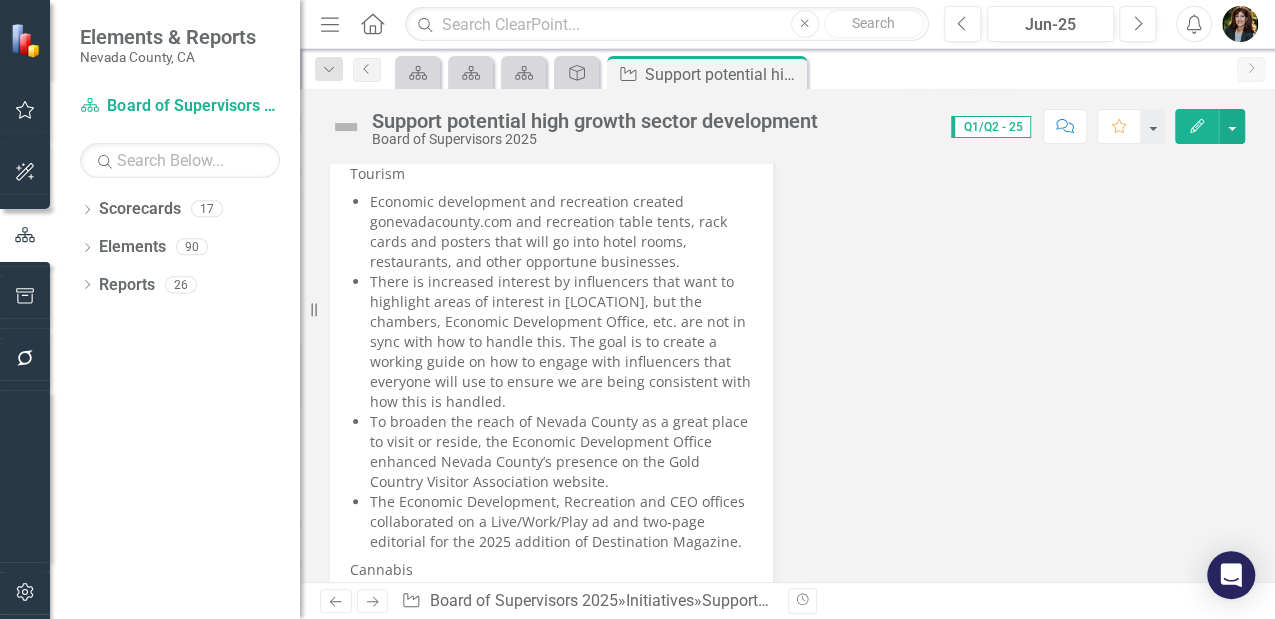 click on "Economic development and recreation created gonevadacounty.com and recreation table tents, rack cards and posters that will go into hotel rooms, restaurants, and other opportune businesses." at bounding box center (561, 232) 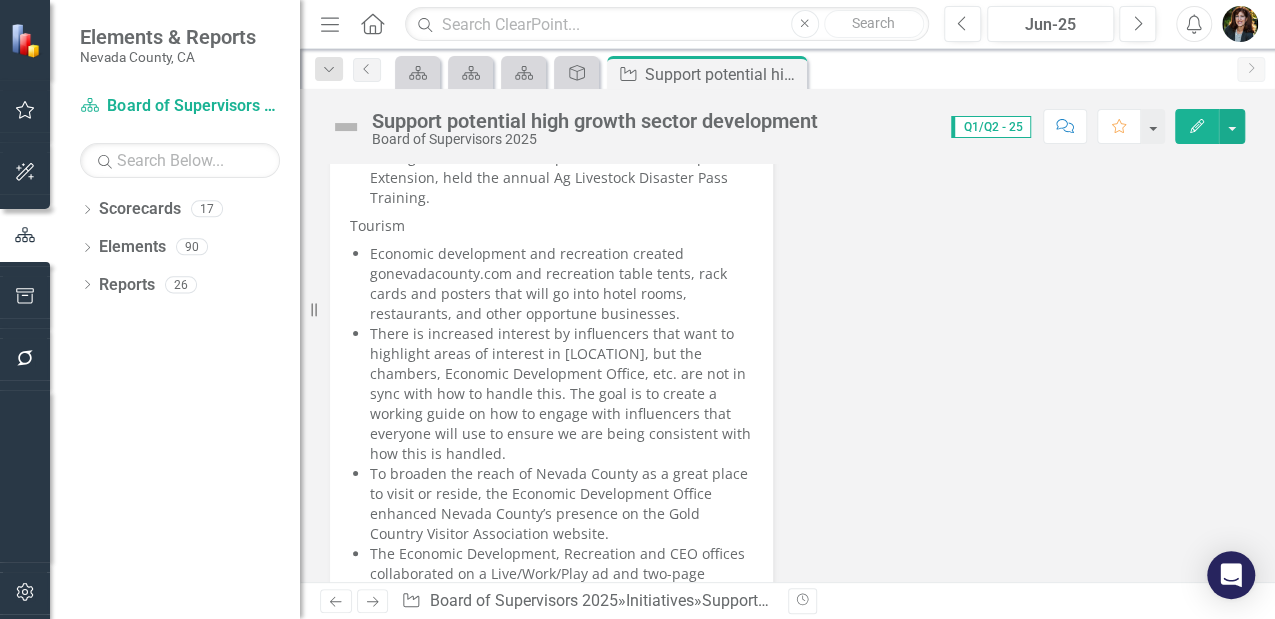scroll, scrollTop: 666, scrollLeft: 0, axis: vertical 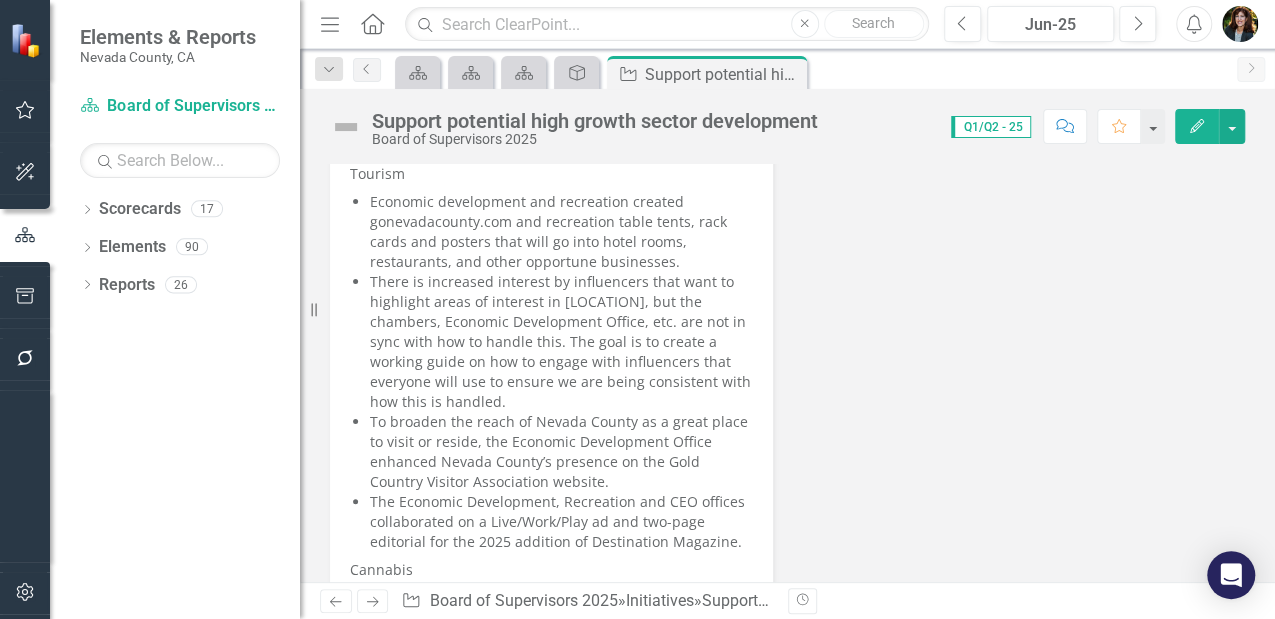 click on "There is increased interest by influencers that want to highlight areas of interest in [LOCATION], but the chambers, Economic Development Office, etc. are not in sync with how to handle this. The goal is to create a working guide on how to engage with influencers that everyone will use to ensure we are being consistent with how this is handled." at bounding box center (561, 342) 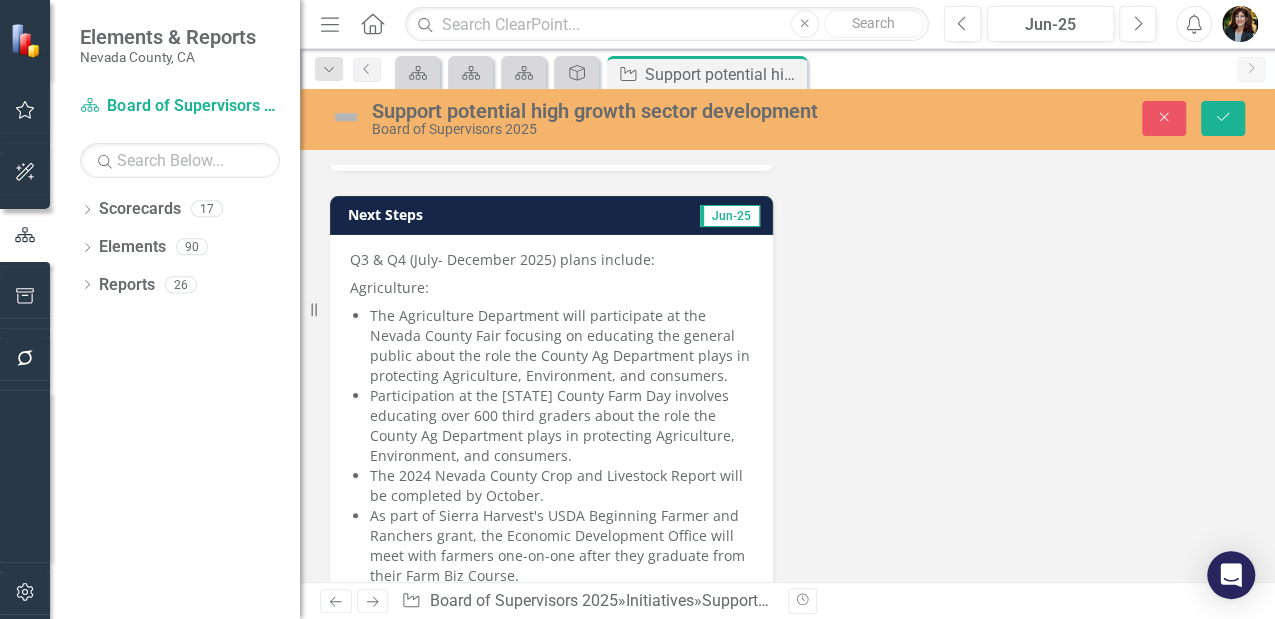 scroll, scrollTop: 676, scrollLeft: 0, axis: vertical 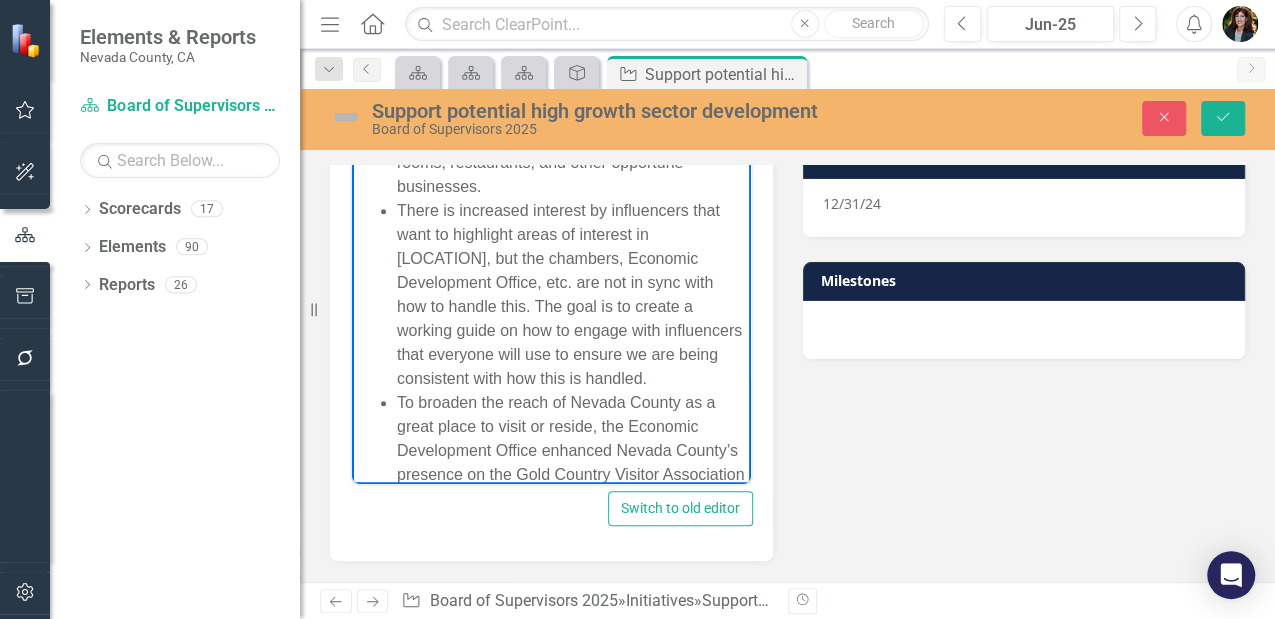 drag, startPoint x: 471, startPoint y: 446, endPoint x: 387, endPoint y: 265, distance: 199.54198 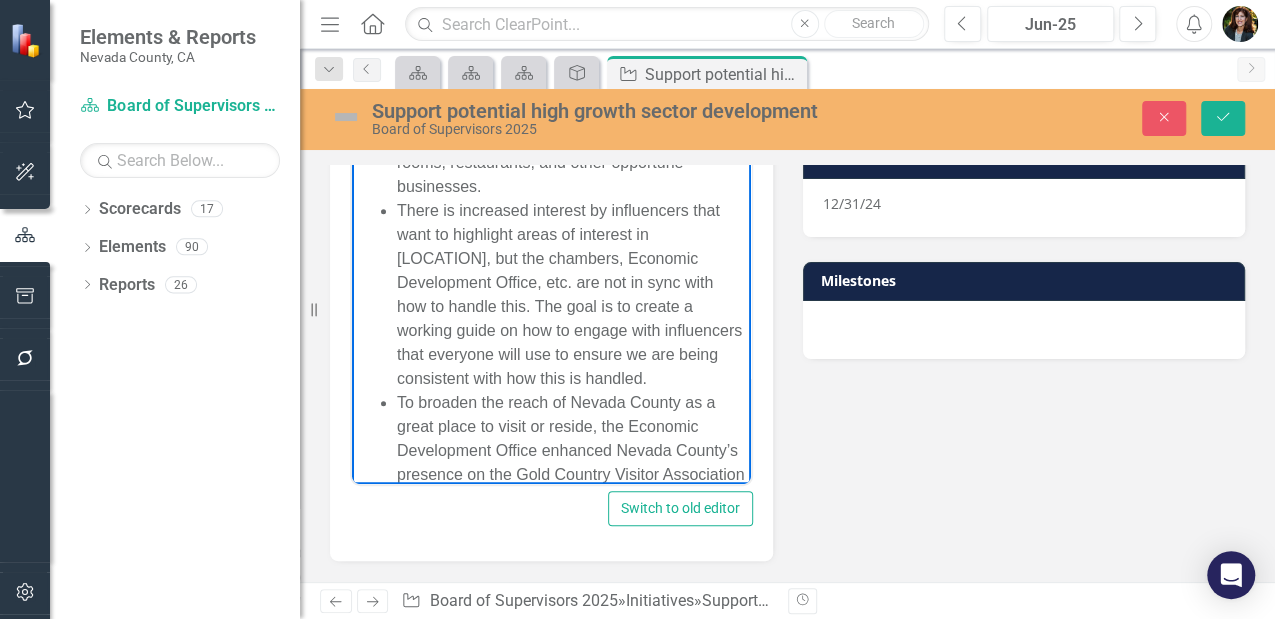 click on "There is increased interest by influencers that want to highlight areas of interest in [LOCATION], but the chambers, Economic Development Office, etc. are not in sync with how to handle this. The goal is to create a working guide on how to engage with influencers that everyone will use to ensure we are being consistent with how this is handled." at bounding box center (571, 294) 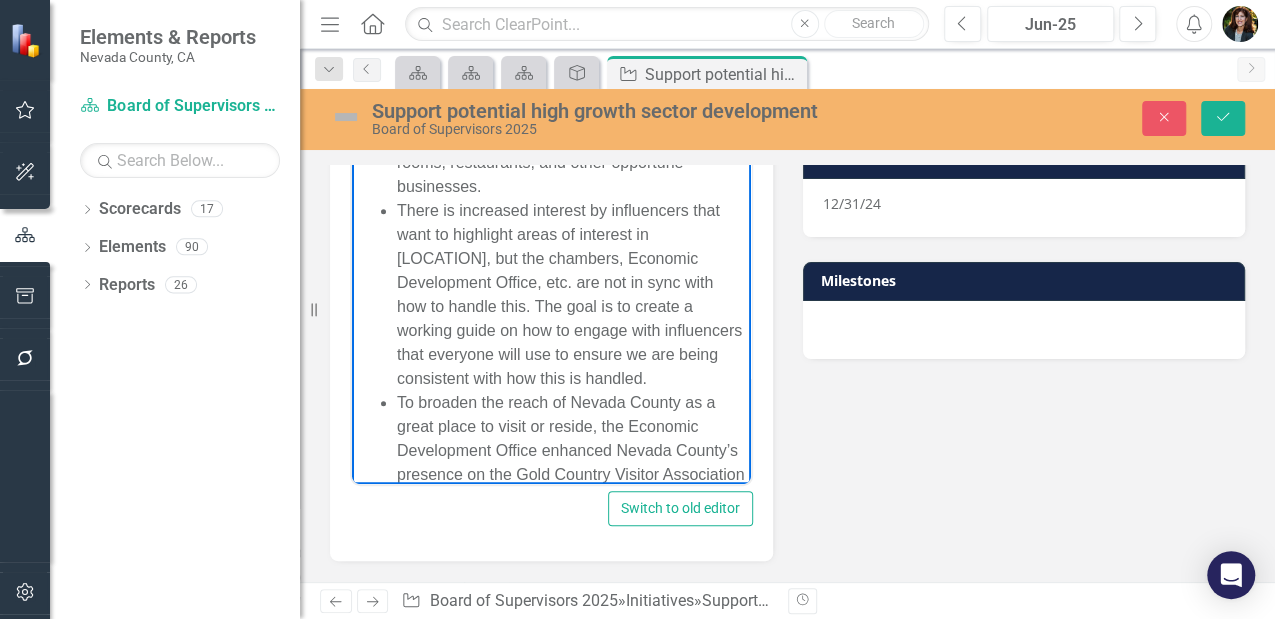 type 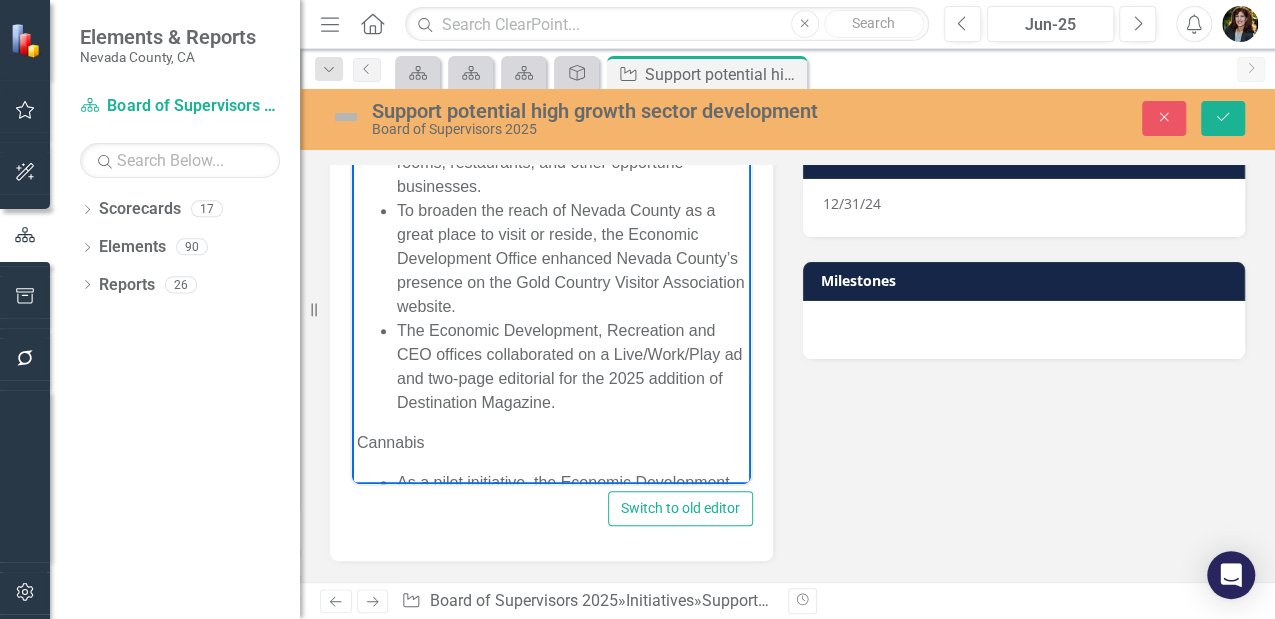 click on "To broaden the reach of Nevada County as a great place to visit or reside, the Economic Development Office enhanced Nevada County’s presence on the Gold Country Visitor Association website." at bounding box center [571, 258] 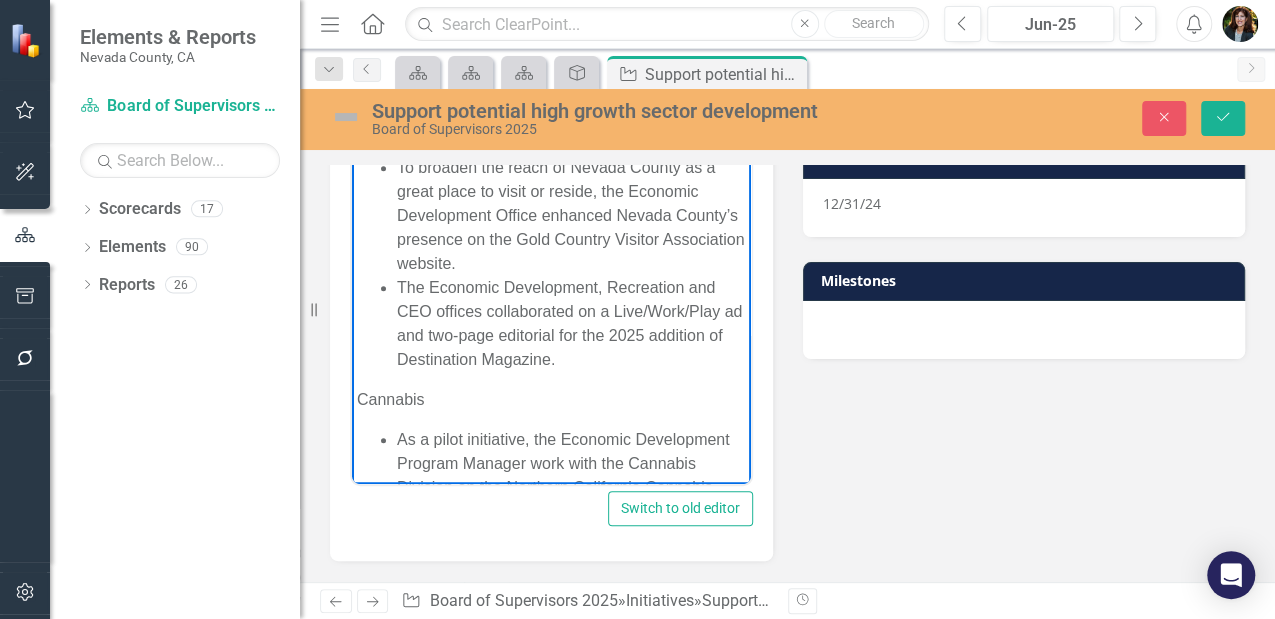 scroll, scrollTop: 840, scrollLeft: 0, axis: vertical 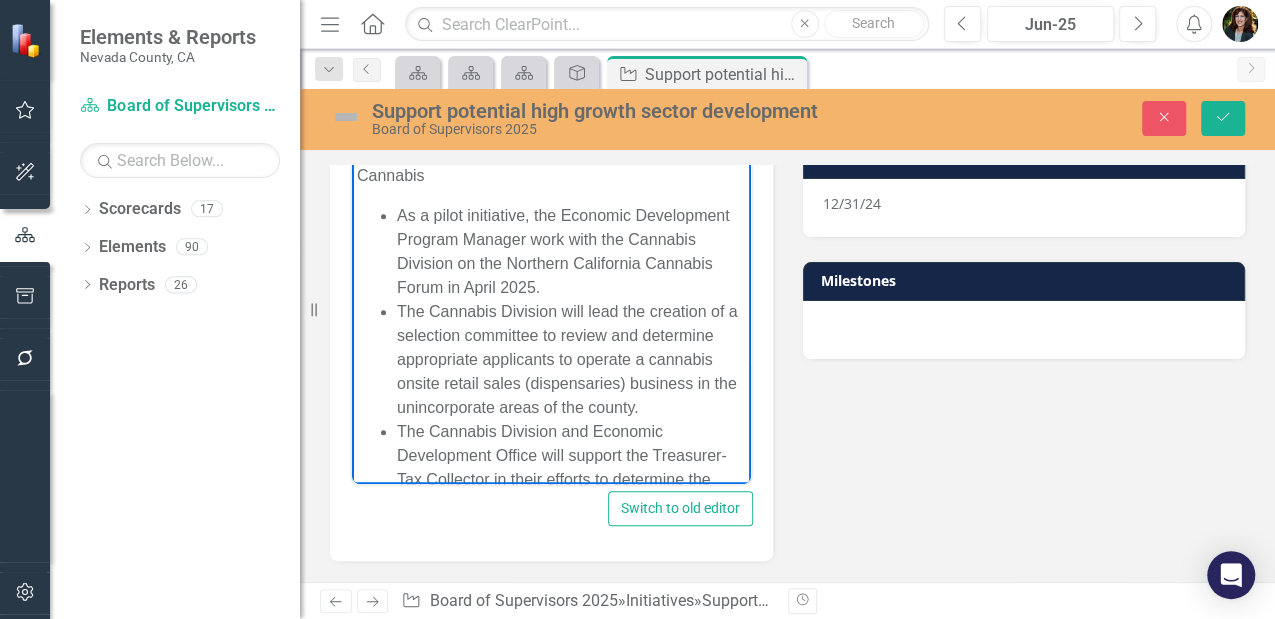 click on "As a pilot initiative, the Economic Development Program Manager work with the Cannabis Division on the Northern California Cannabis Forum in April 2025." at bounding box center [571, 251] 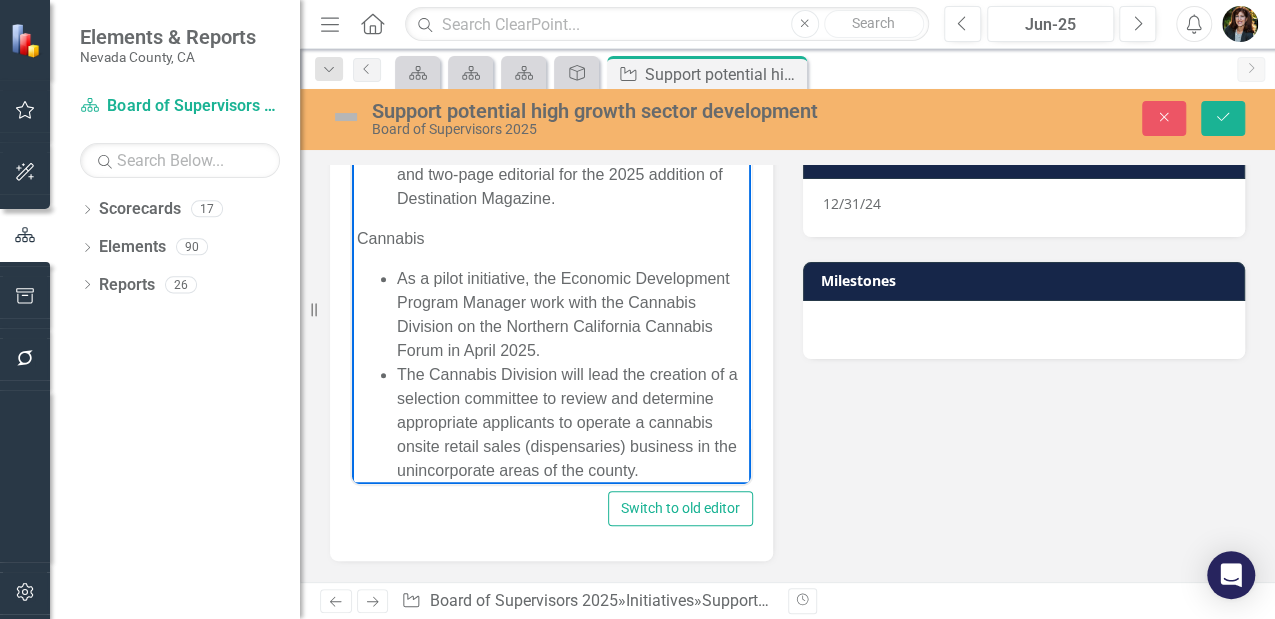 scroll, scrollTop: 973, scrollLeft: 0, axis: vertical 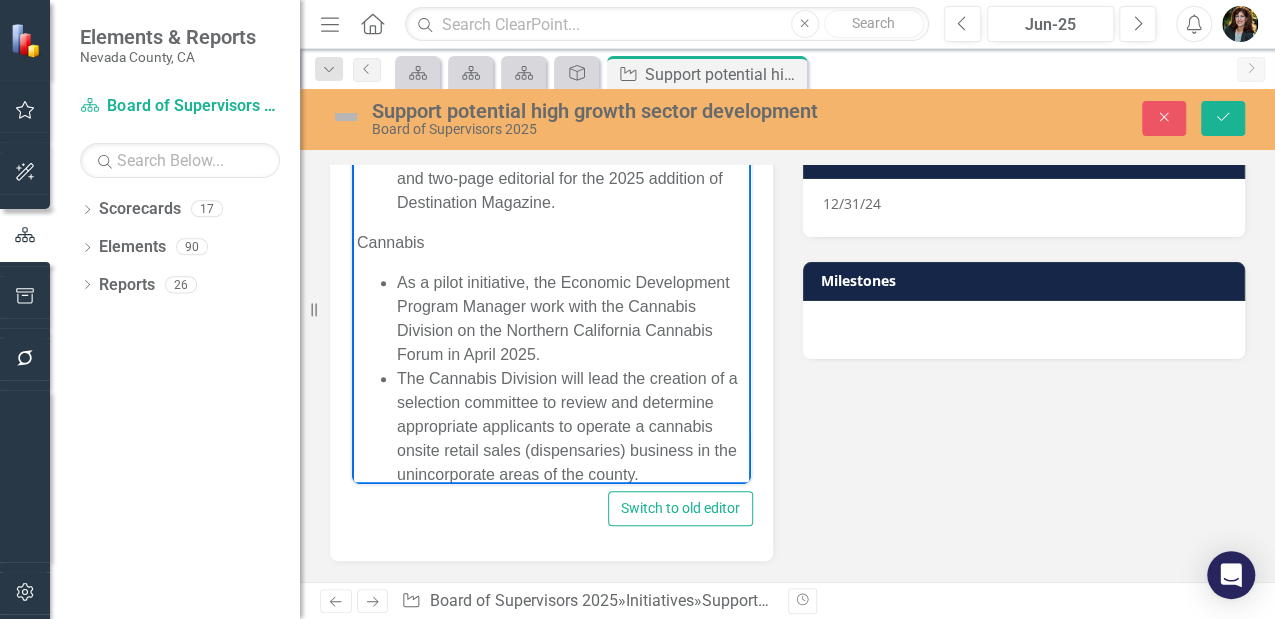 click on "Progress Update Jun-25 Copy Forward Copy Forward ClearPoint AI AI Assistant Paragraph Switch to old editor Next Steps Jun-25 Q3 & Q4 (July- December 2025) plans include:
Agriculture:
The Agriculture Department will participate at the [STATE] County Fair focusing on educating the general public about the role the County Ag Department plays in protecting Agriculture, Environment, and consumers.
Participation at the [STATE] County Farm Day involves educating over 600 third graders about the role the County Ag Department plays in protecting Agriculture, Environment, and consumers.
The 2024 [STATE] County Crop and Livestock Report will be completed by October.
As part of Sierra Harvest's USDA Beginning Farmer and Ranchers grant, the Economic Development Office will meet with farmers one-on-one after they graduate from their Farm Biz Course.
Tourism:
Objectives Economic Development Start Date 1/1/22 End Date 12/31/24 Milestones" at bounding box center [787, 703] 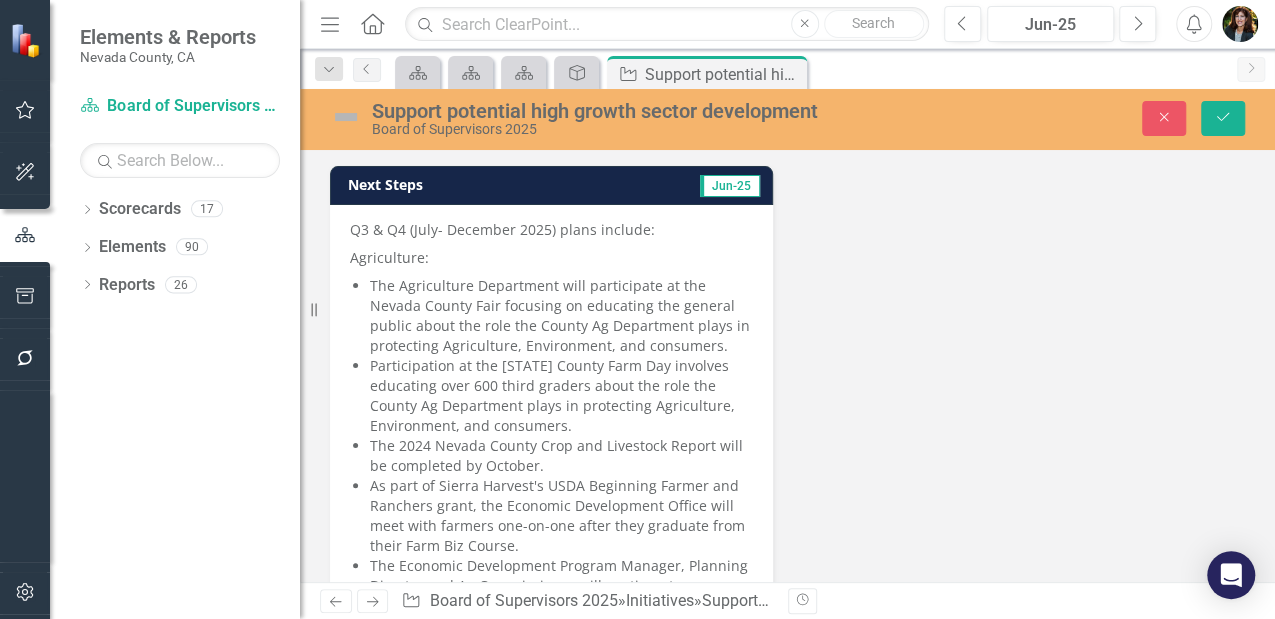 scroll, scrollTop: 676, scrollLeft: 0, axis: vertical 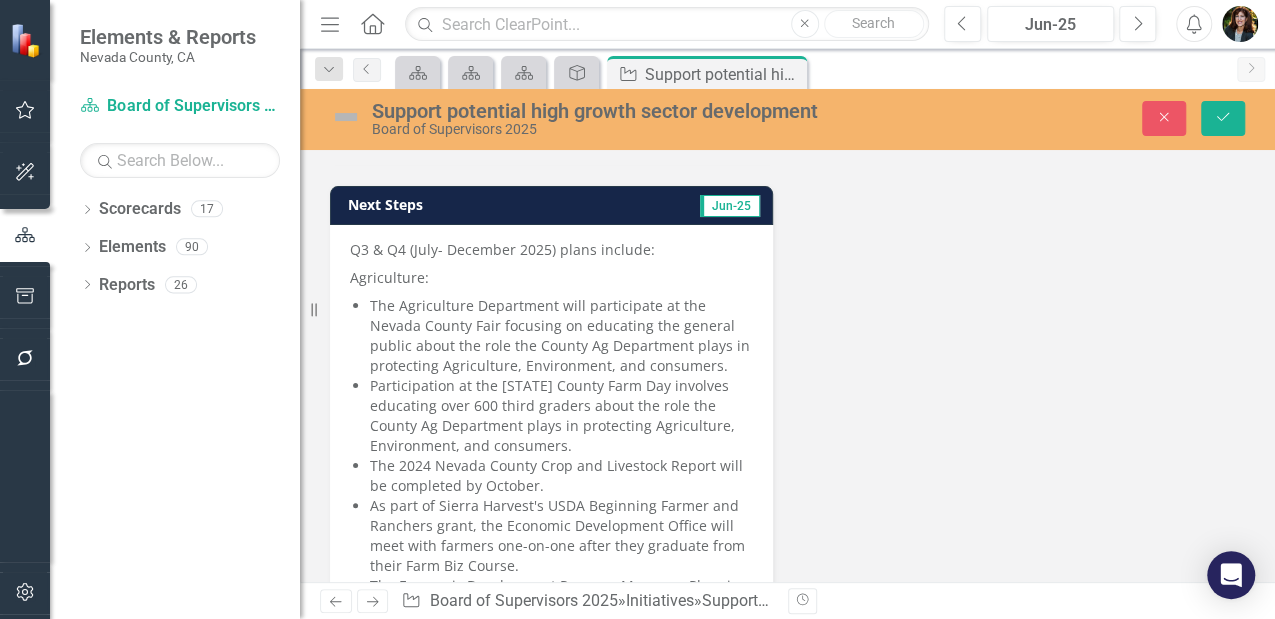 click on "Participation at the [STATE] County Farm Day involves educating over 600 third graders about the role the County Ag Department plays in protecting Agriculture, Environment, and consumers." at bounding box center (561, 416) 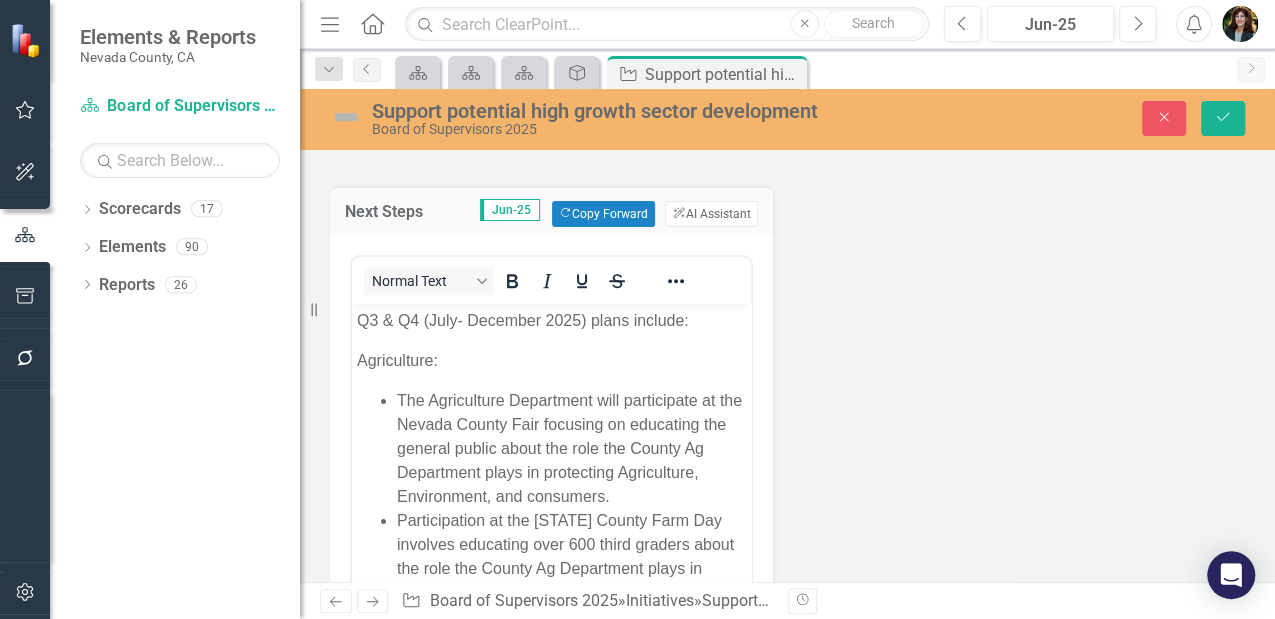 scroll, scrollTop: 66, scrollLeft: 0, axis: vertical 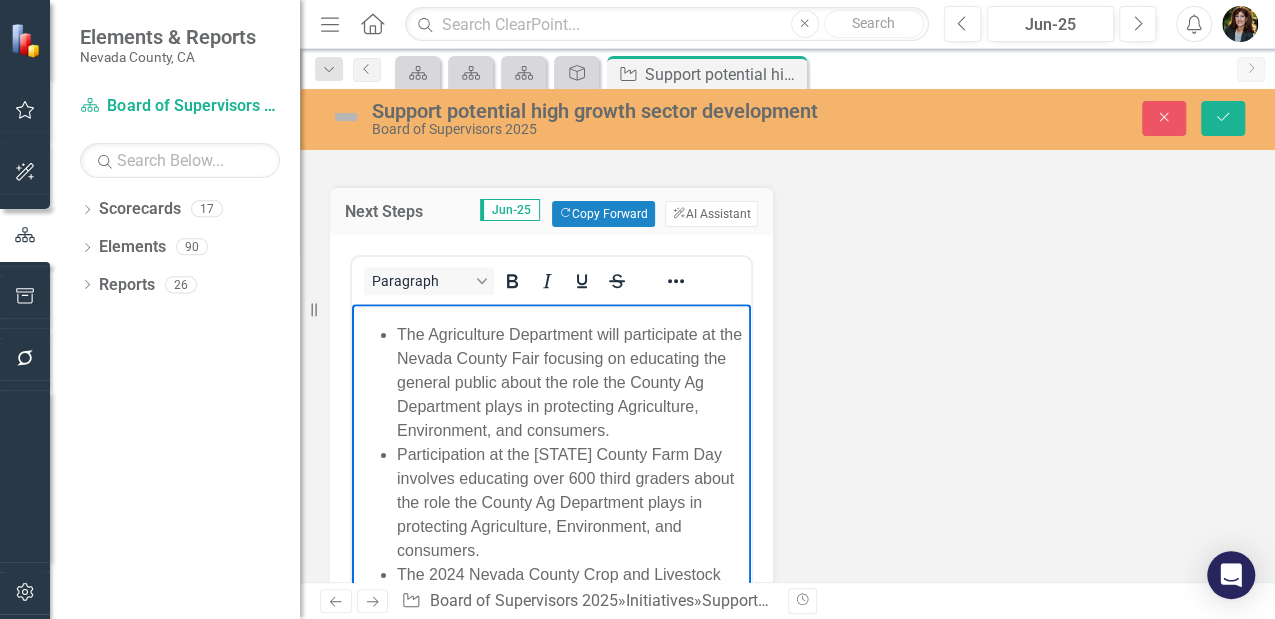 click on "Participation at the [STATE] County Farm Day involves educating over 600 third graders about the role the County Ag Department plays in protecting Agriculture, Environment, and consumers." at bounding box center [571, 502] 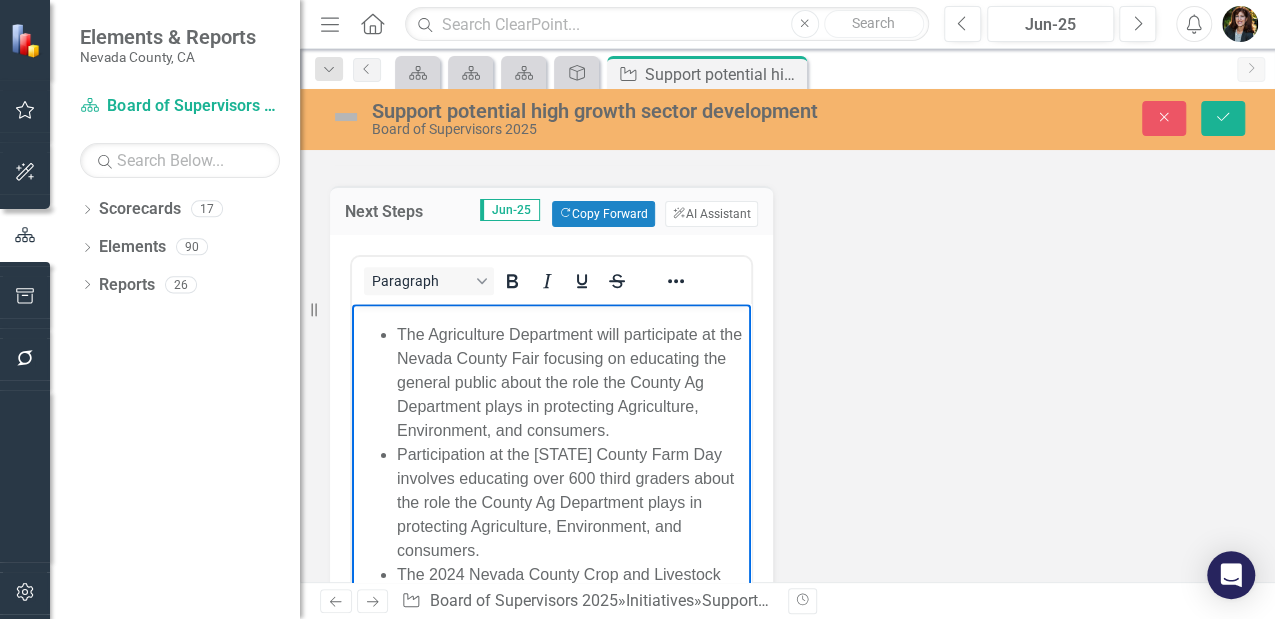 type 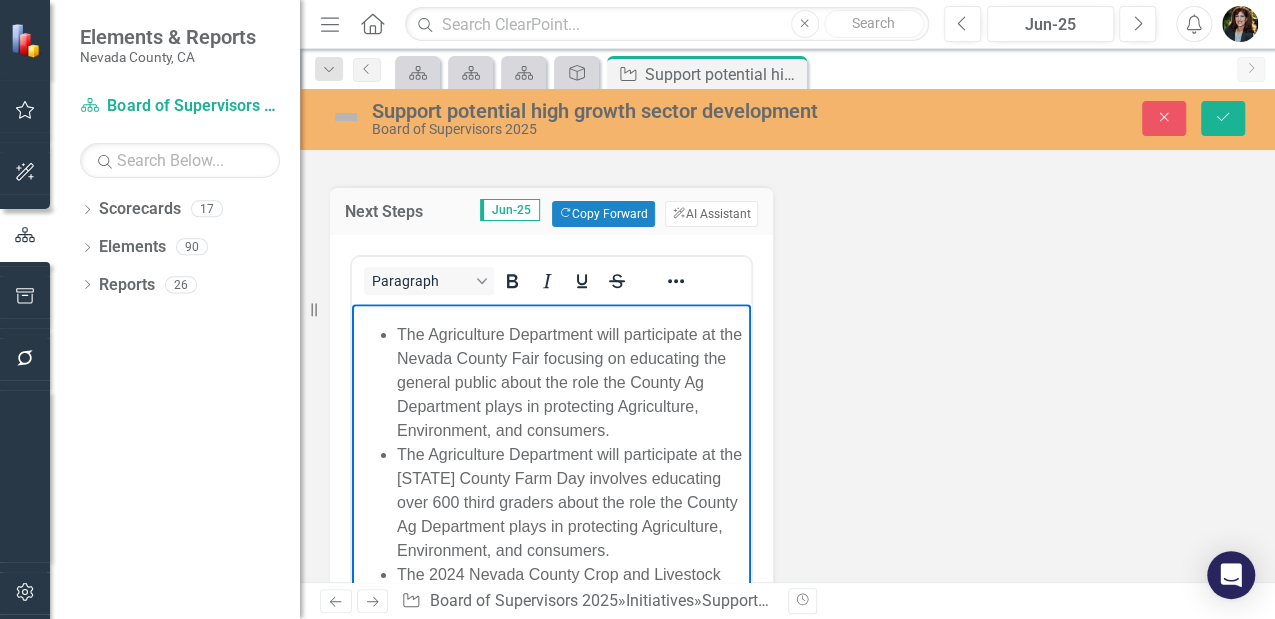 click on "The Agriculture Department will participate at the [STATE] County Farm Day involves educating over 600 third graders about the role the County Ag Department plays in protecting Agriculture, Environment, and consumers." at bounding box center (571, 502) 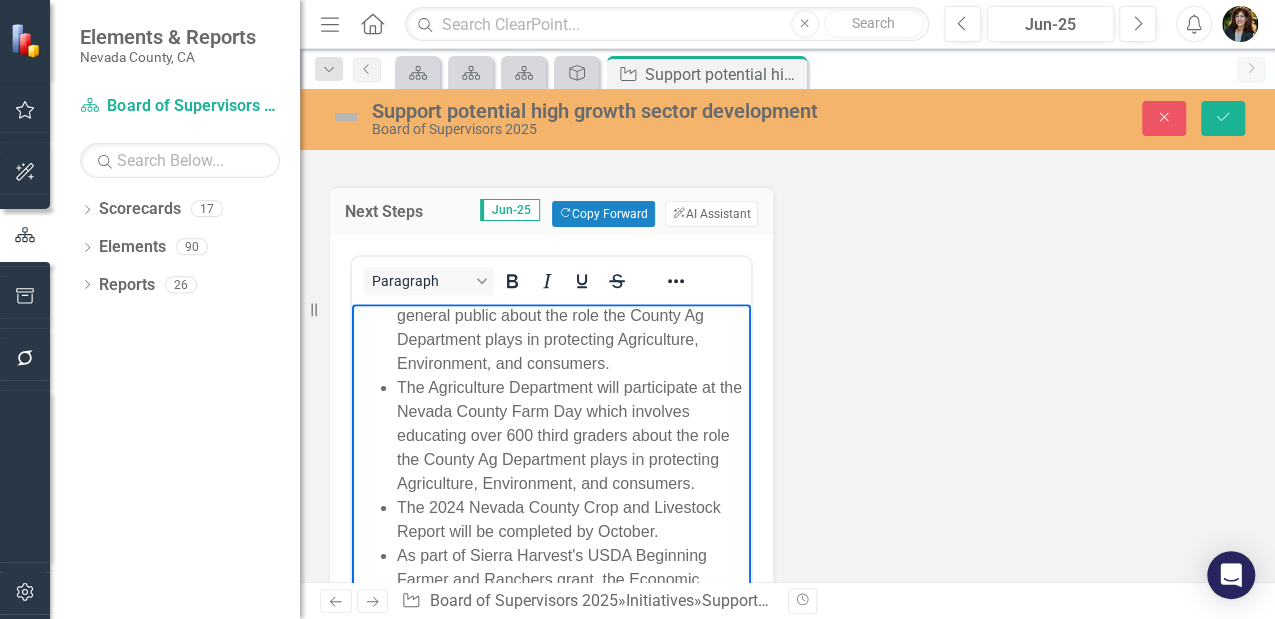 scroll, scrollTop: 200, scrollLeft: 0, axis: vertical 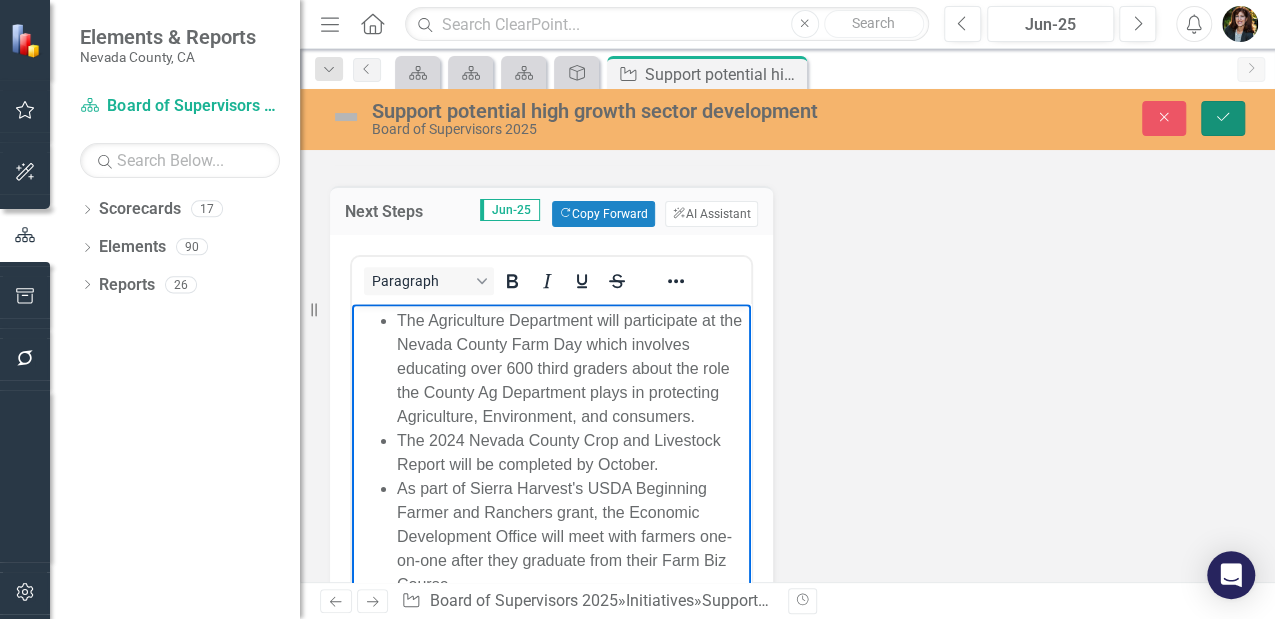 click 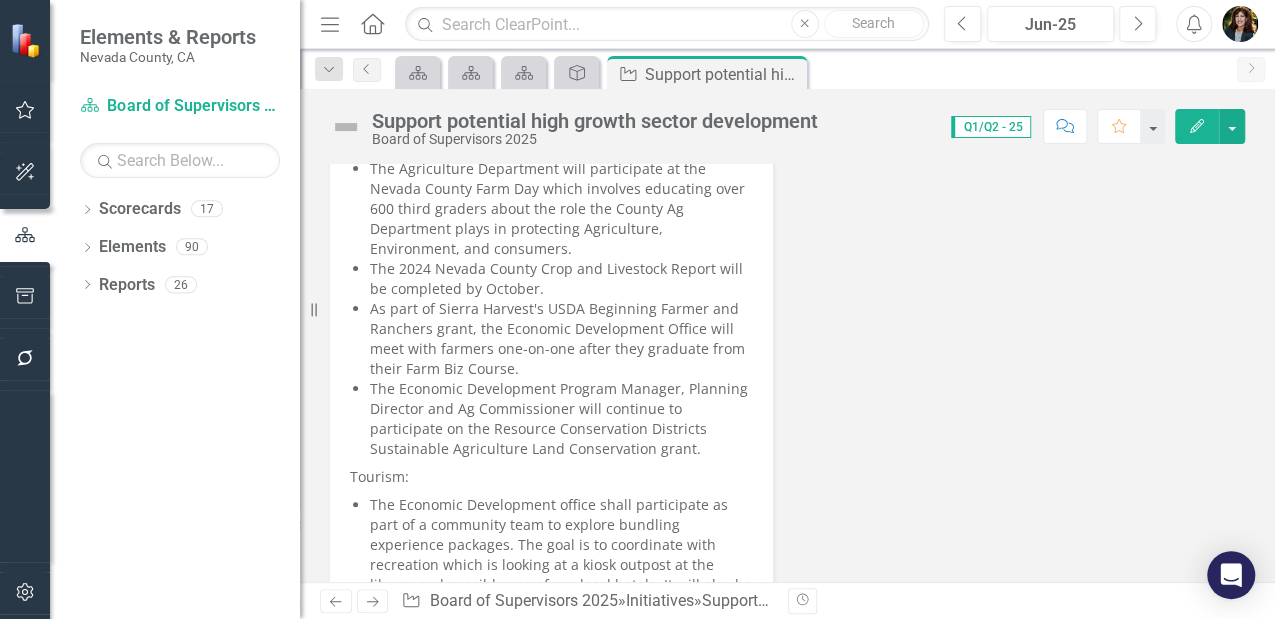 scroll, scrollTop: 1733, scrollLeft: 0, axis: vertical 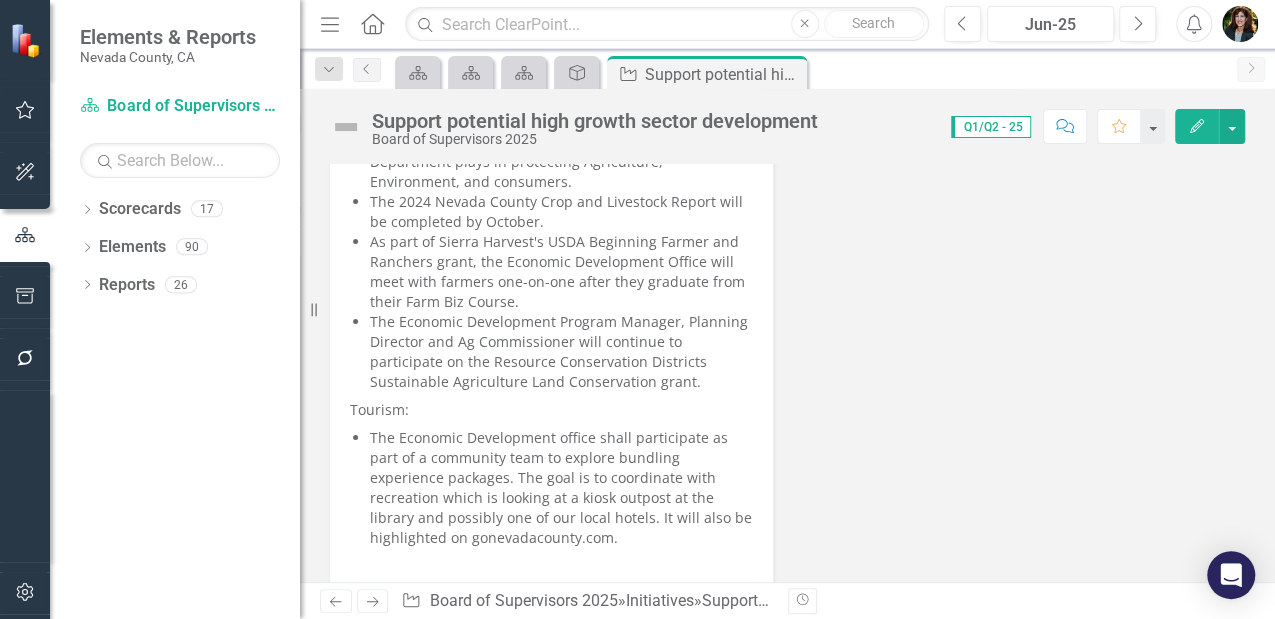 click on "Edit" at bounding box center [1197, 126] 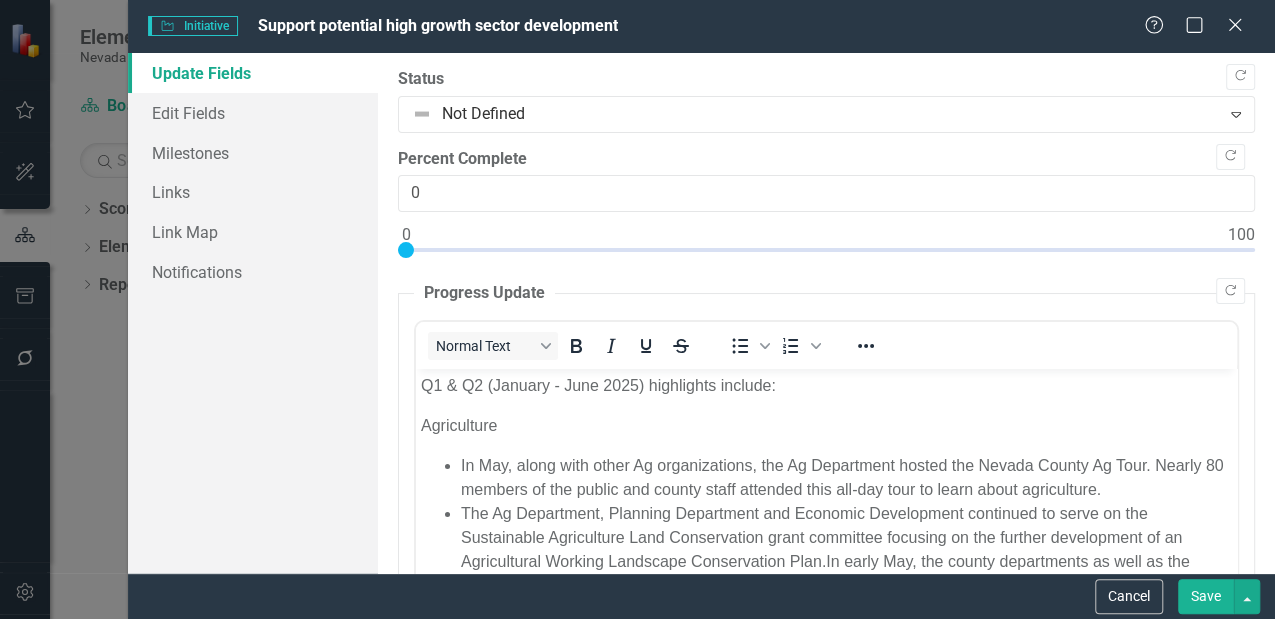 scroll, scrollTop: 0, scrollLeft: 0, axis: both 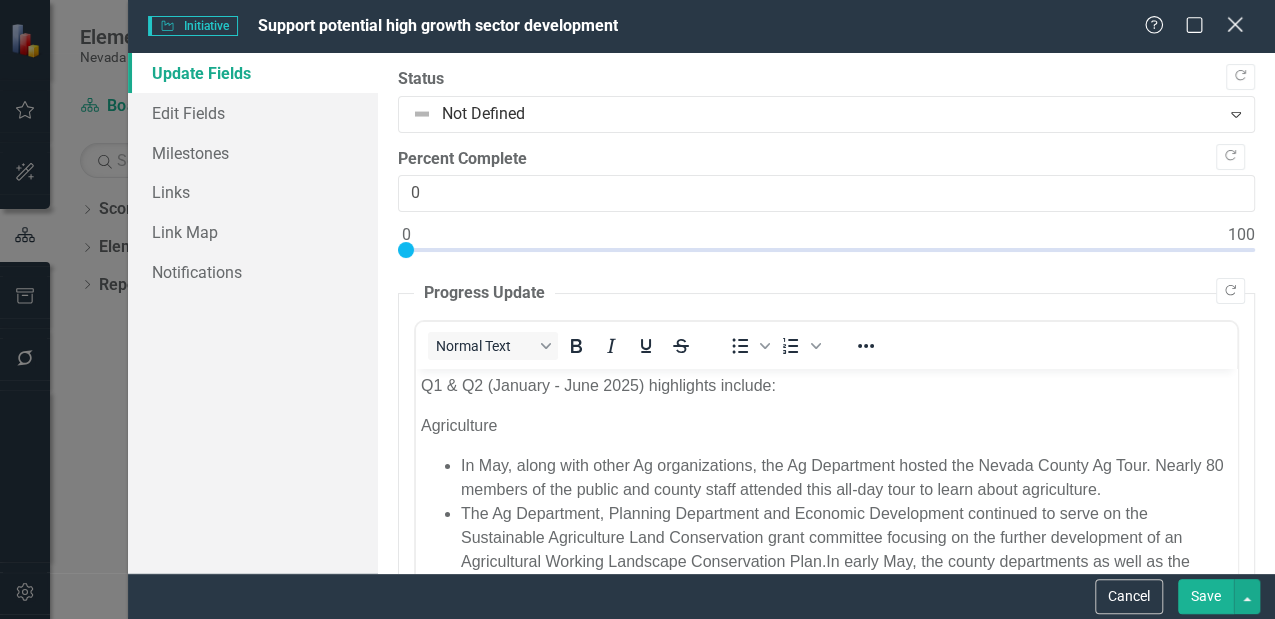 click 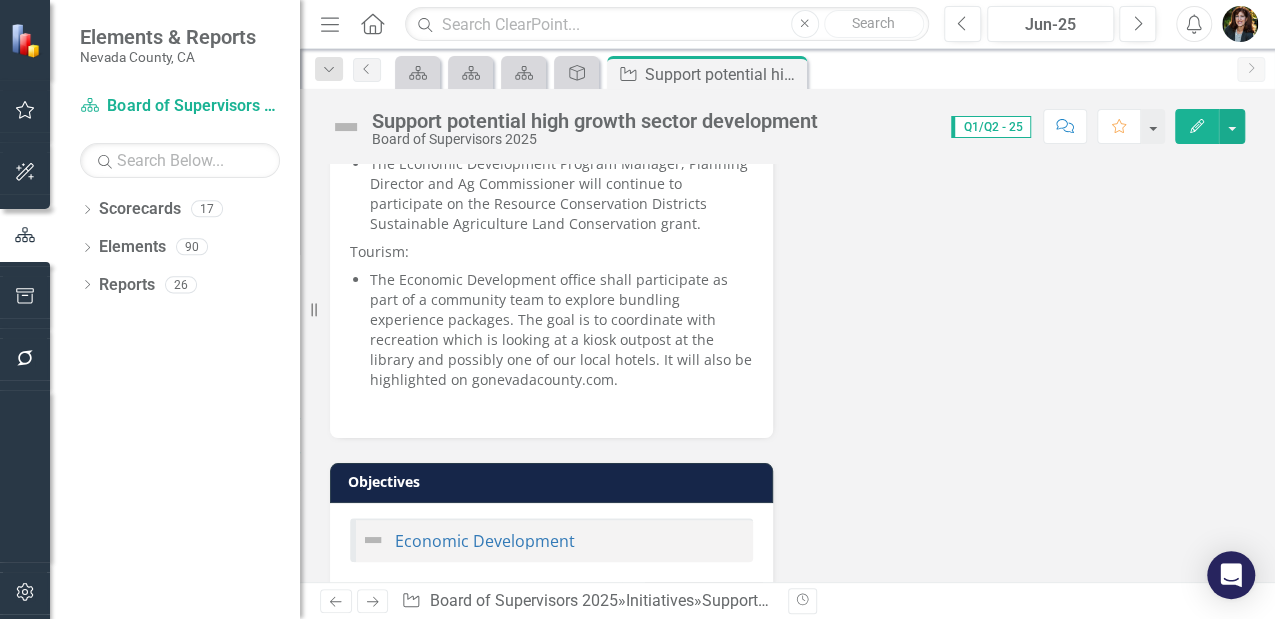 scroll, scrollTop: 1933, scrollLeft: 0, axis: vertical 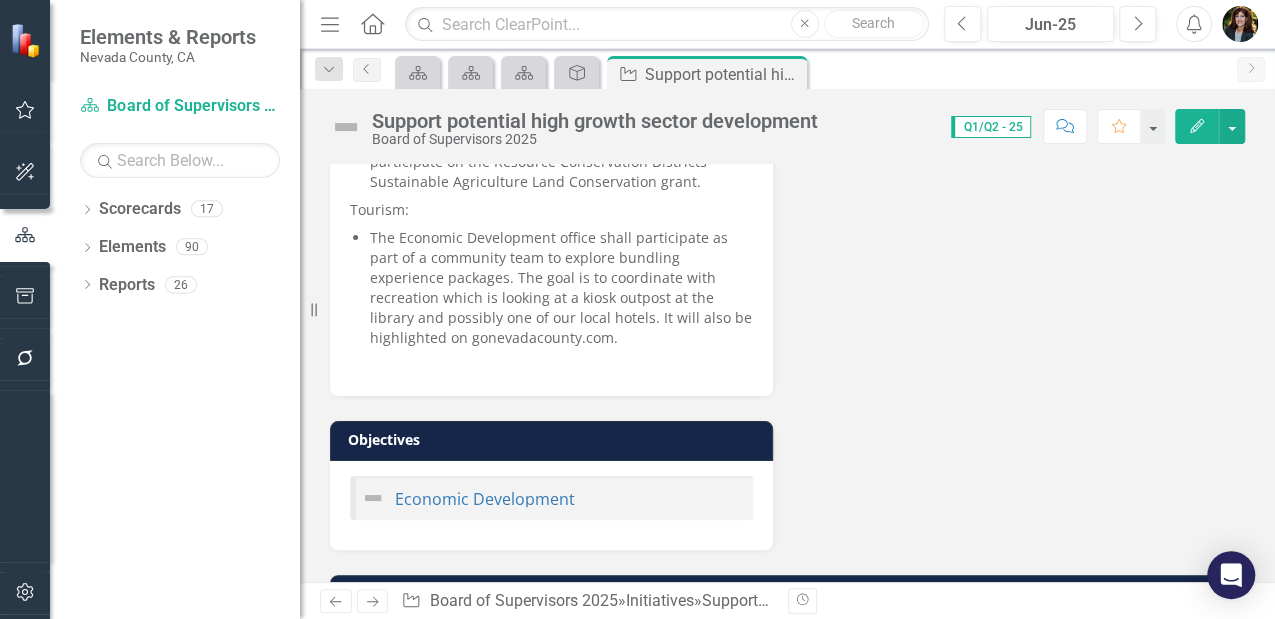 click on "The Economic Development office shall participate as part of a community team to explore bundling experience packages. The goal is to coordinate with recreation which is looking at a kiosk outpost at the library and possibly one of our local hotels. It will also be highlighted on gonevadacounty.com." at bounding box center [561, 288] 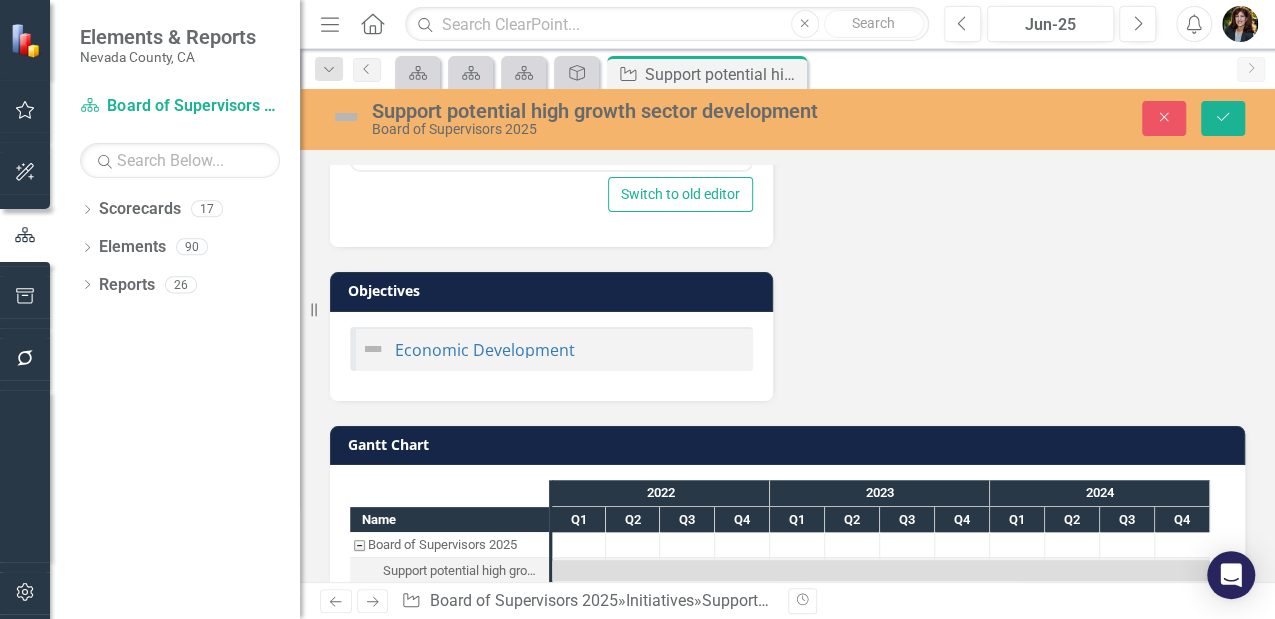 scroll, scrollTop: 1943, scrollLeft: 0, axis: vertical 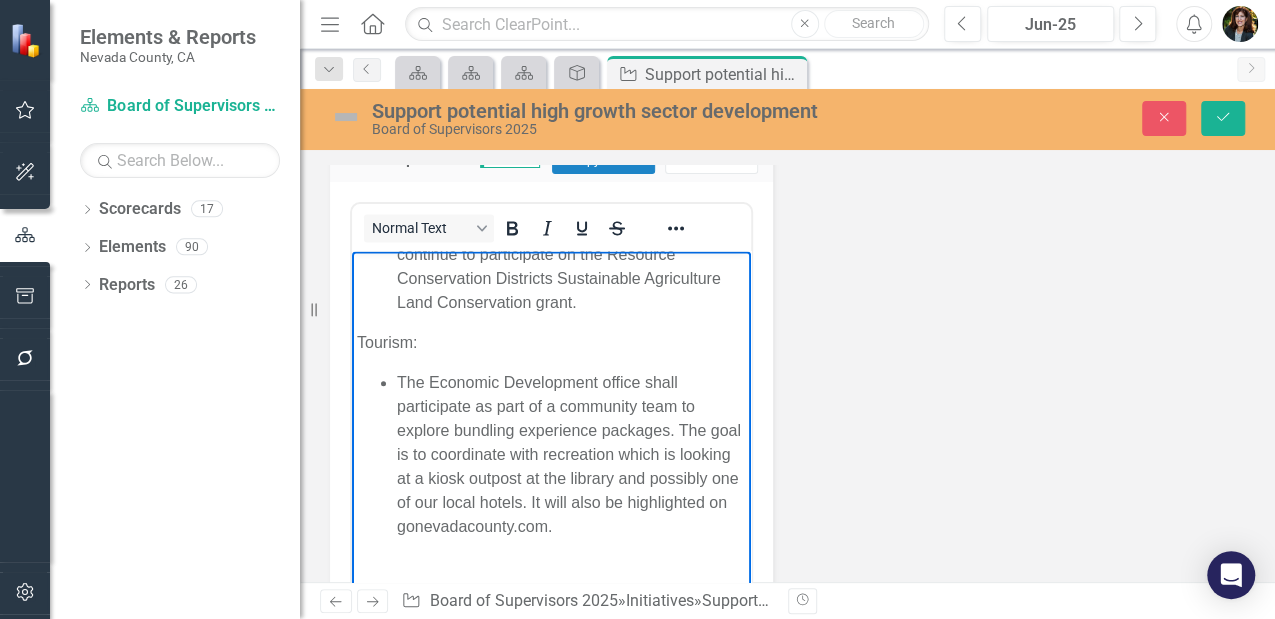 click on "The Economic Development office shall participate as part of a community team to explore bundling experience packages. The goal is to coordinate with recreation which is looking at a kiosk outpost at the library and possibly one of our local hotels. It will also be highlighted on gonevadacounty.com." at bounding box center [571, 455] 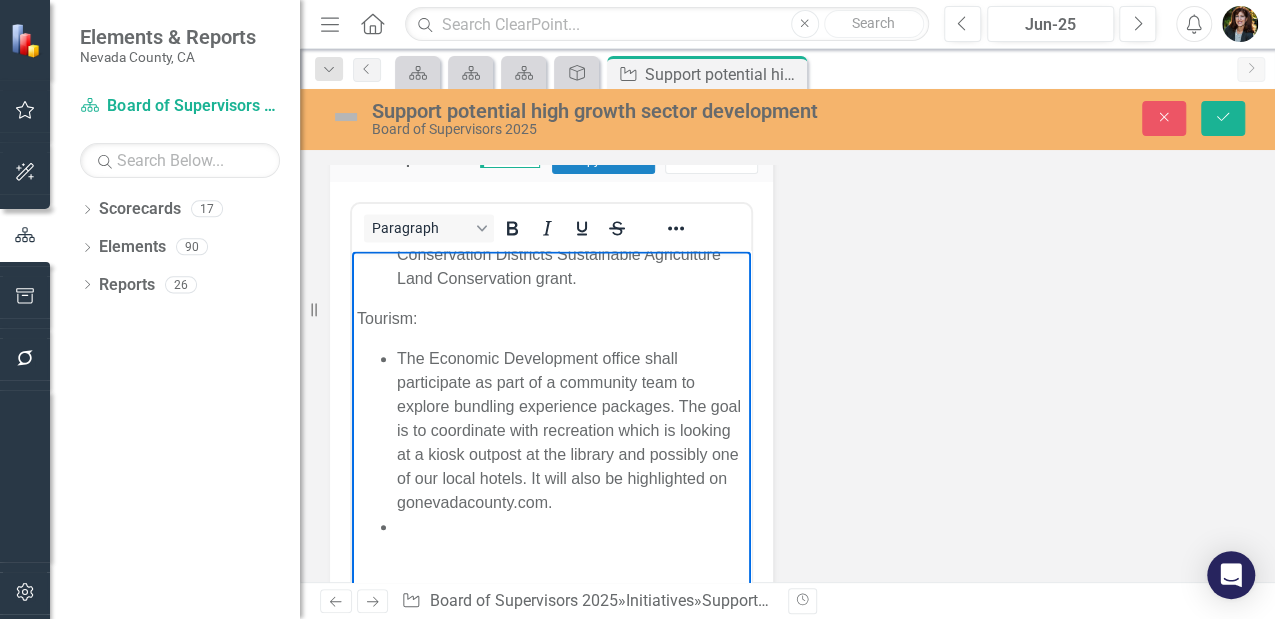 type 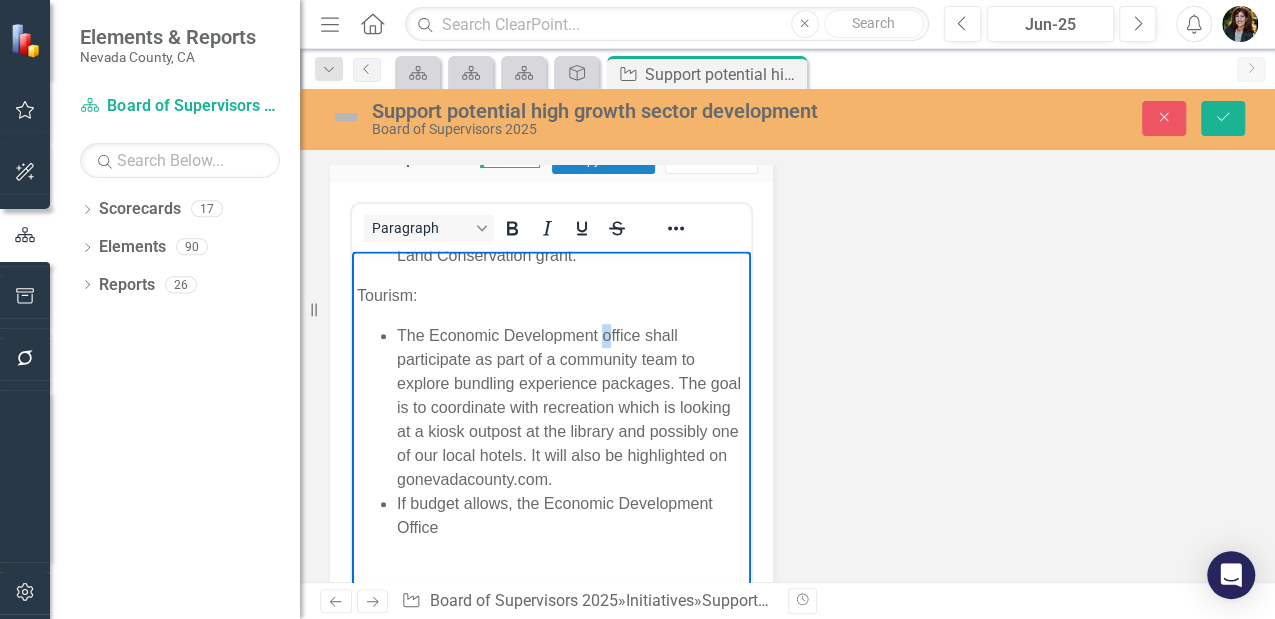 click on "The Economic Development office shall participate as part of a community team to explore bundling experience packages. The goal is to coordinate with recreation which is looking at a kiosk outpost at the library and possibly one of our local hotels. It will also be highlighted on gonevadacounty.com." at bounding box center [571, 408] 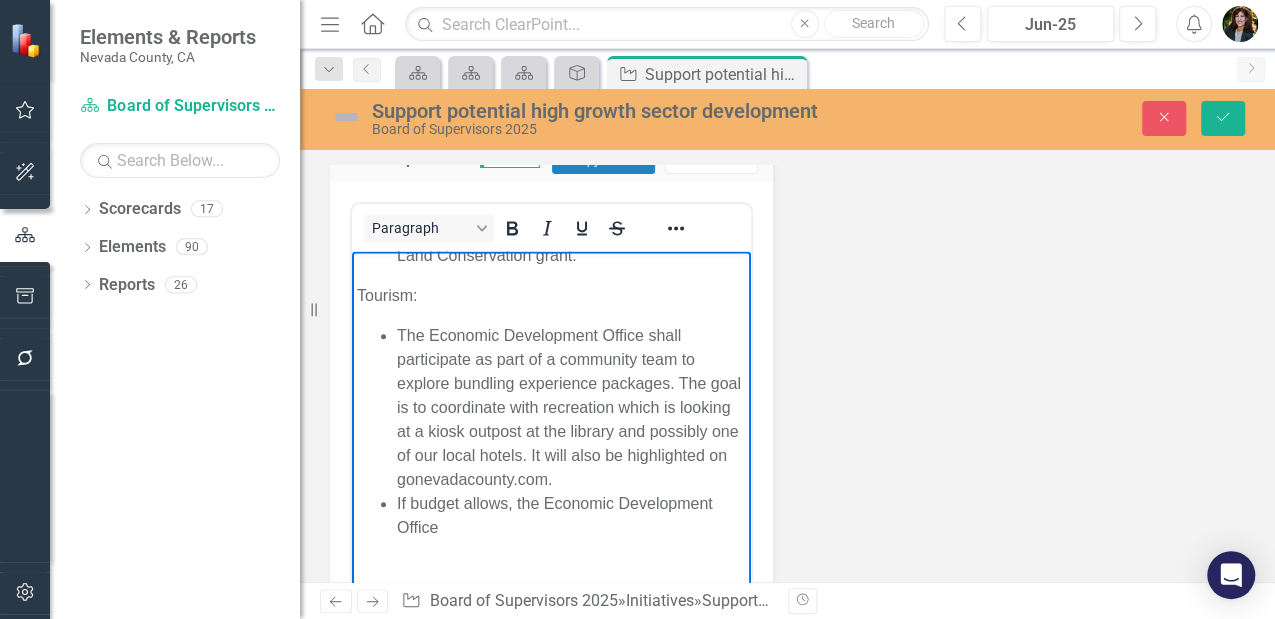 click on "If budget allows, the Economic Development Office" at bounding box center (571, 516) 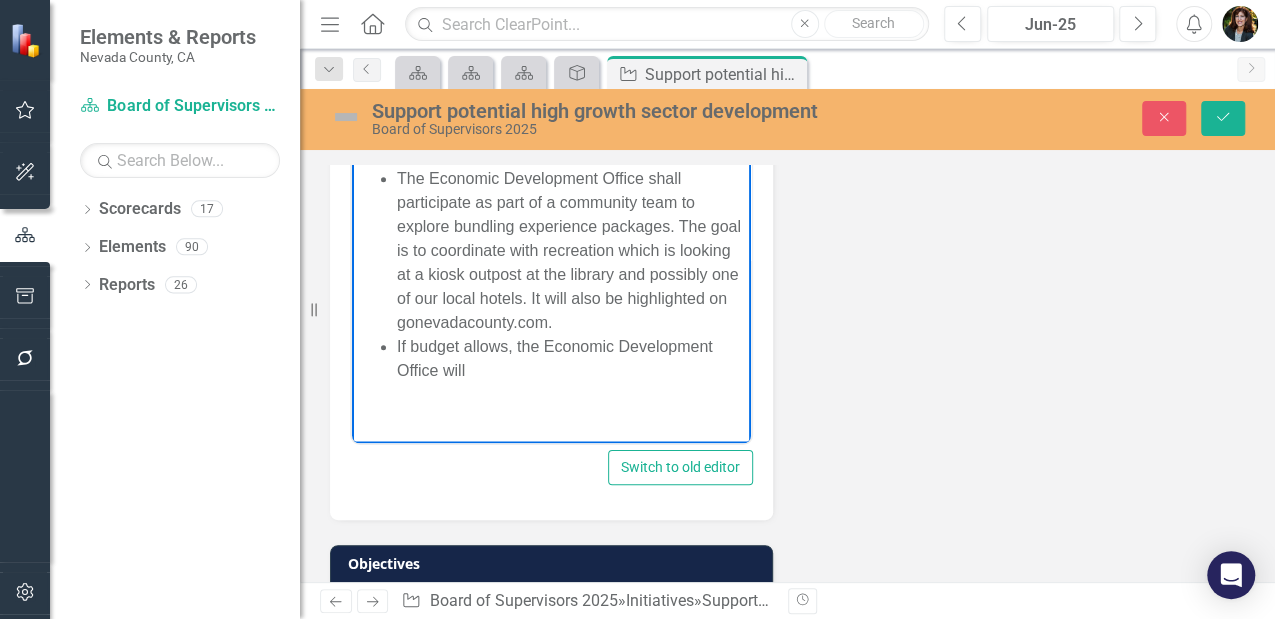 scroll, scrollTop: 1703, scrollLeft: 0, axis: vertical 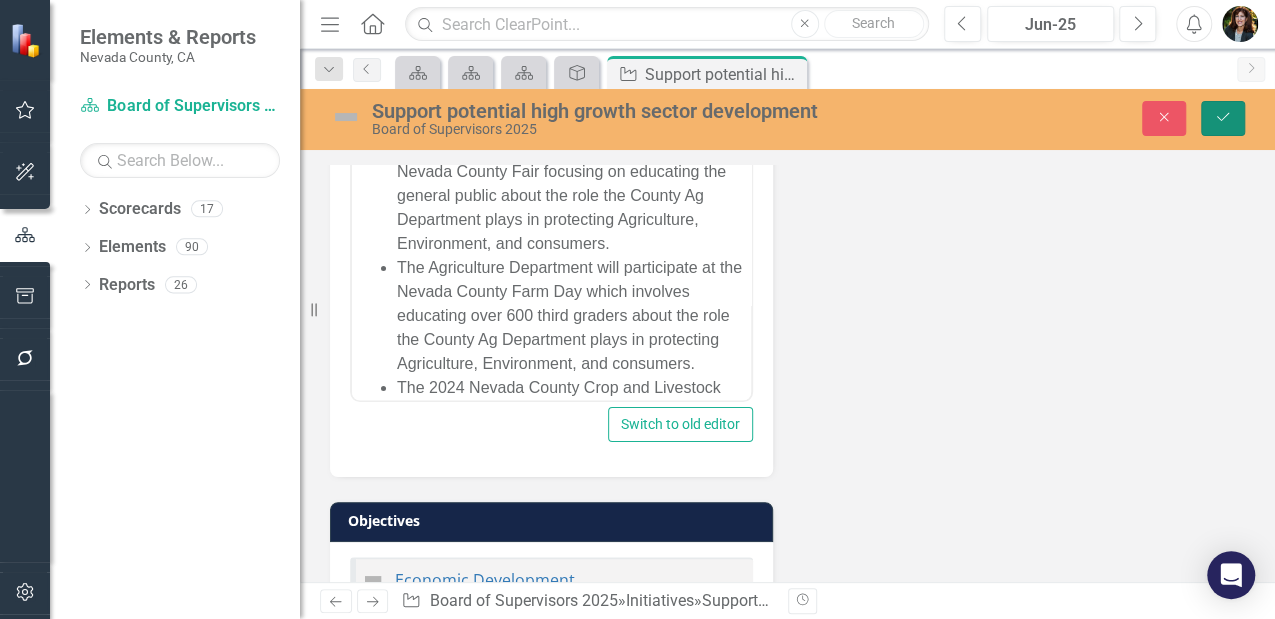 click on "Save" 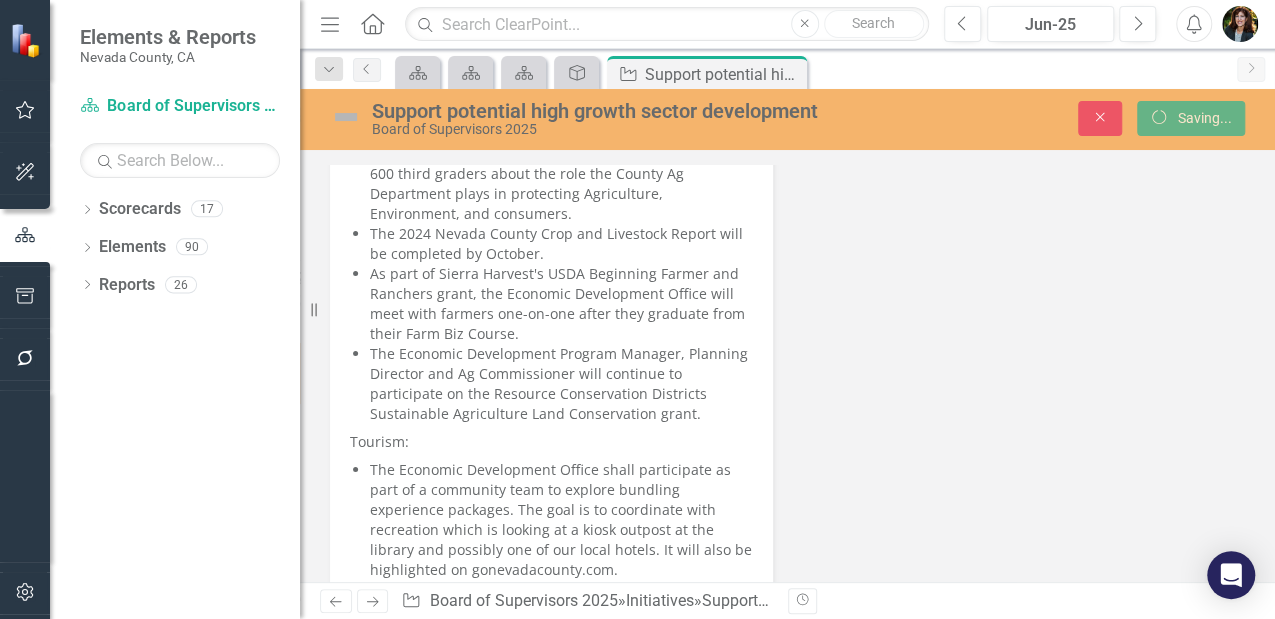 scroll, scrollTop: 1693, scrollLeft: 0, axis: vertical 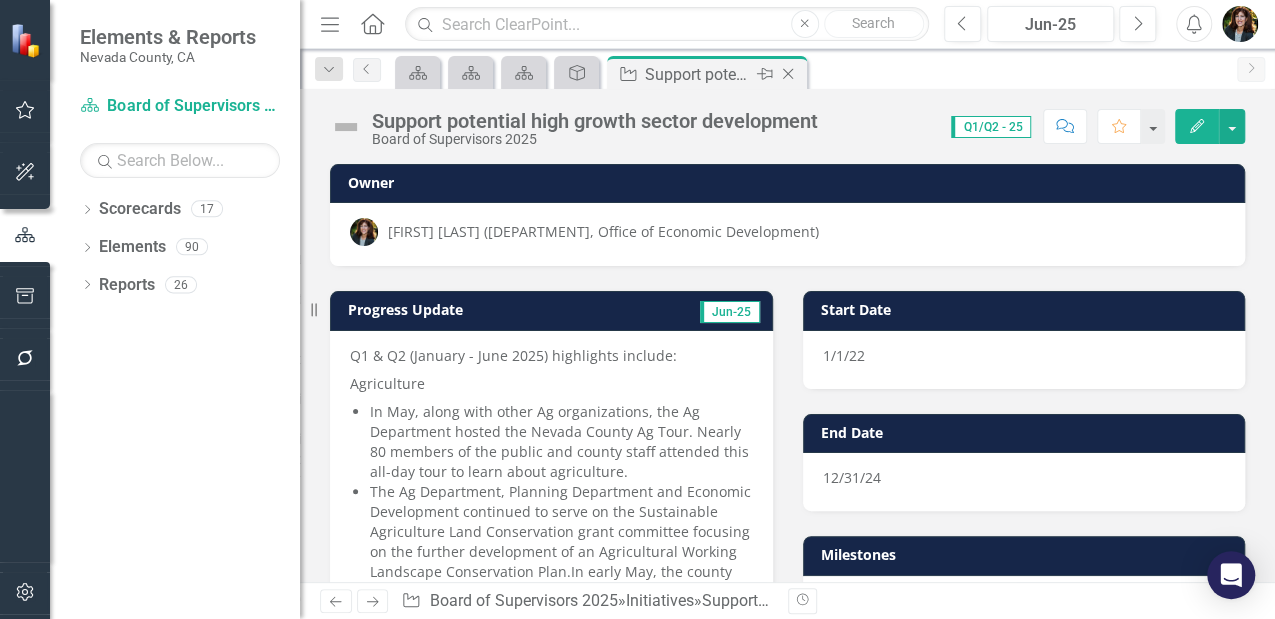 click 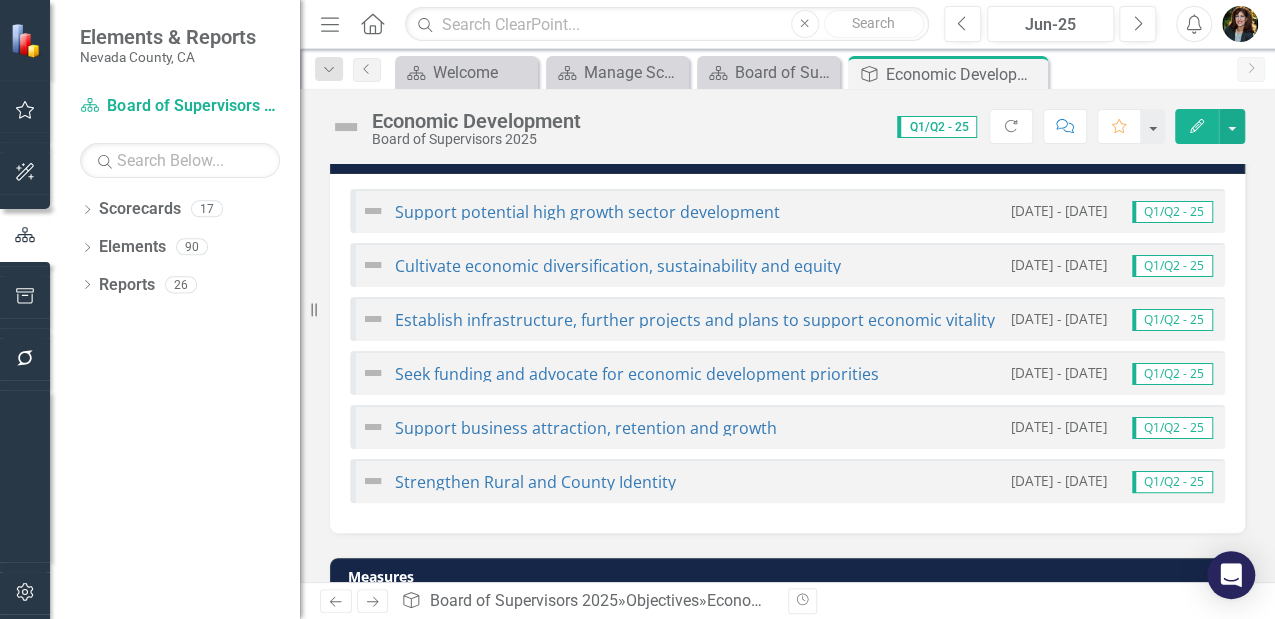 scroll, scrollTop: 1200, scrollLeft: 0, axis: vertical 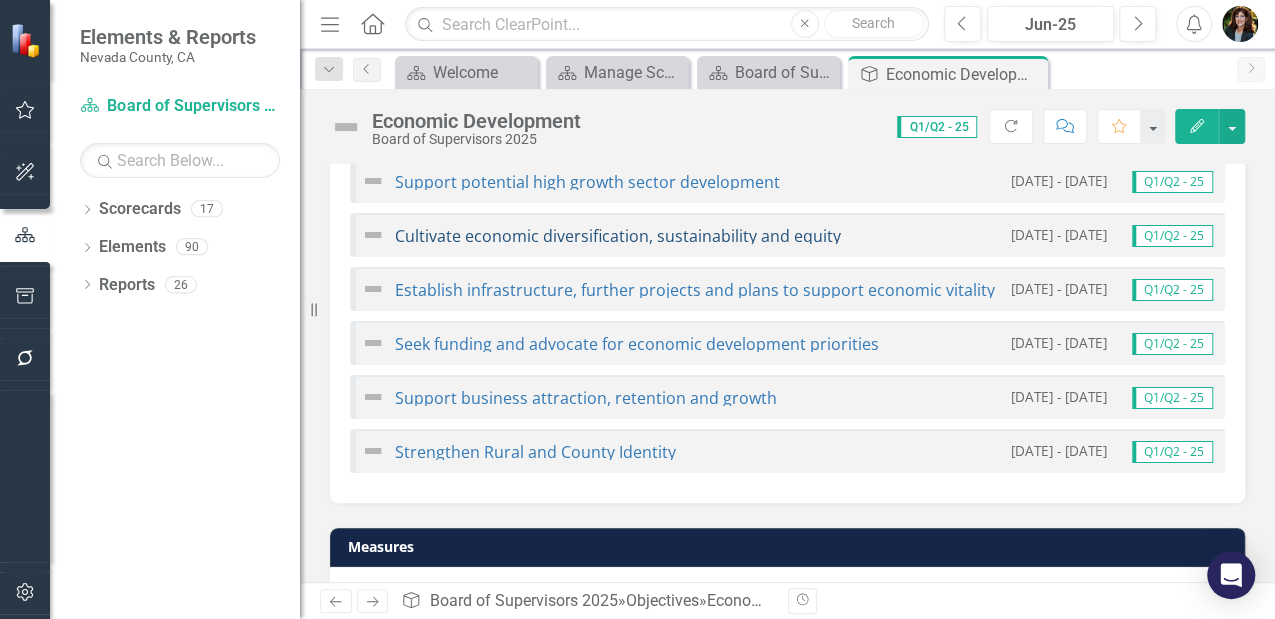 click on "Cultivate economic diversification, sustainability and equity" at bounding box center [618, 236] 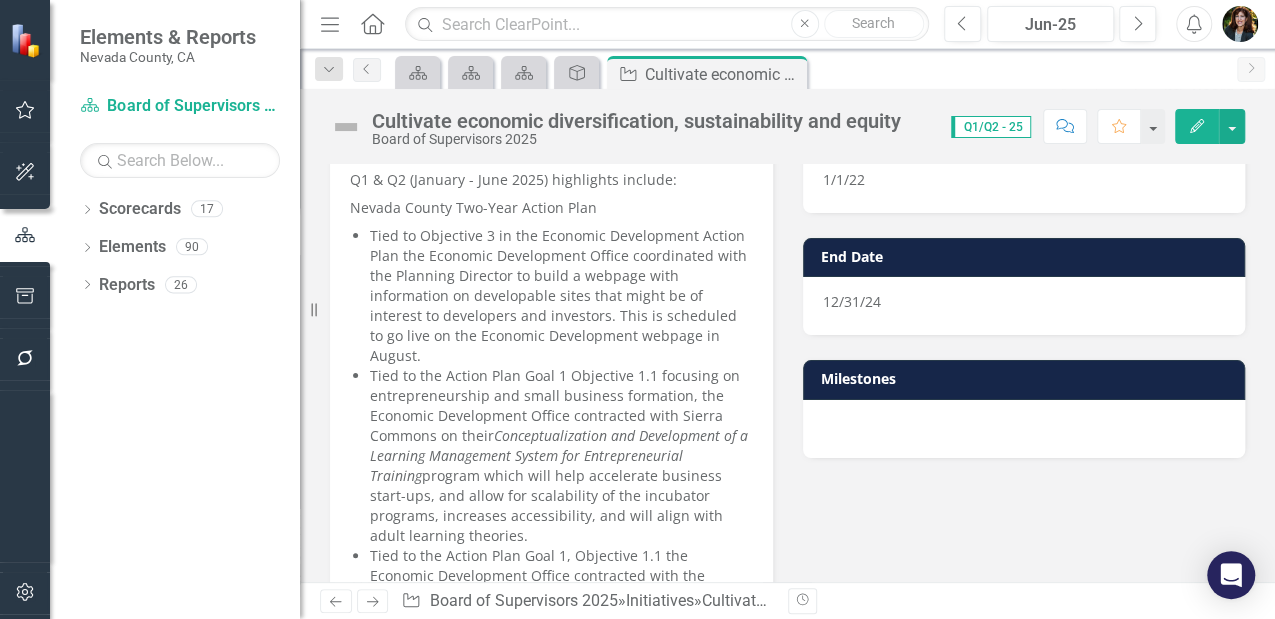 scroll, scrollTop: 200, scrollLeft: 0, axis: vertical 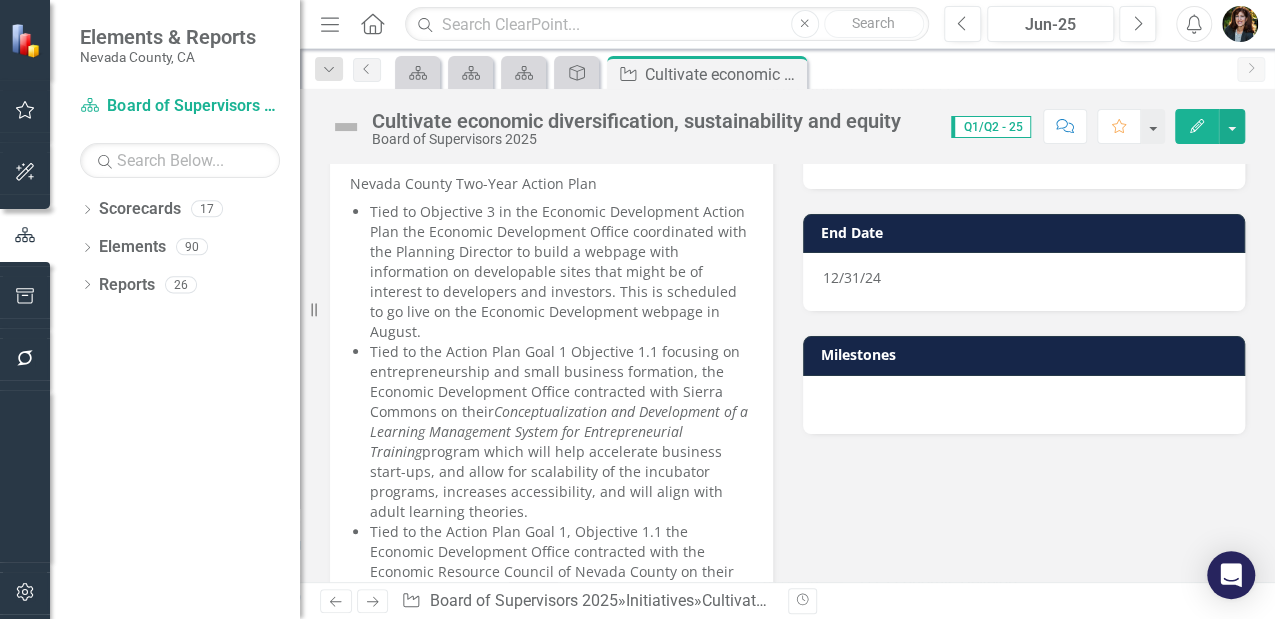 click on "Tied to Objective 3 in the Economic Development Action Plan the Economic Development Office coordinated with the Planning Director to build a webpage with information on developable sites that might be of interest to developers and investors. This is scheduled to go live on the Economic Development webpage in August." at bounding box center (561, 272) 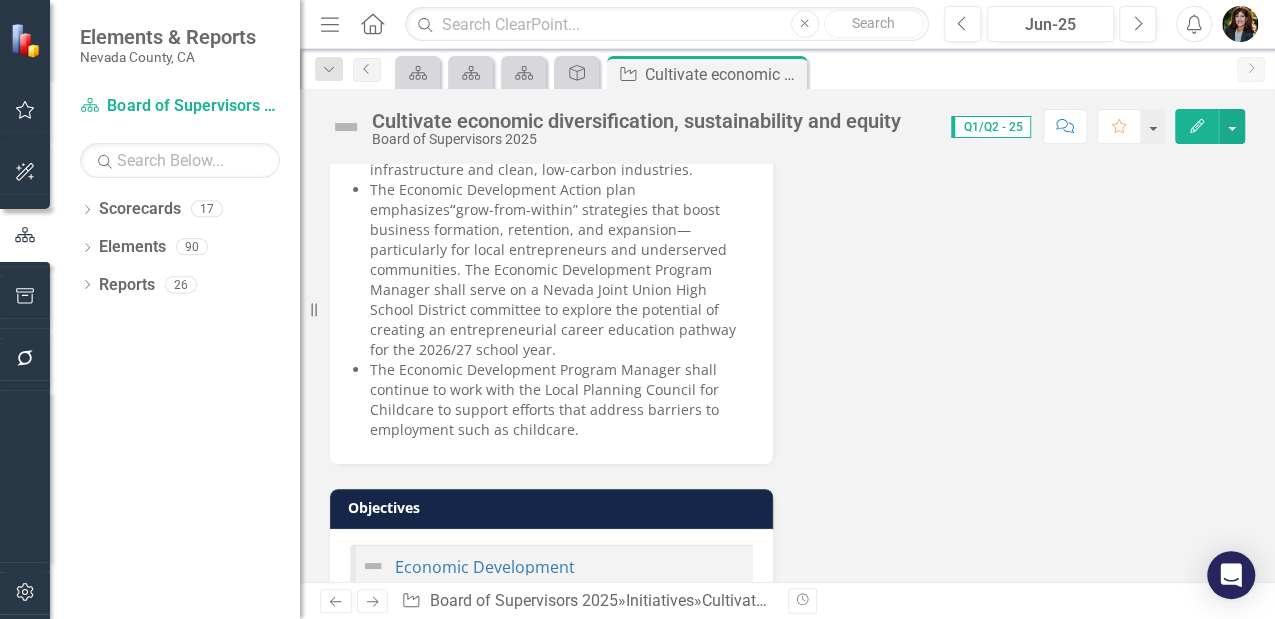 scroll, scrollTop: 1200, scrollLeft: 0, axis: vertical 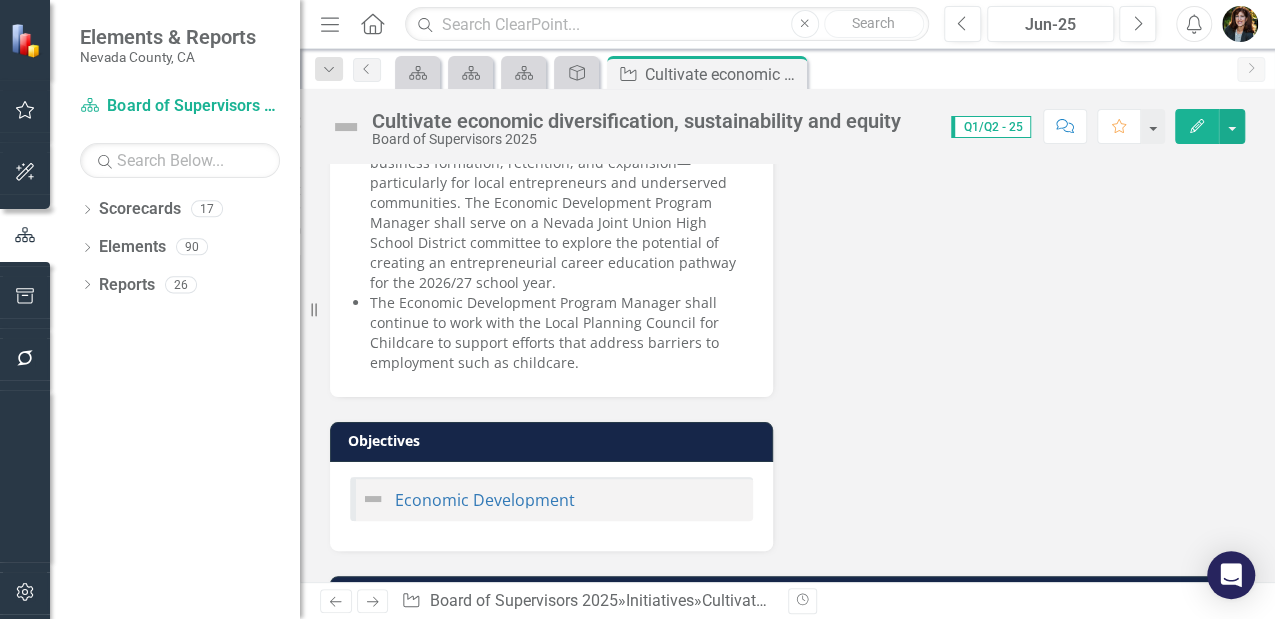 click on "Edit" 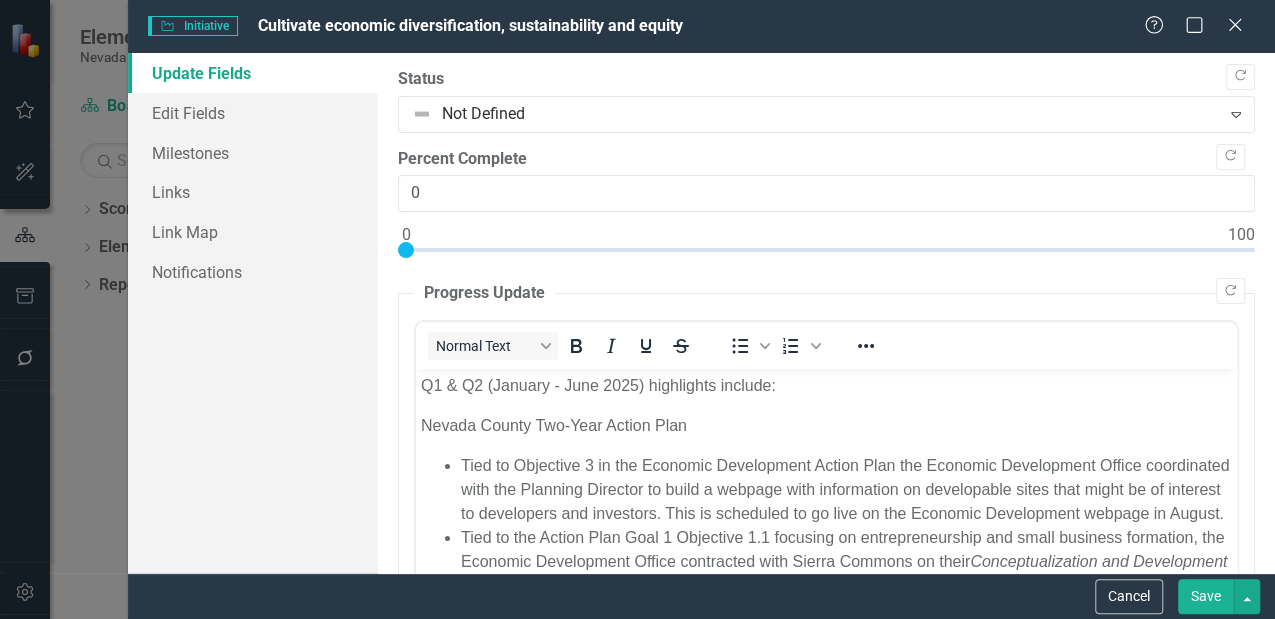 scroll, scrollTop: 0, scrollLeft: 0, axis: both 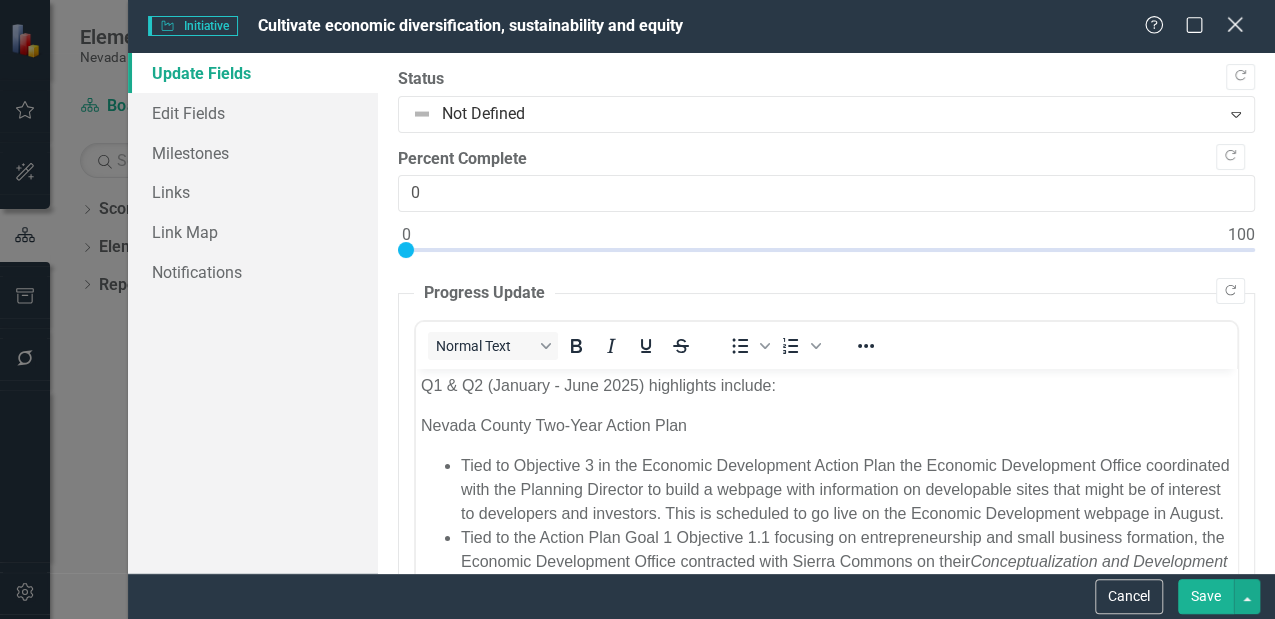 click 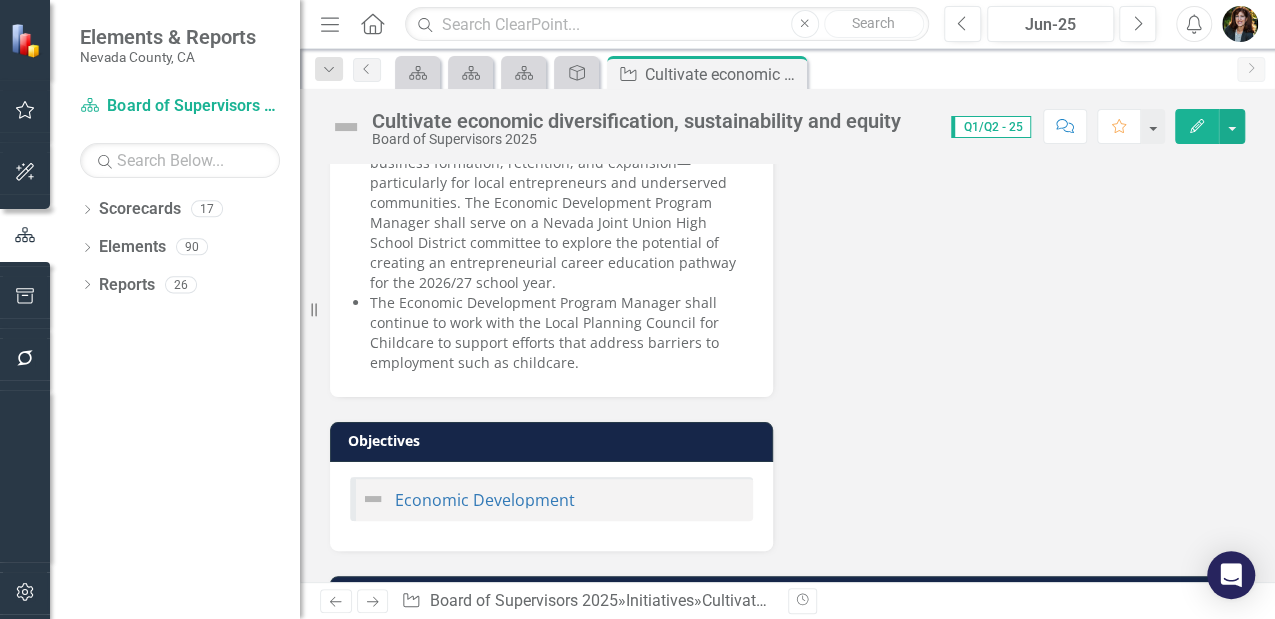 click on "Edit" at bounding box center [1197, 126] 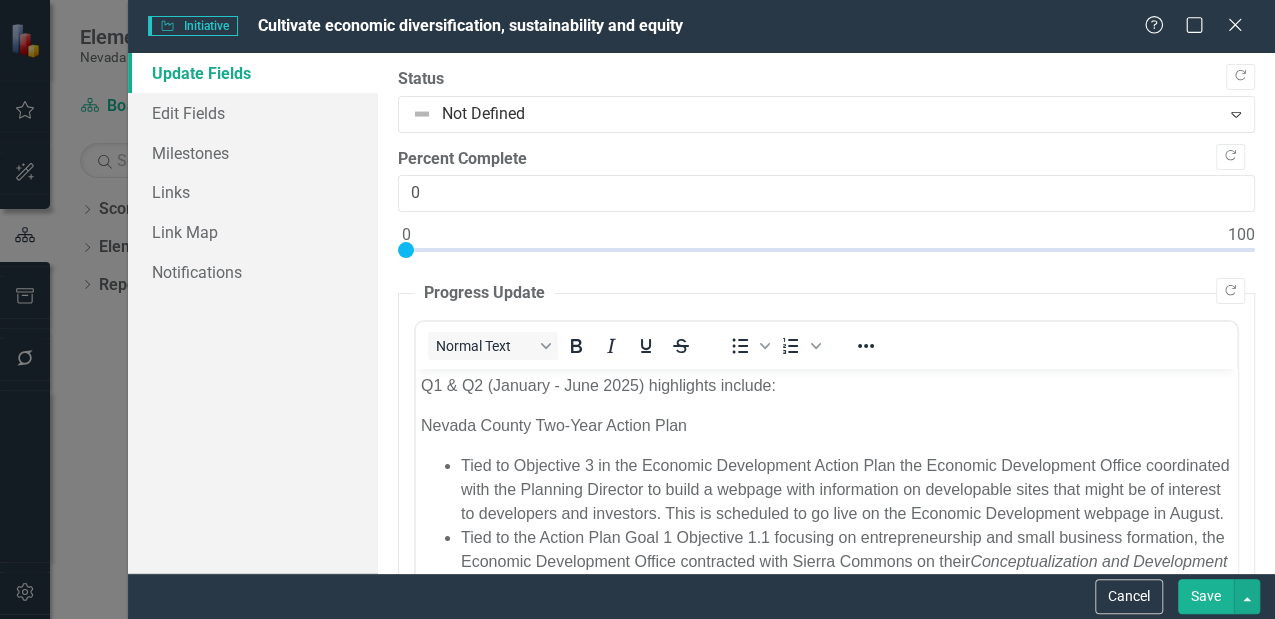 scroll, scrollTop: 0, scrollLeft: 0, axis: both 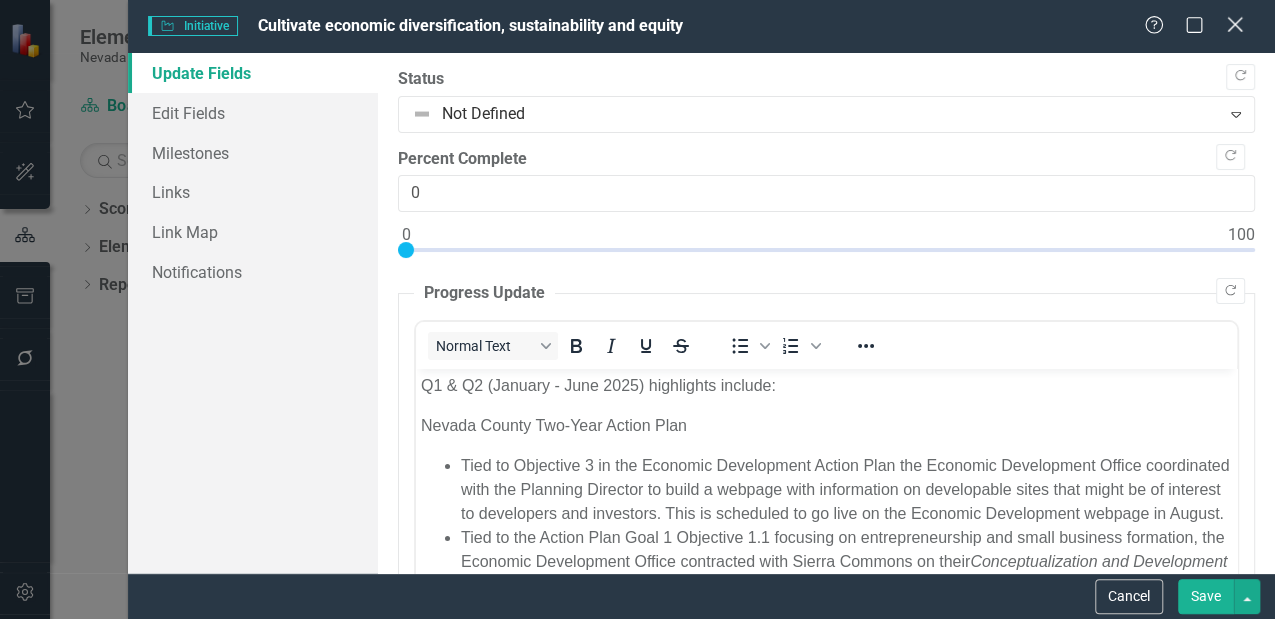click on "Close" 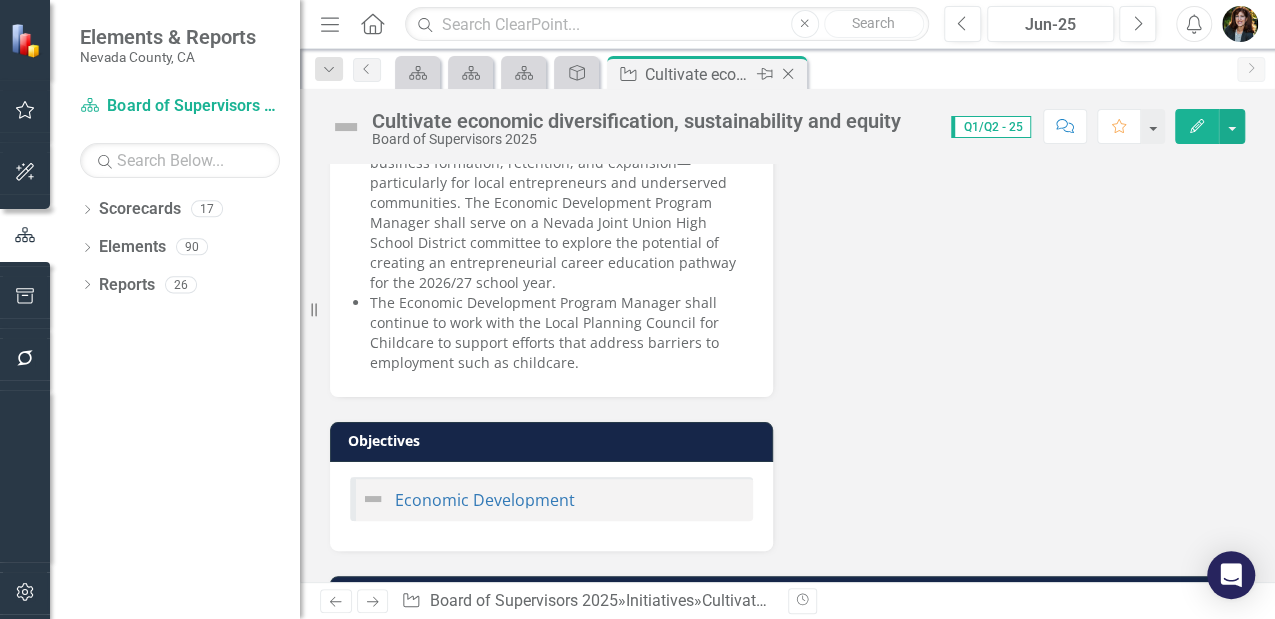 click on "Close" 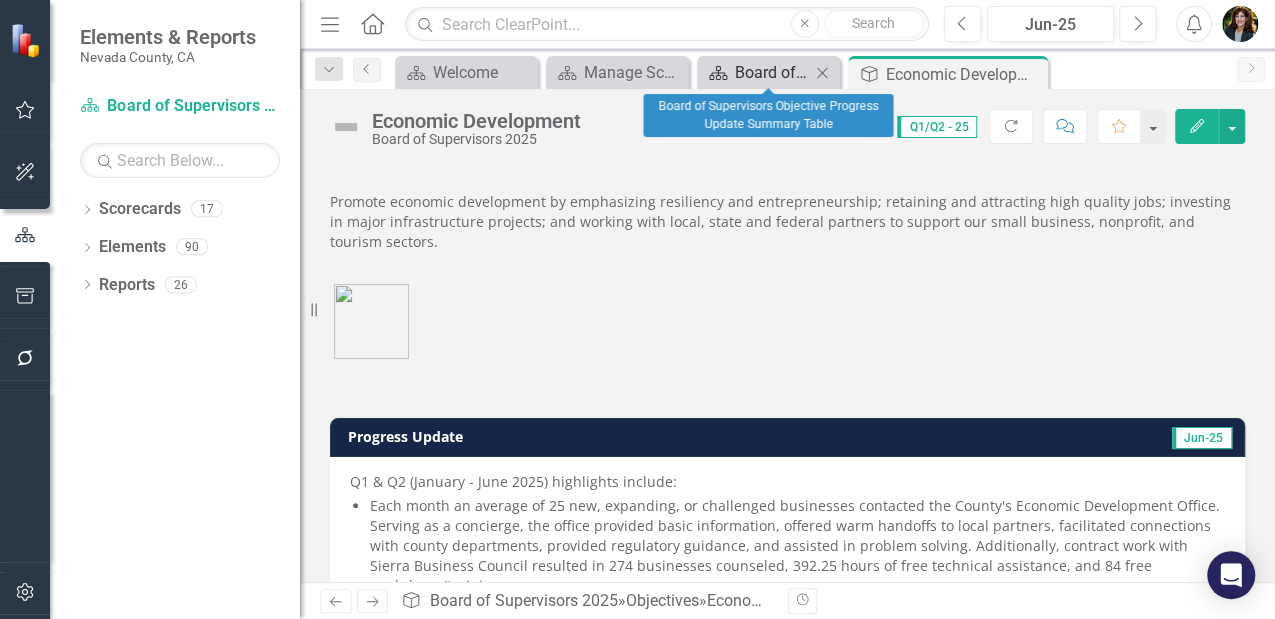 click on "Board of Supervisors Objective Progress Update Summary Table" at bounding box center [772, 72] 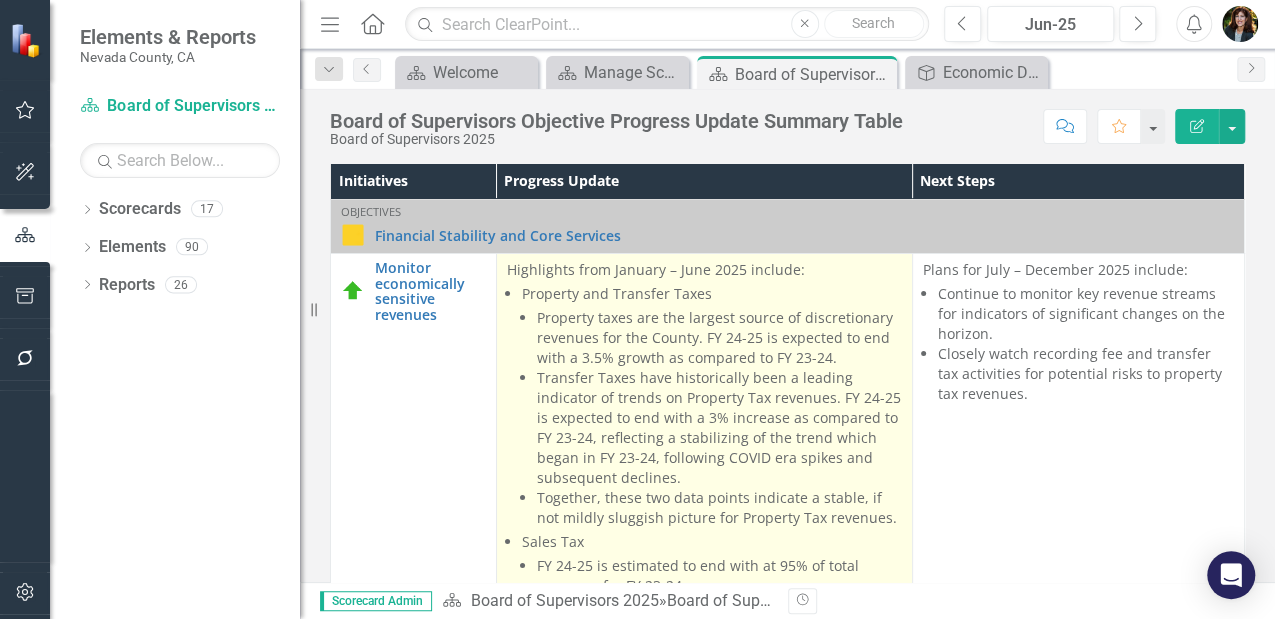 scroll, scrollTop: 400, scrollLeft: 0, axis: vertical 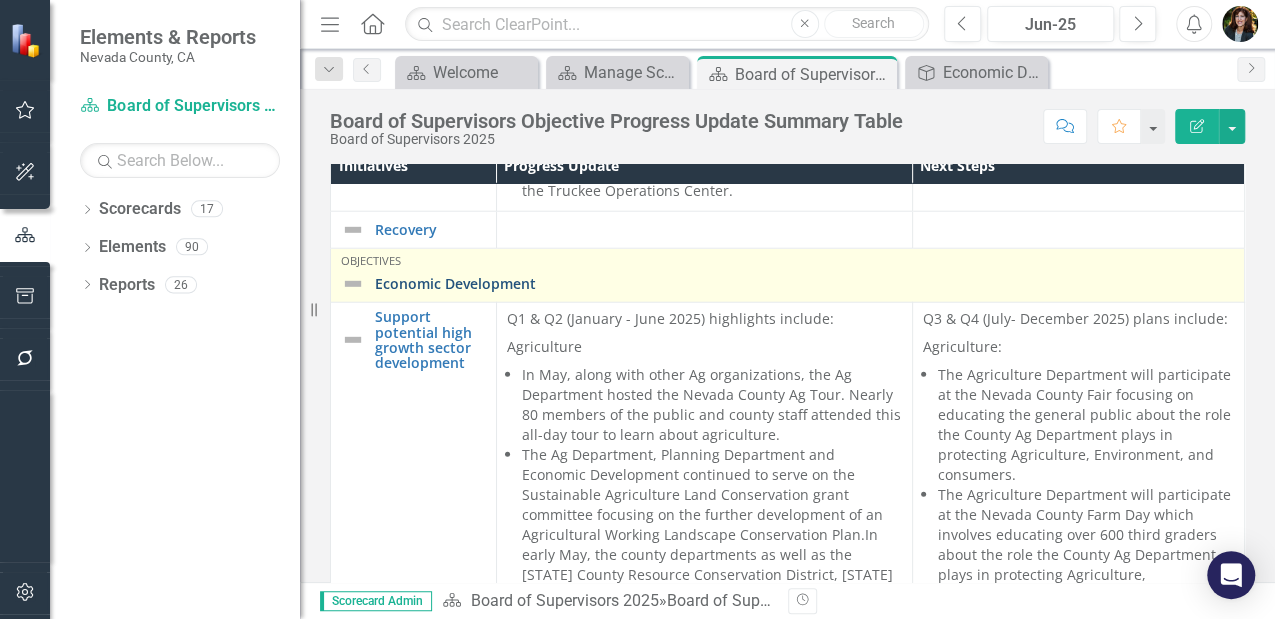 click on "Economic Development" at bounding box center [804, 283] 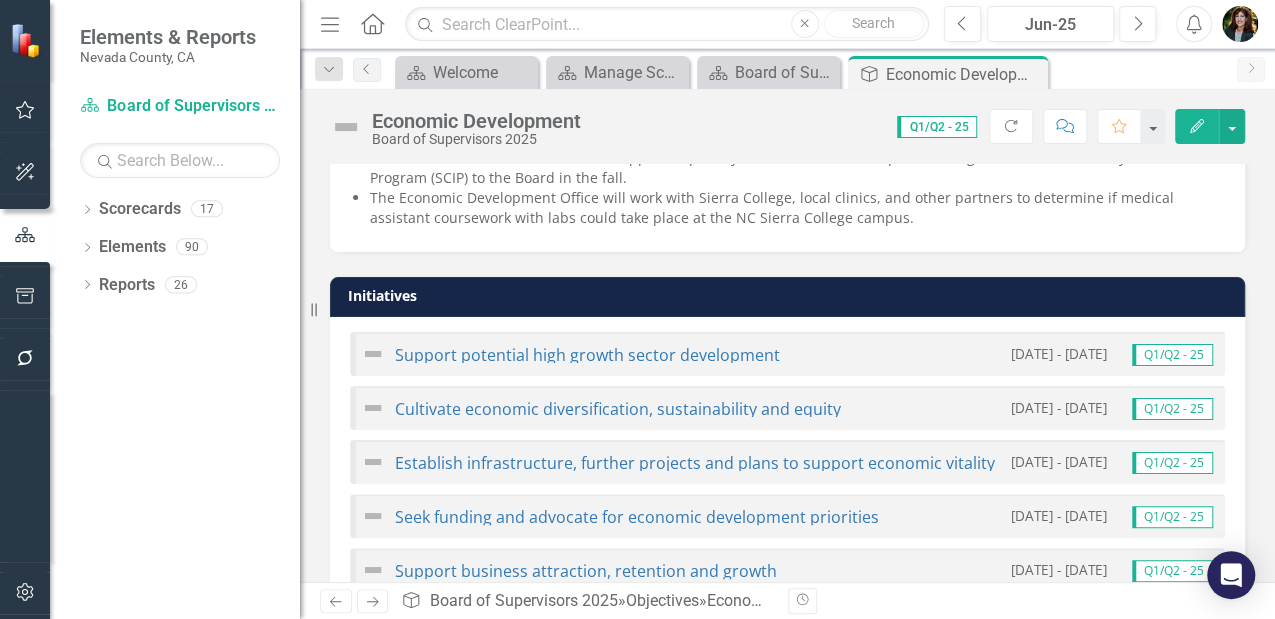 scroll, scrollTop: 1266, scrollLeft: 0, axis: vertical 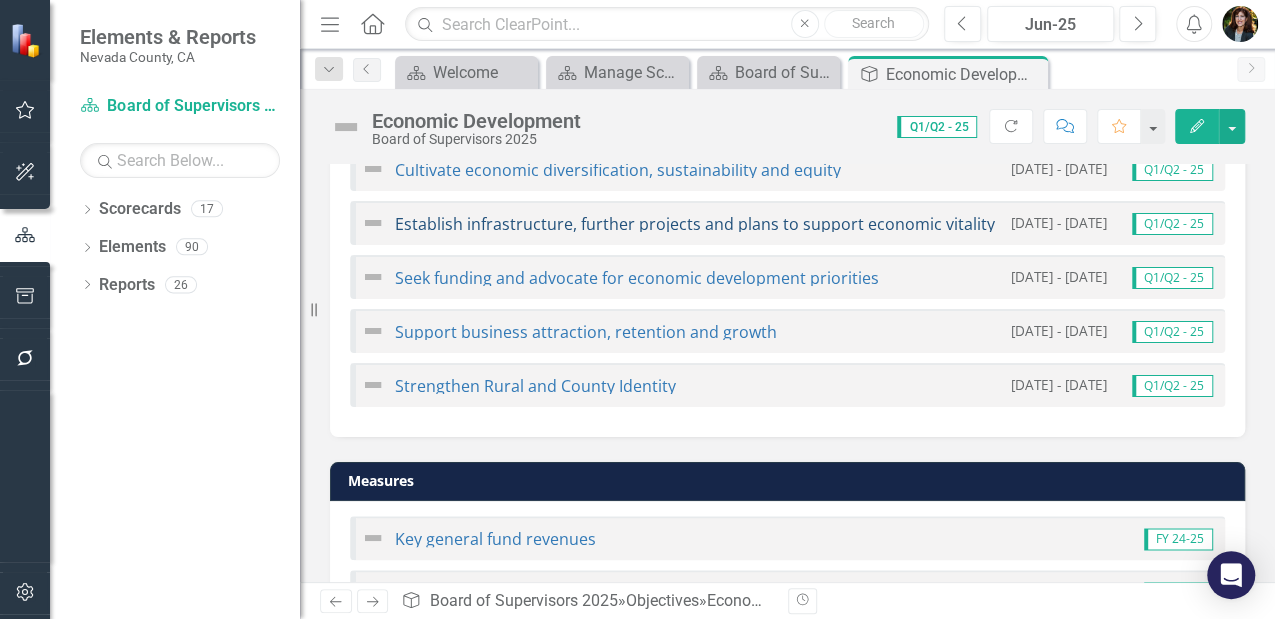 click on "Establish infrastructure, further projects and plans to support economic vitality" at bounding box center (695, 224) 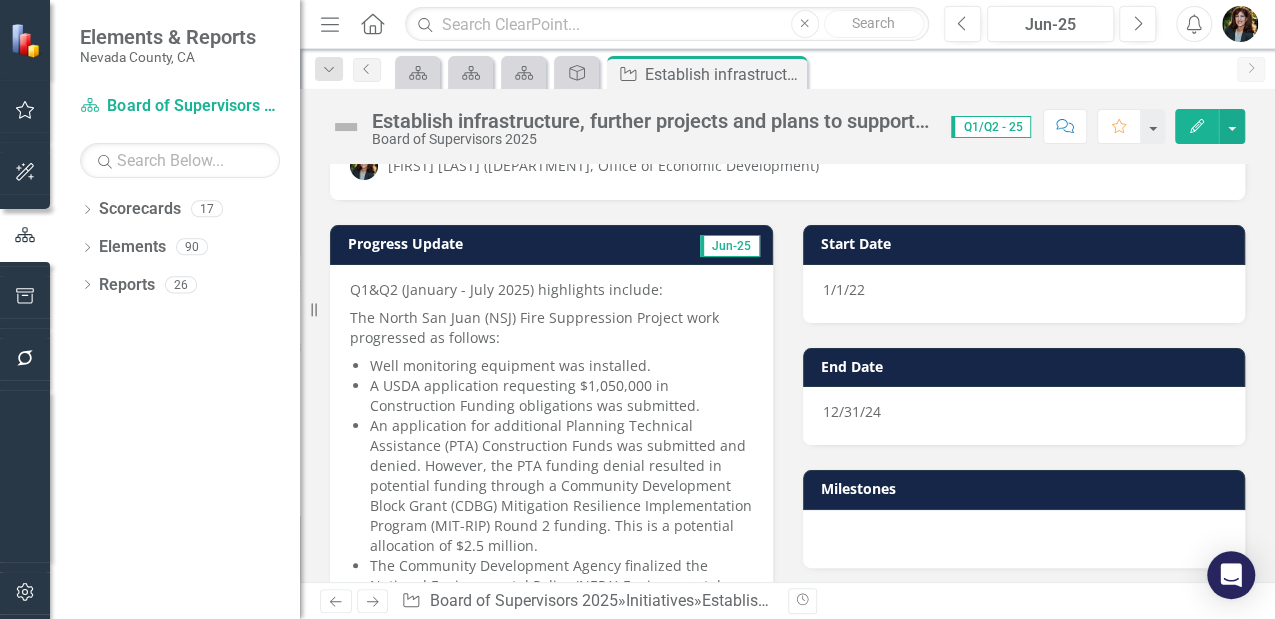 scroll, scrollTop: 133, scrollLeft: 0, axis: vertical 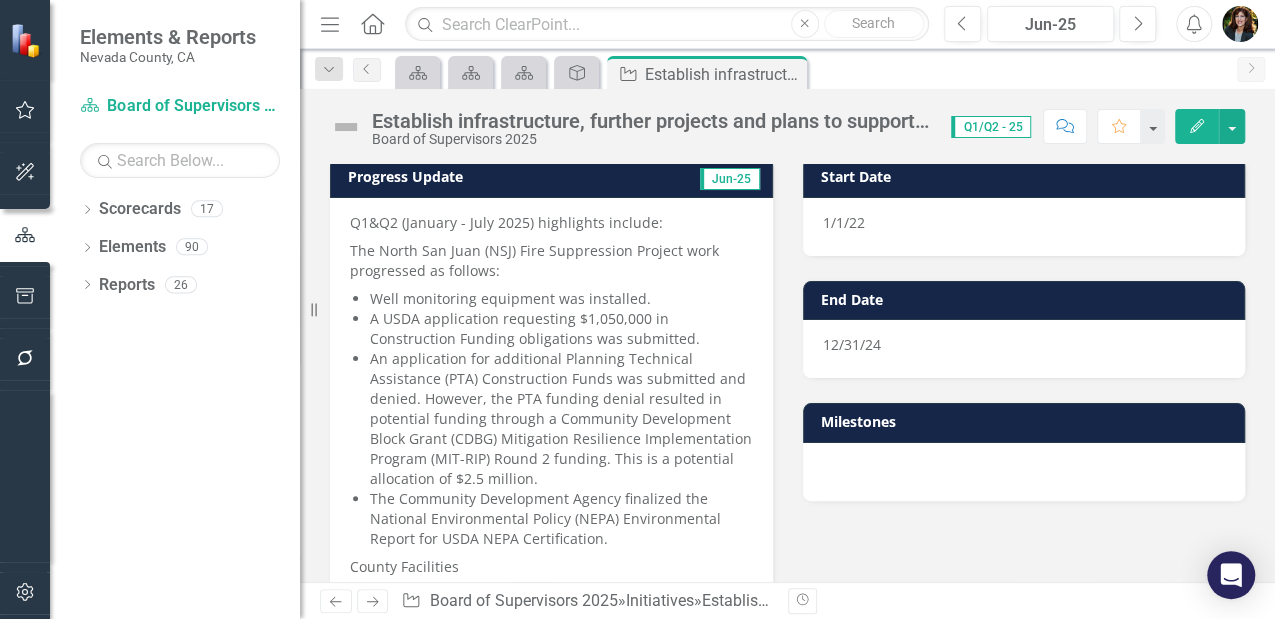 click on "Well monitoring equipment was installed." at bounding box center (561, 299) 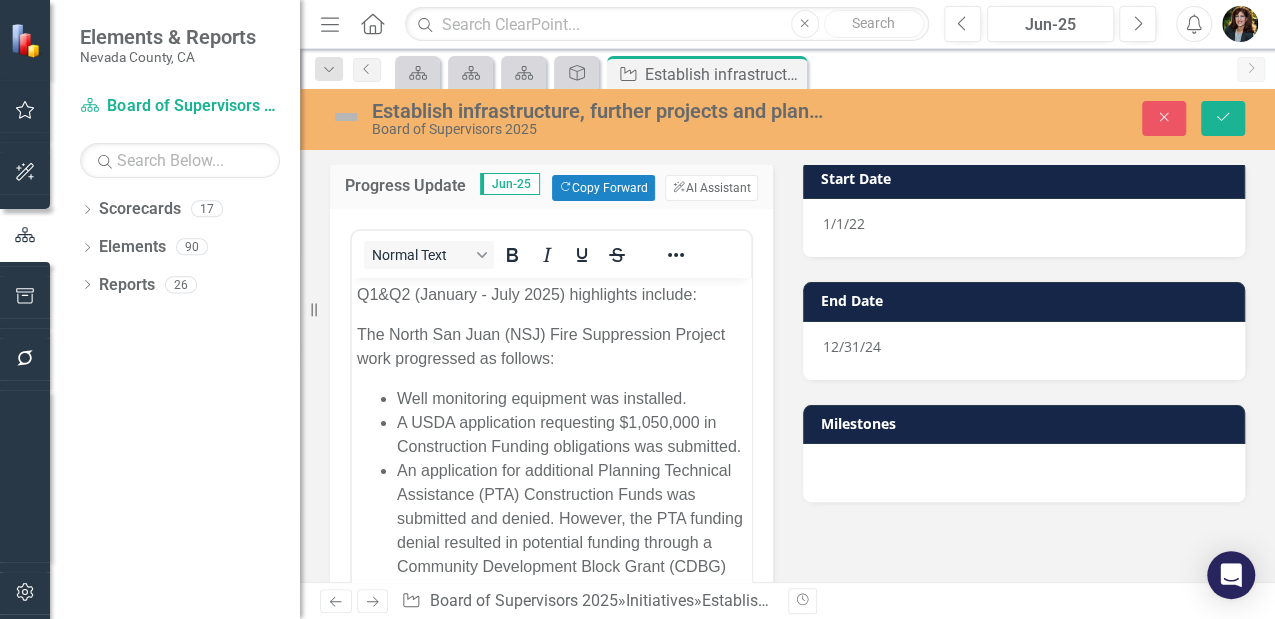 scroll, scrollTop: 0, scrollLeft: 0, axis: both 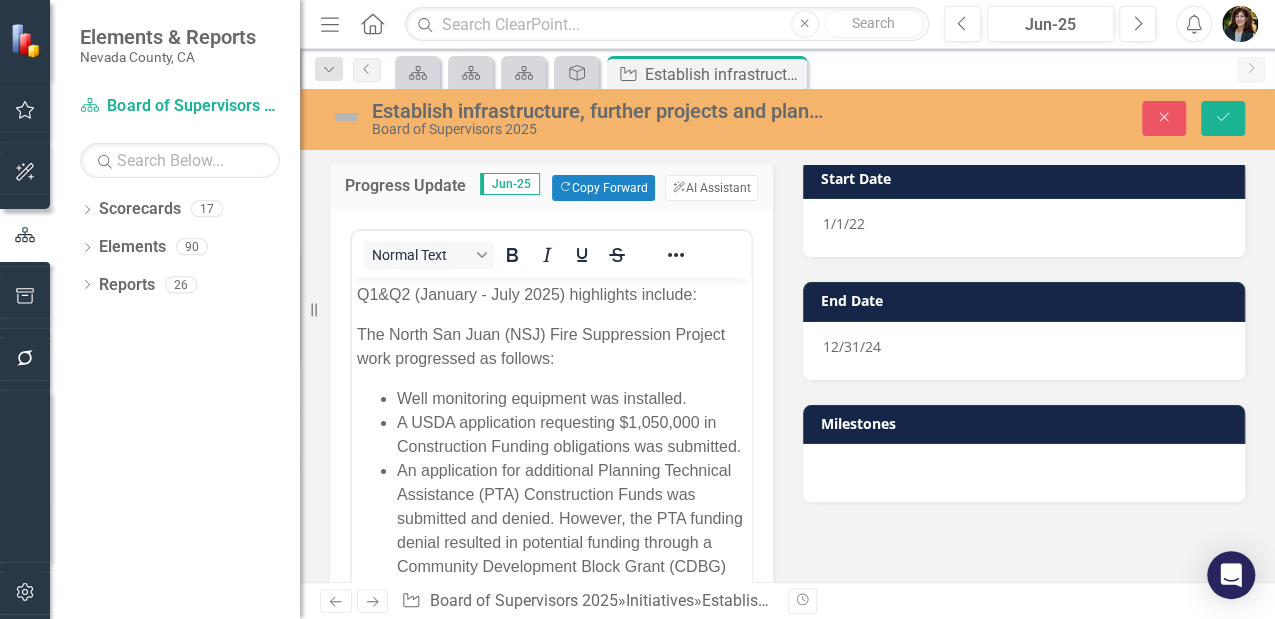 click on "Well monitoring equipment was installed." at bounding box center (571, 398) 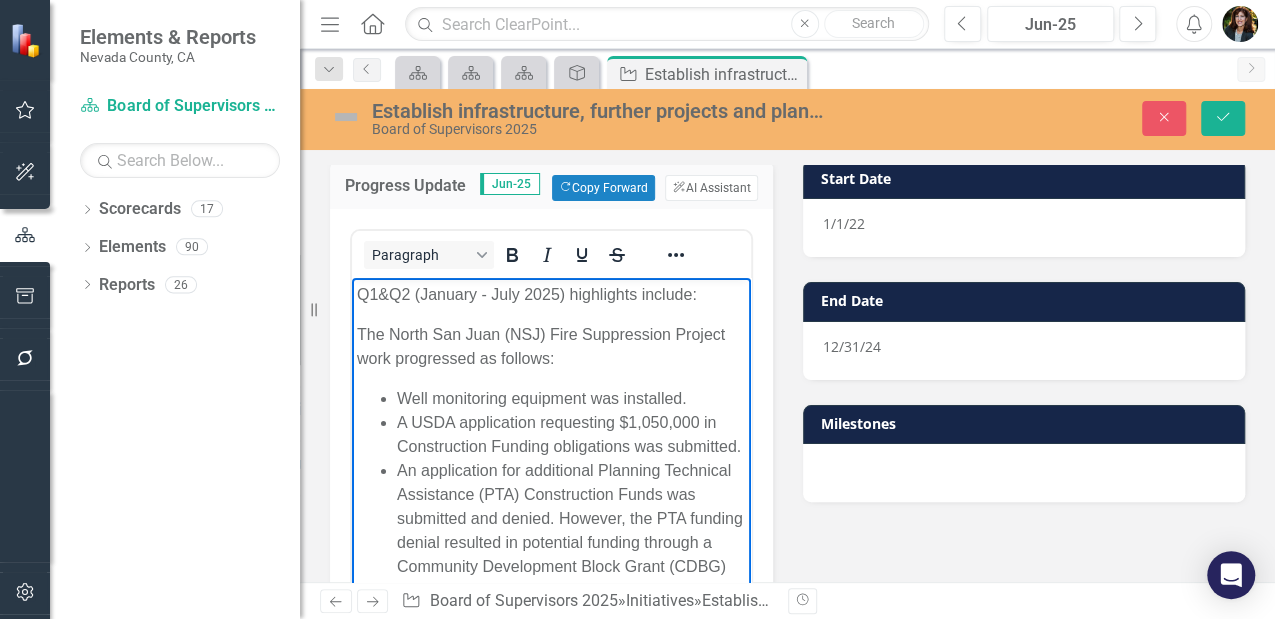 type 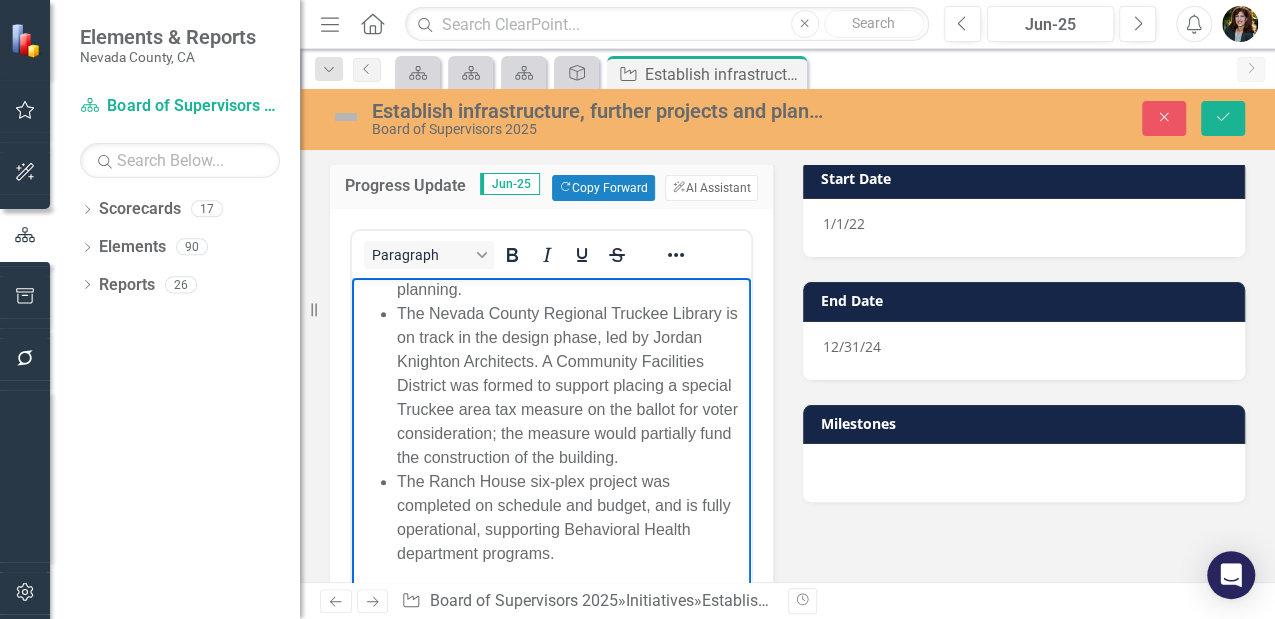 scroll, scrollTop: 884, scrollLeft: 0, axis: vertical 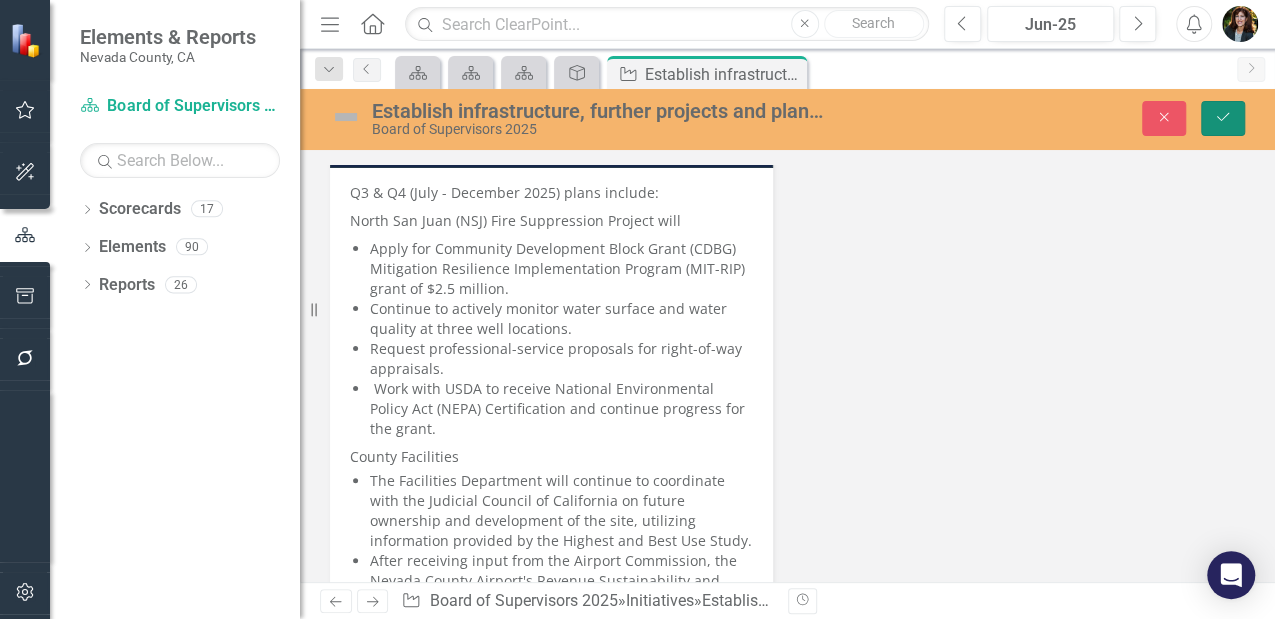 click on "Save" 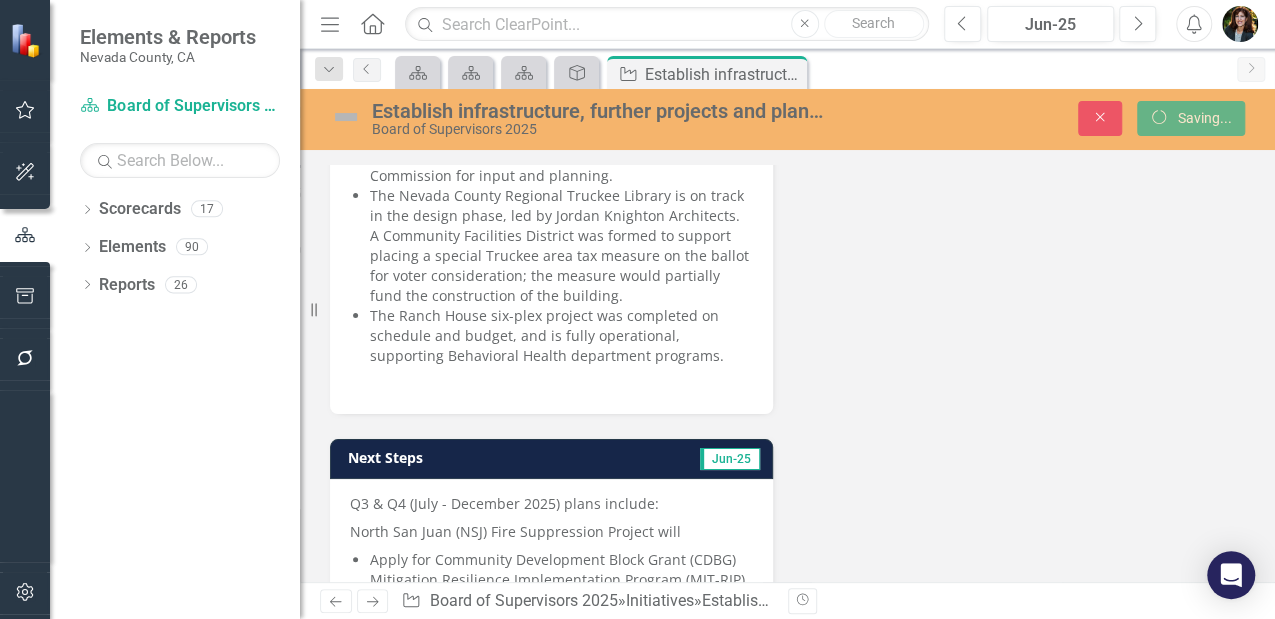 scroll, scrollTop: 1044, scrollLeft: 0, axis: vertical 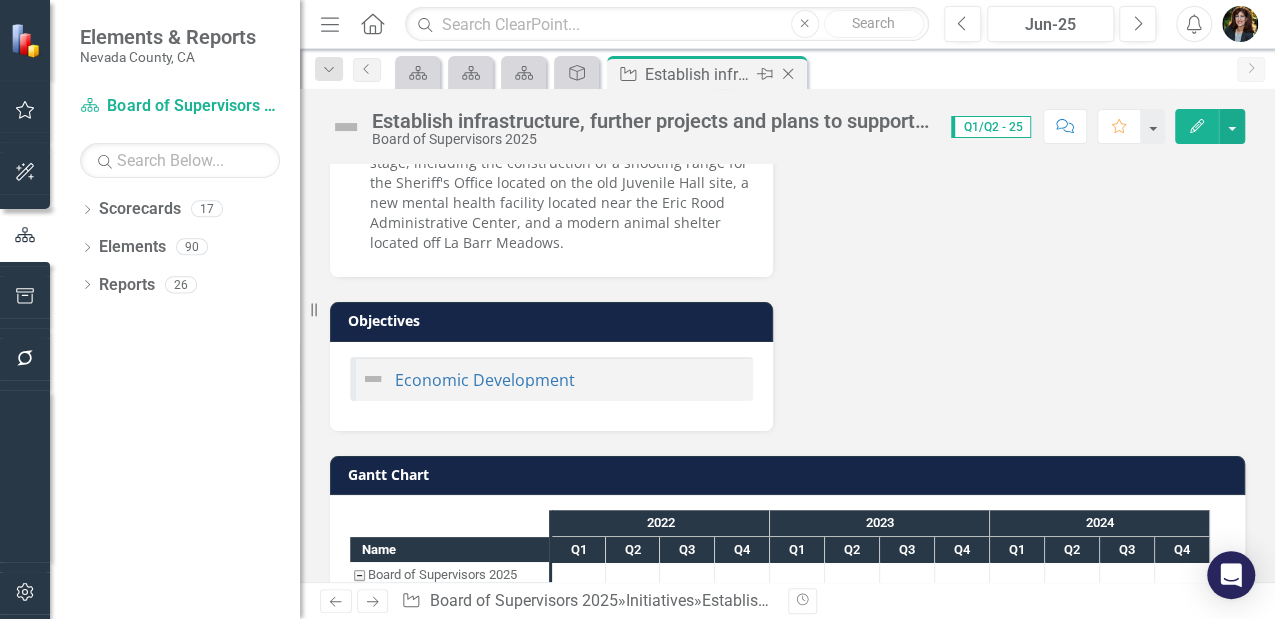 click on "Close" 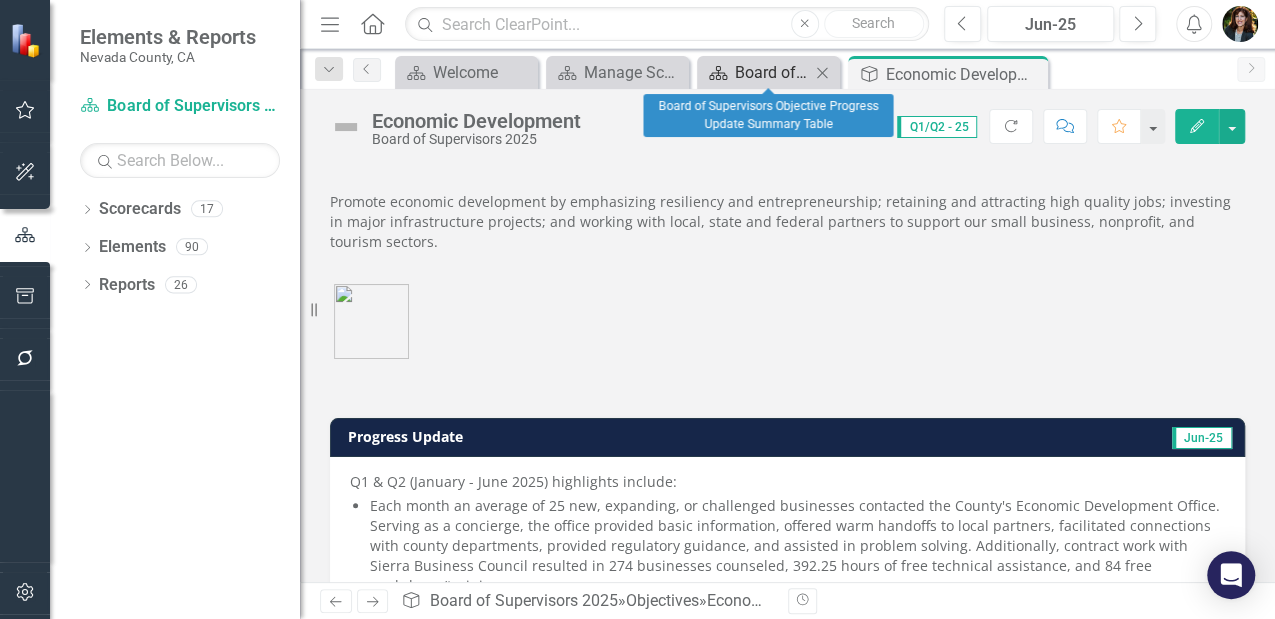 click on "Board of Supervisors Objective Progress Update Summary Table" at bounding box center (772, 72) 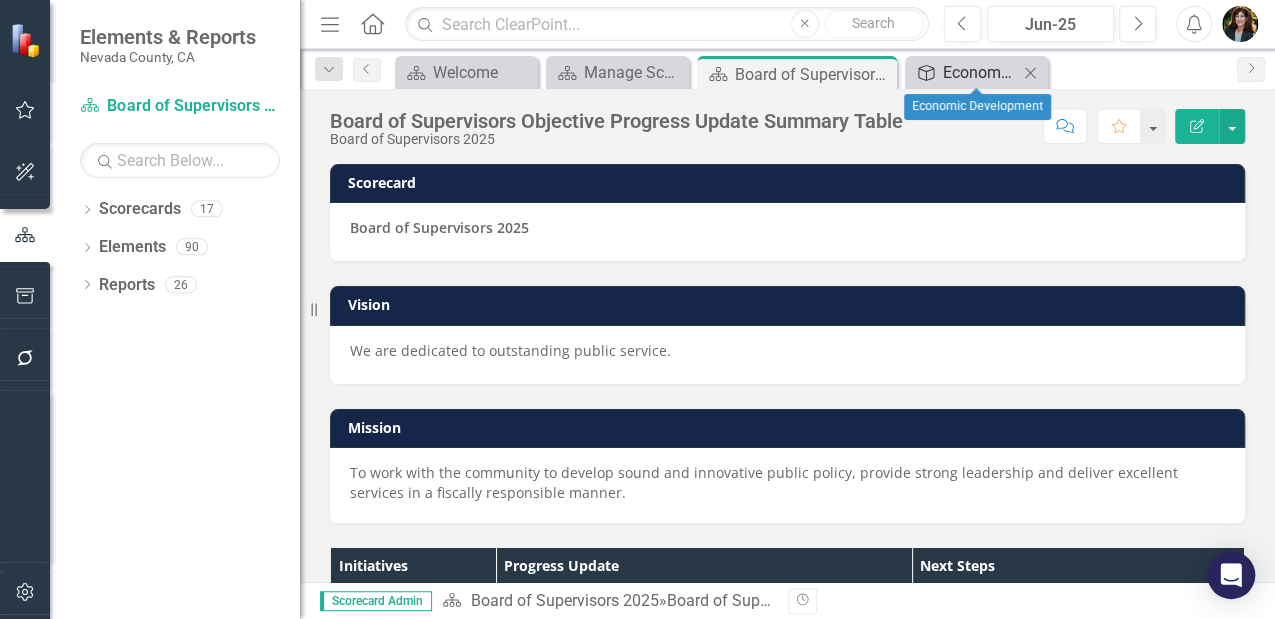 click on "Economic Development" at bounding box center (980, 72) 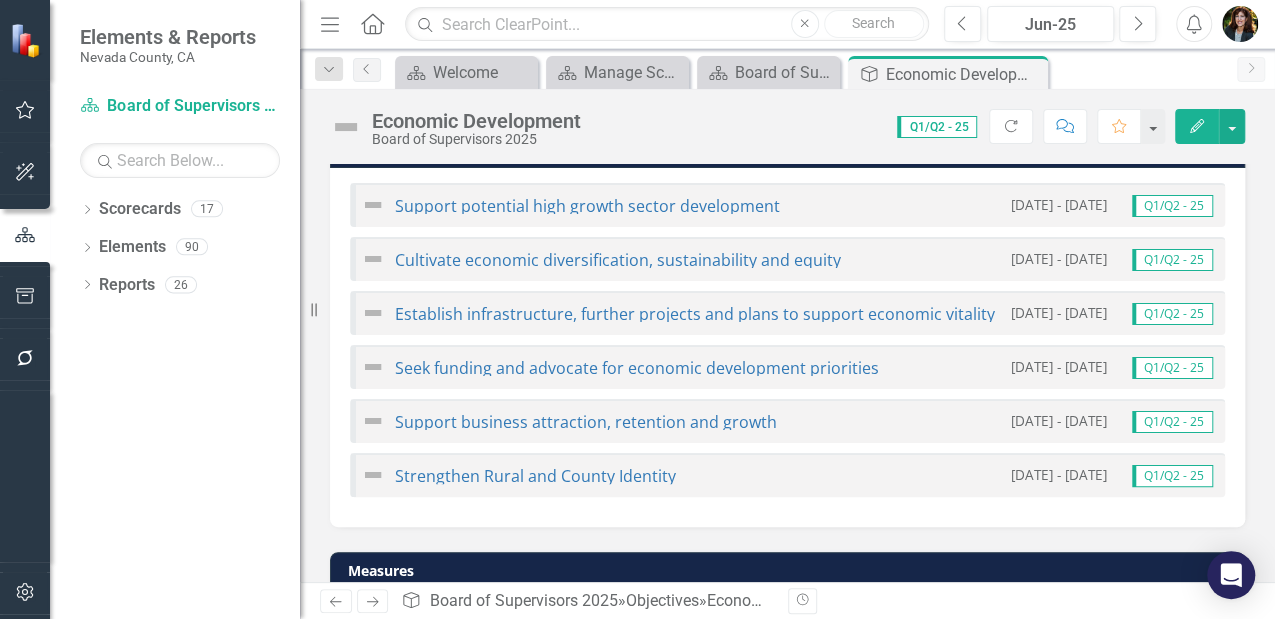 scroll, scrollTop: 1200, scrollLeft: 0, axis: vertical 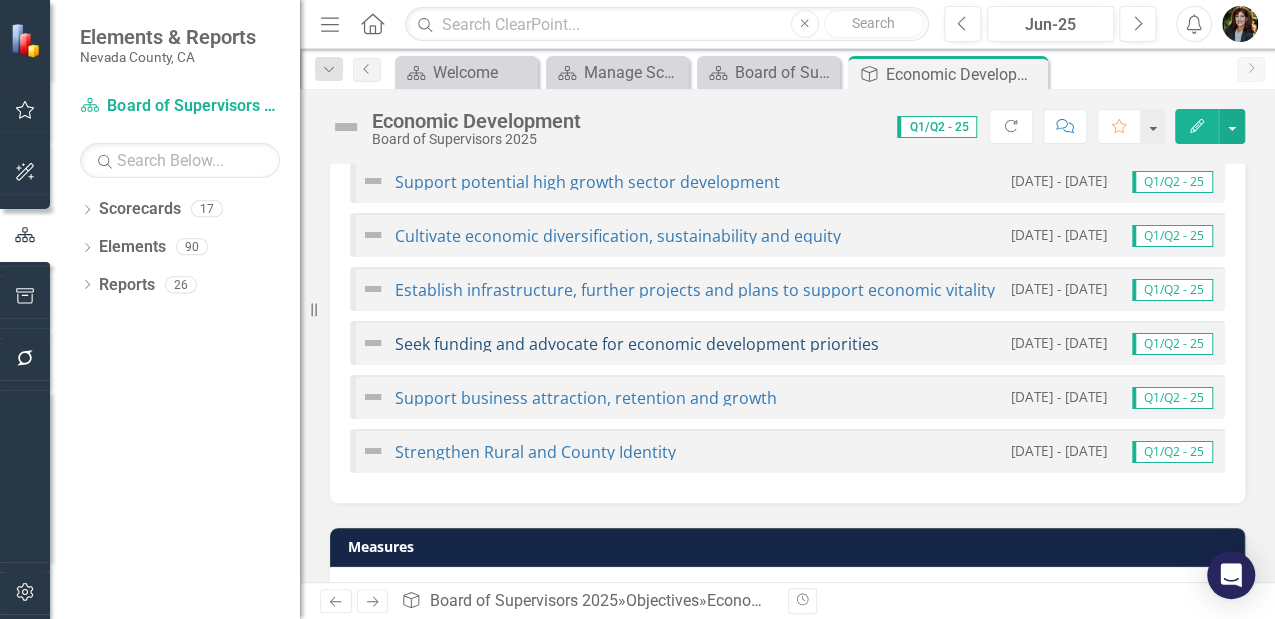 click on "Seek funding and advocate for economic development priorities" at bounding box center (637, 344) 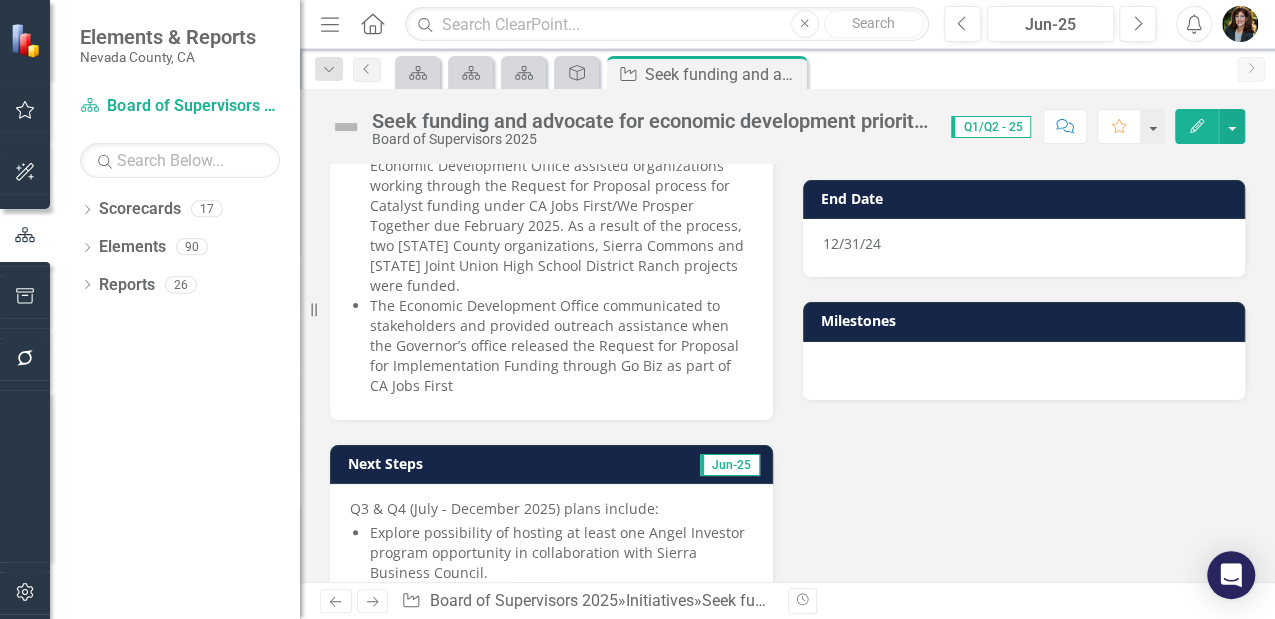scroll, scrollTop: 266, scrollLeft: 0, axis: vertical 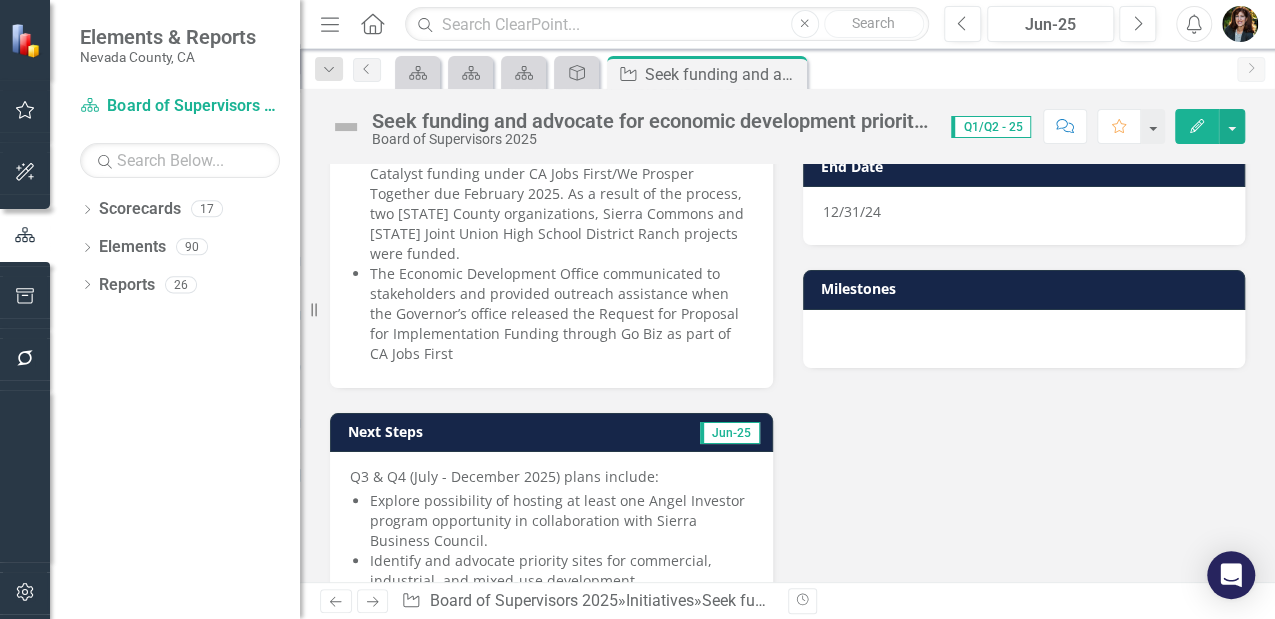 click on "The Economic Development Office communicated to stakeholders and provided outreach assistance when the Governor’s office released the Request for Proposal for Implementation Funding through Go Biz as part of CA Jobs First" at bounding box center (561, 314) 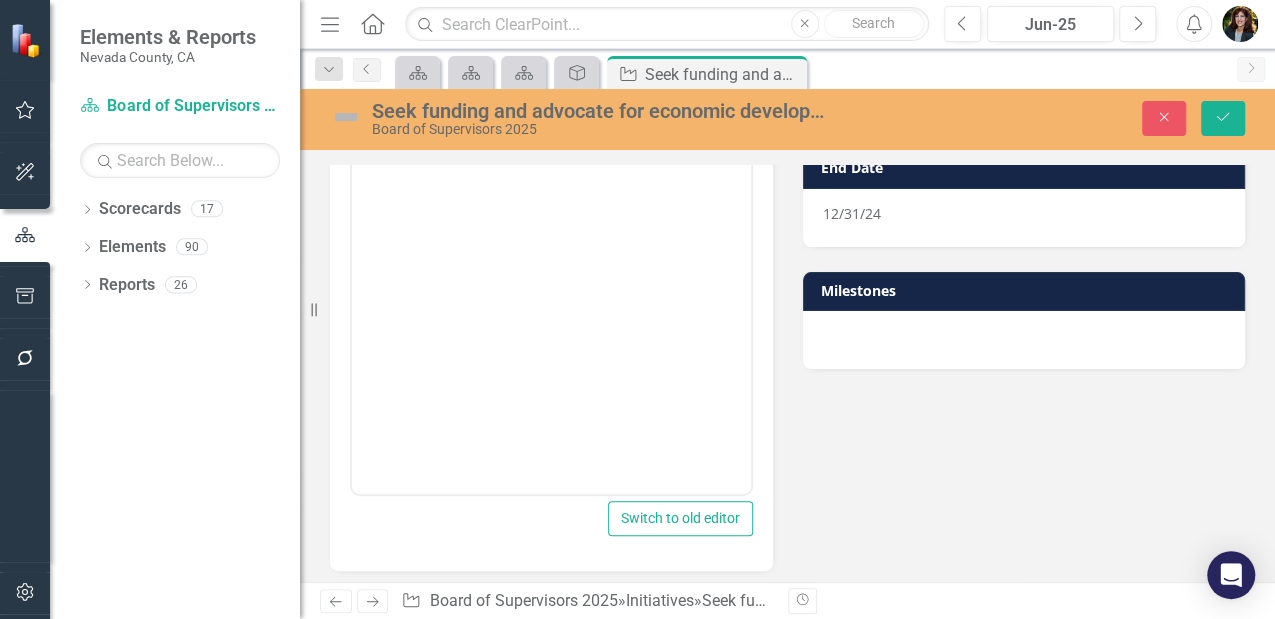 scroll, scrollTop: 276, scrollLeft: 0, axis: vertical 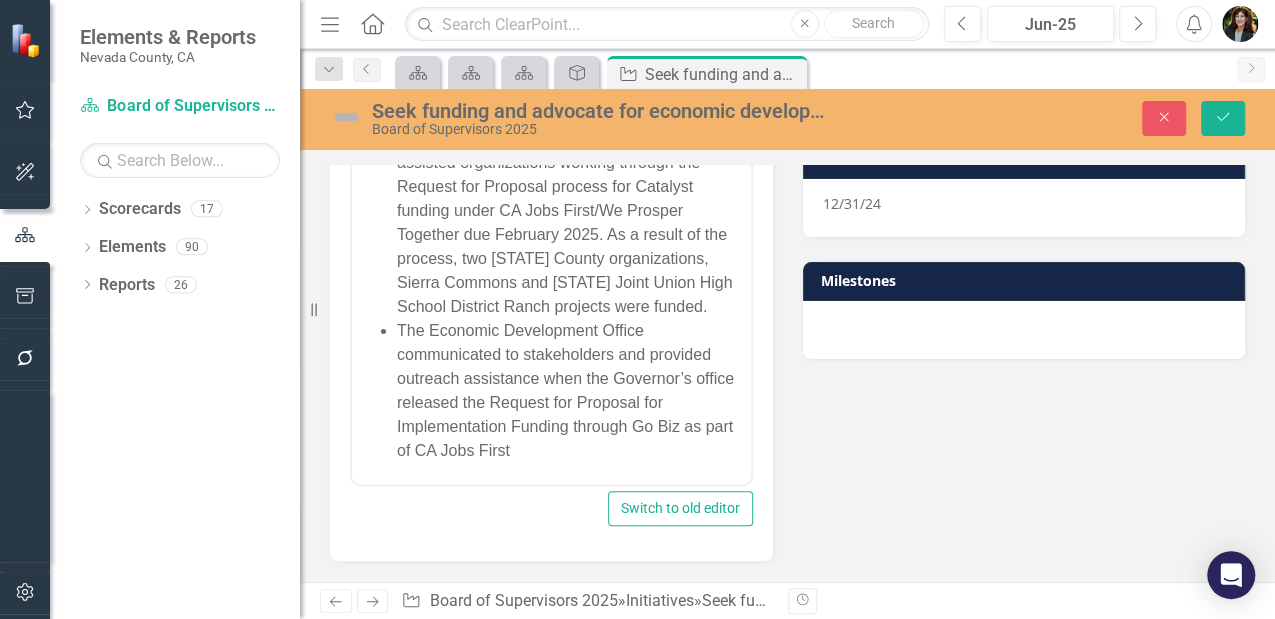 click on "The Economic Development Office communicated to stakeholders and provided outreach assistance when the Governor’s office released the Request for Proposal for Implementation Funding through Go Biz as part of CA Jobs First" at bounding box center (571, 390) 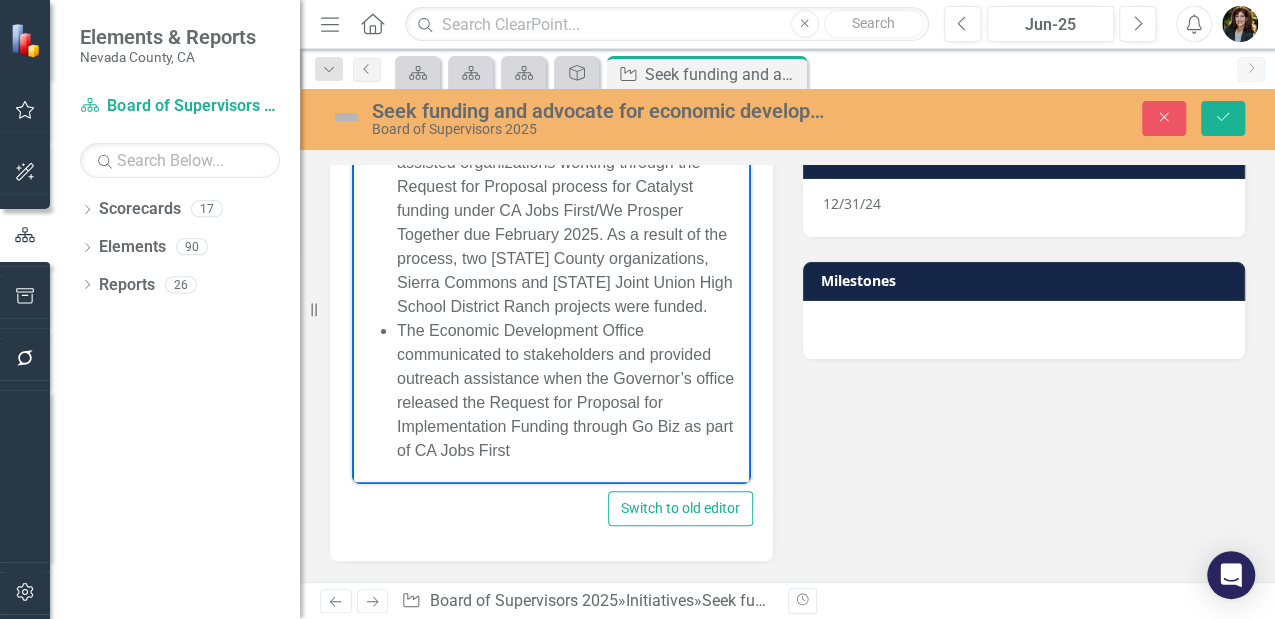 type 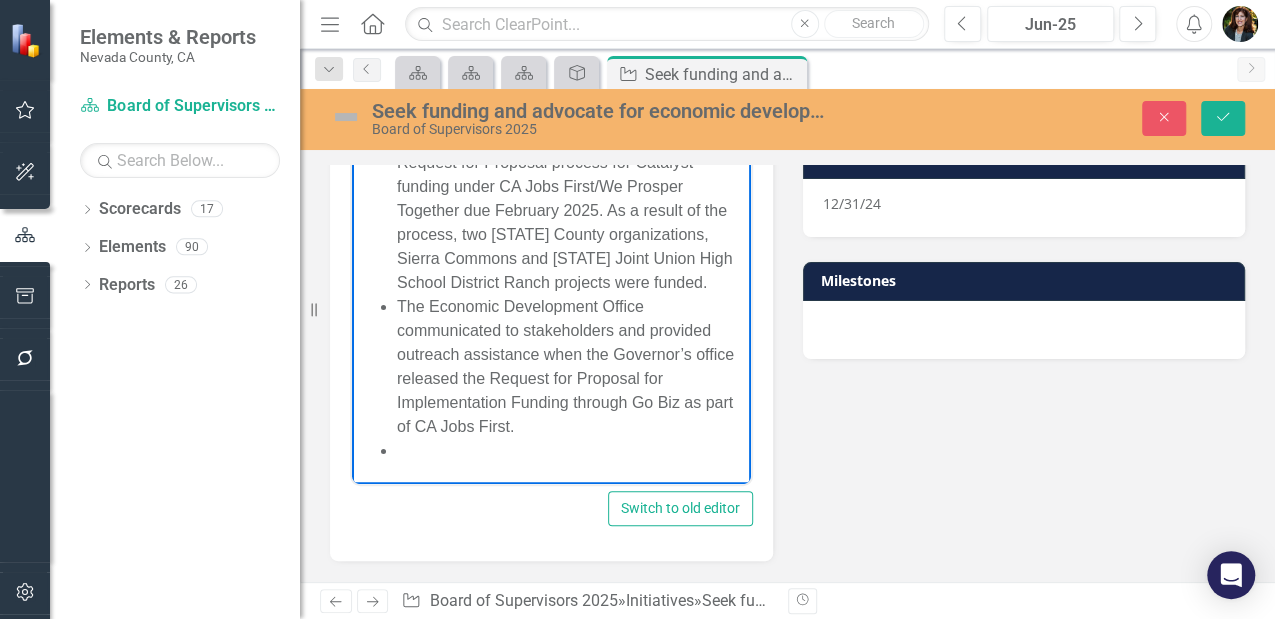 scroll, scrollTop: 124, scrollLeft: 0, axis: vertical 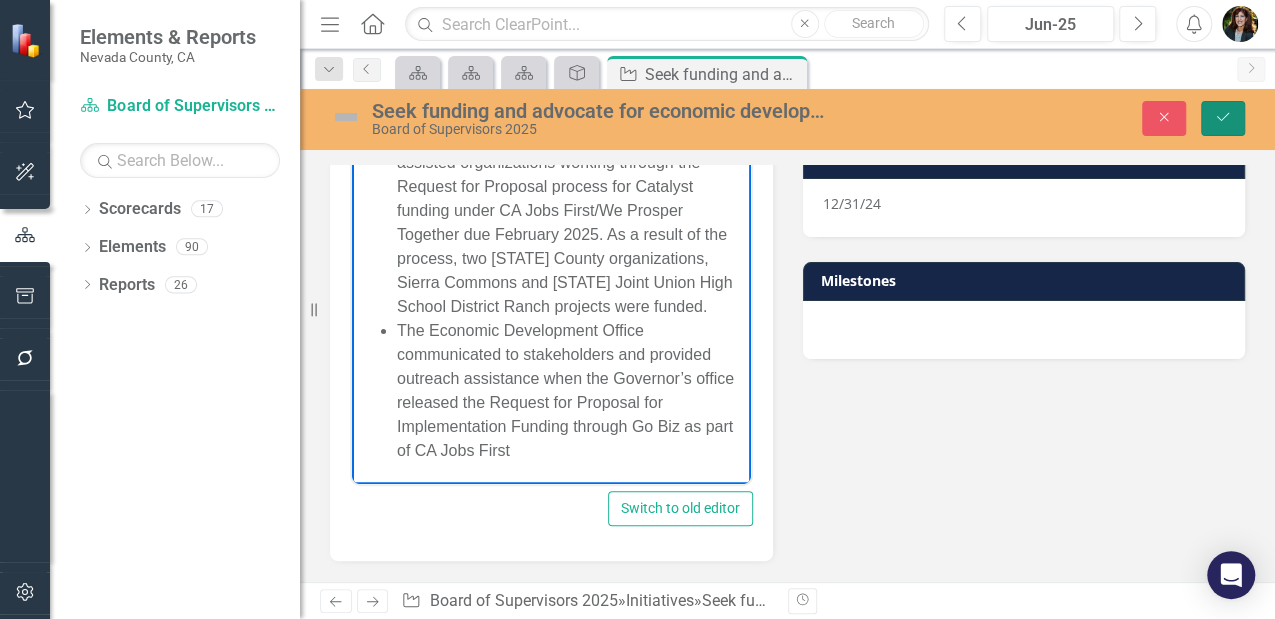 click on "Save" 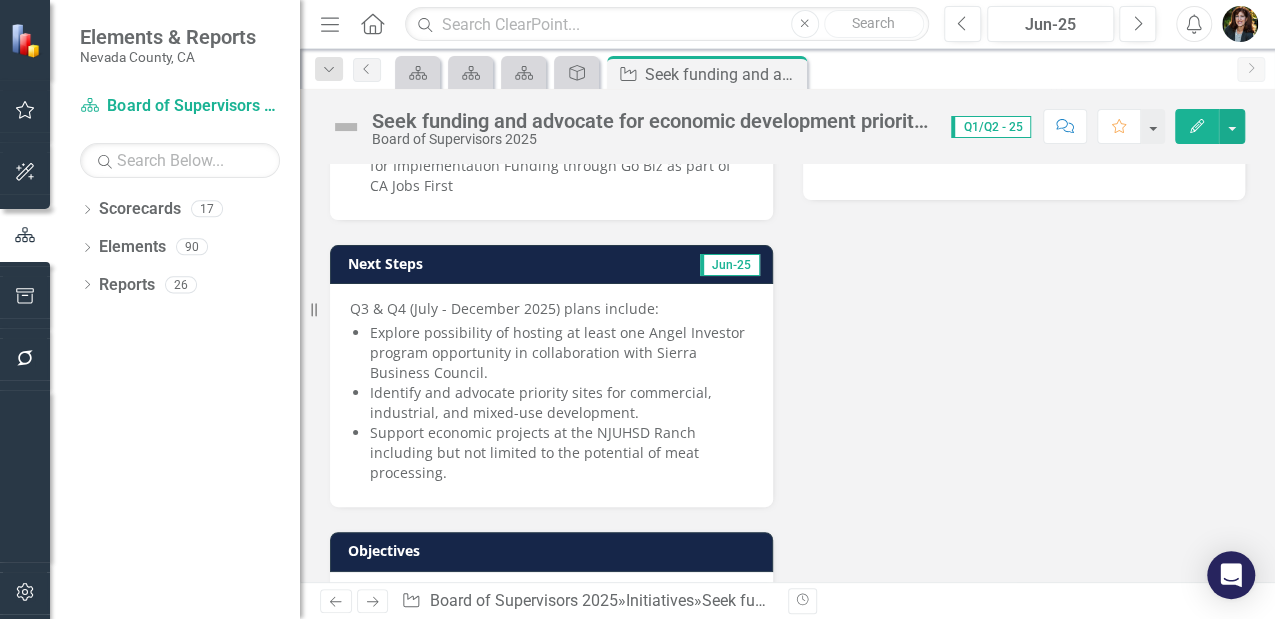 scroll, scrollTop: 466, scrollLeft: 0, axis: vertical 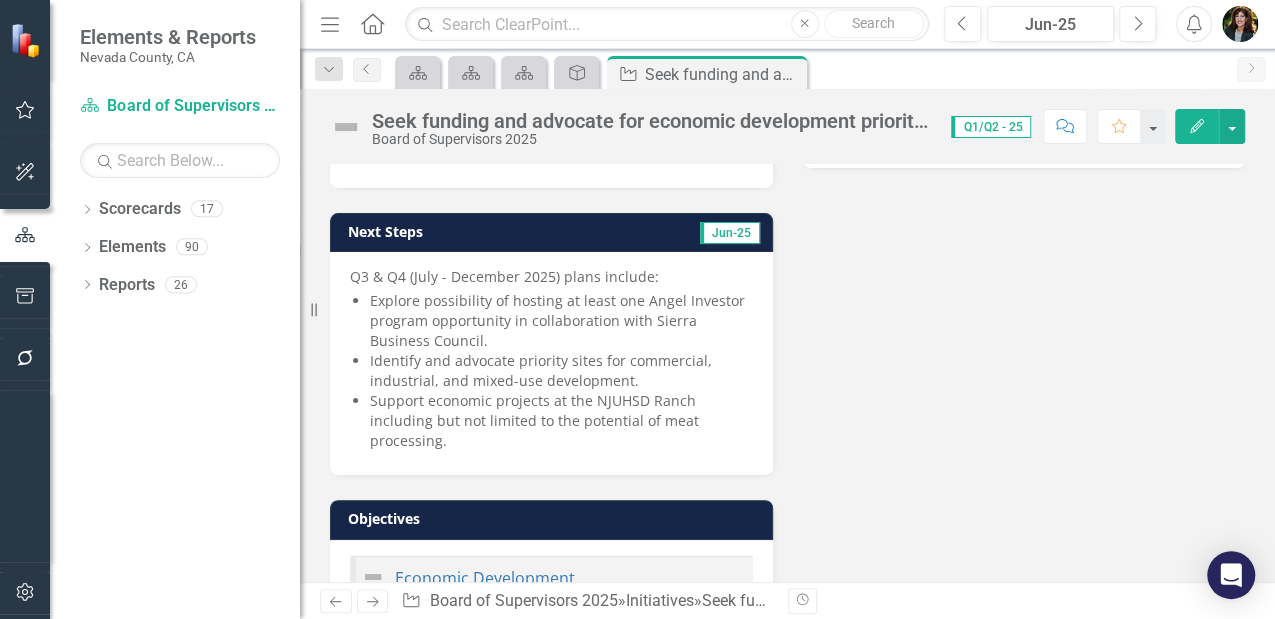 click on "Explore possibility of hosting at least one Angel Investor program opportunity in collaboration with Sierra Business Council." at bounding box center [561, 321] 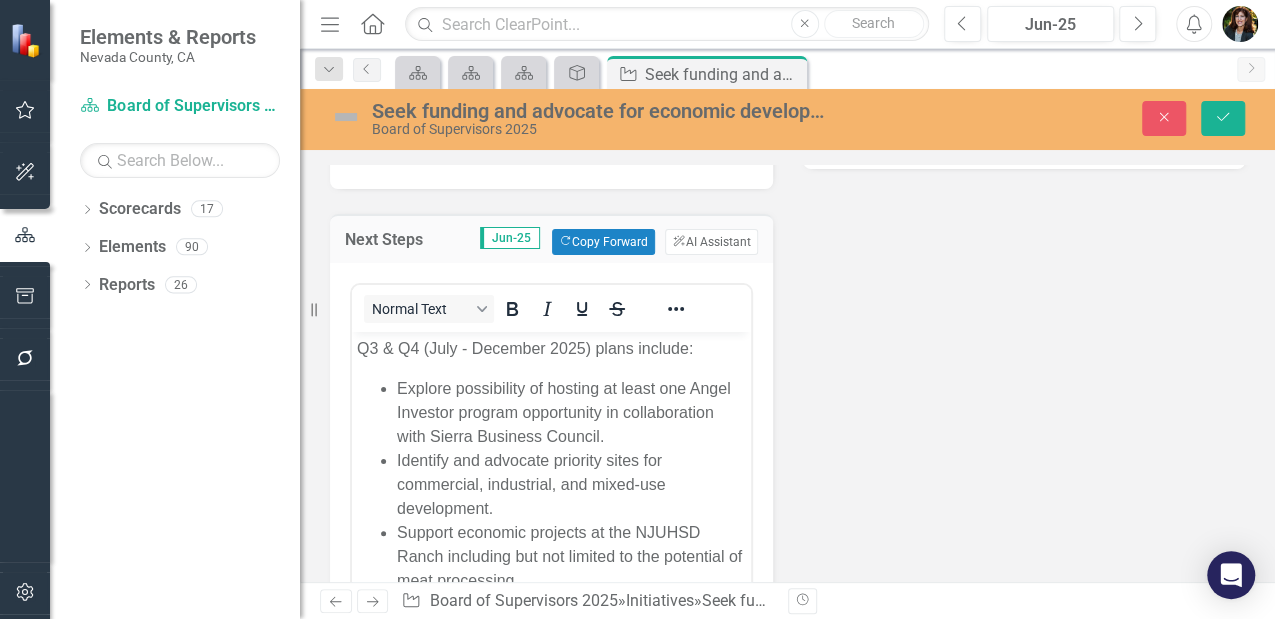 scroll, scrollTop: 0, scrollLeft: 0, axis: both 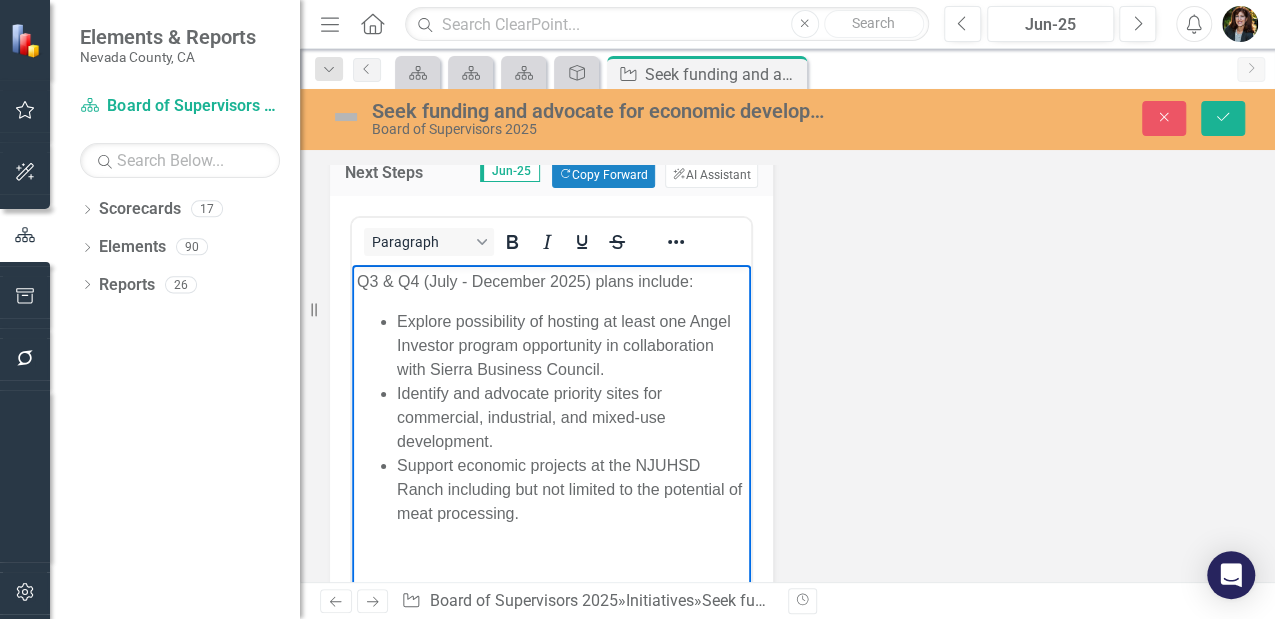 click on "Explore possibility of hosting at least one Angel Investor program opportunity in collaboration with Sierra Business Council." at bounding box center (571, 346) 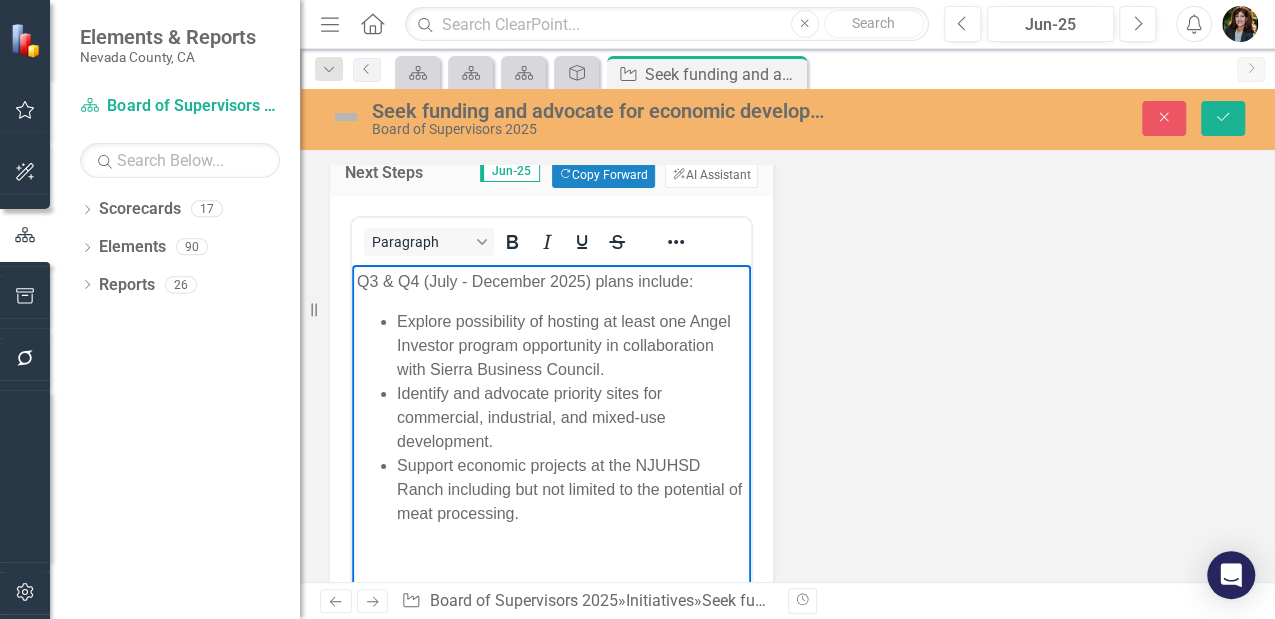 type 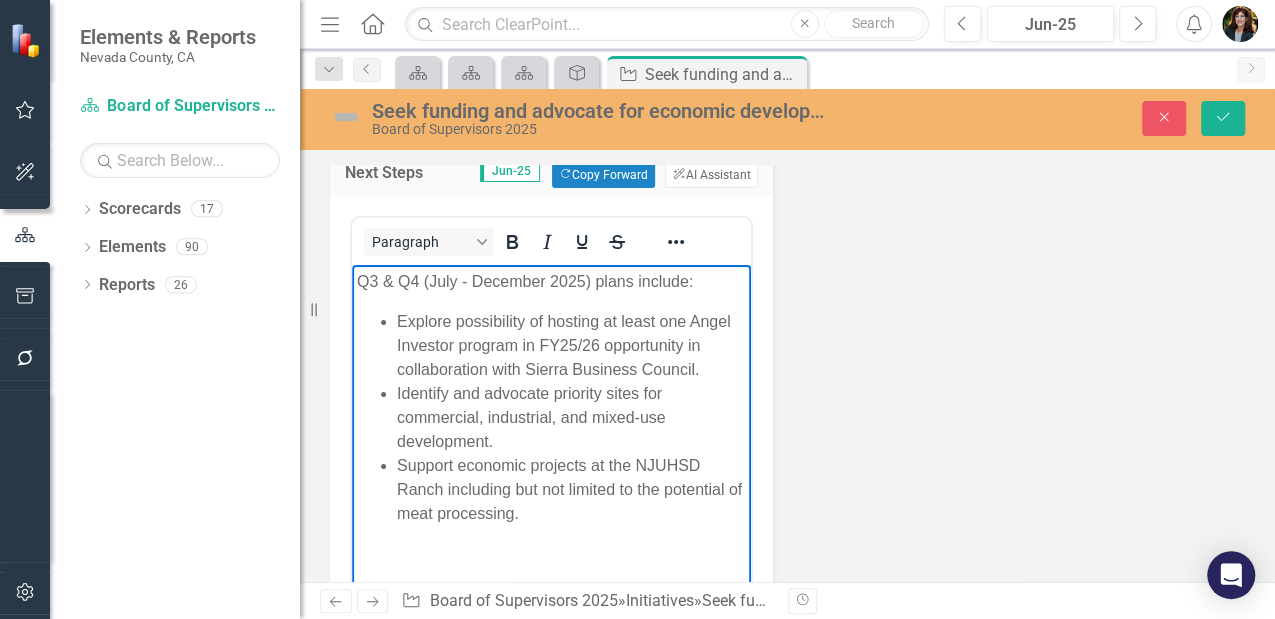 click on "Explore possibility of hosting at least one Angel Investor program in FY25/26 opportunity in collaboration with Sierra Business Council." at bounding box center (571, 346) 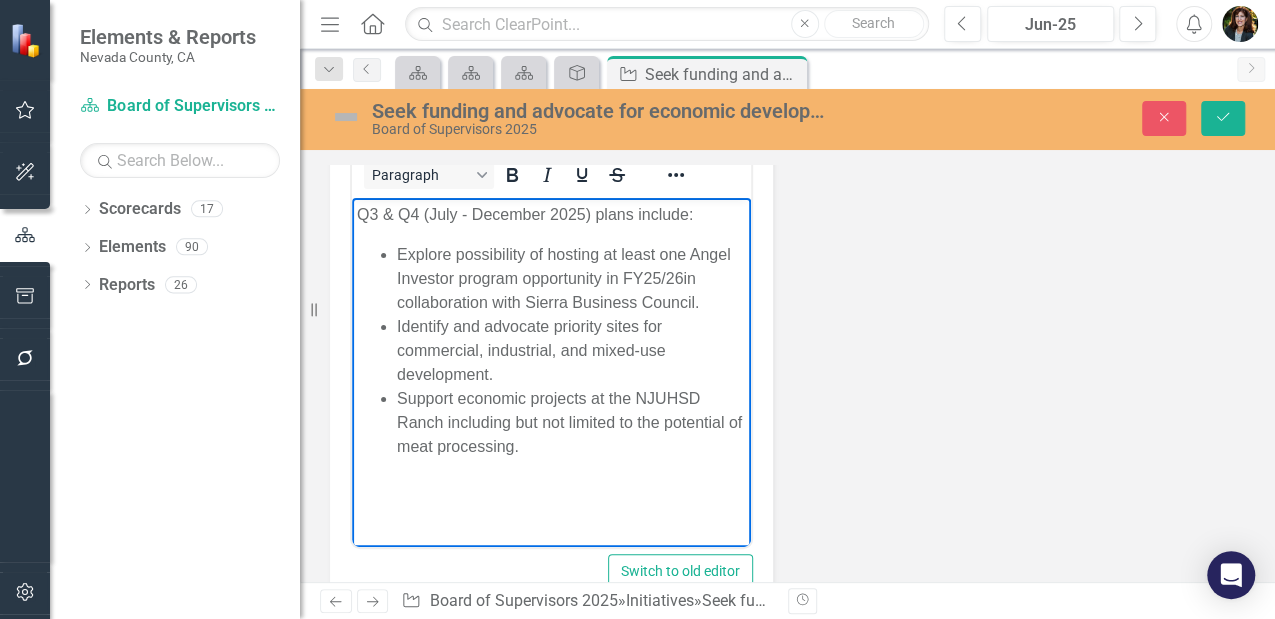 scroll, scrollTop: 666, scrollLeft: 0, axis: vertical 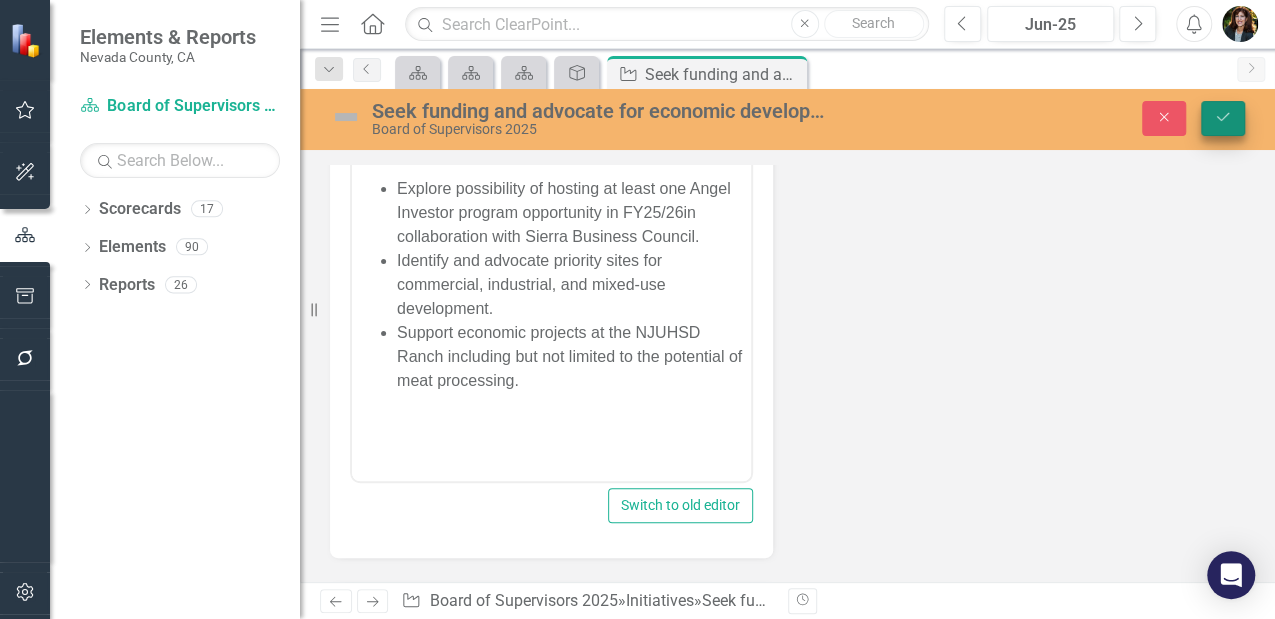 click on "Save" at bounding box center (1223, 118) 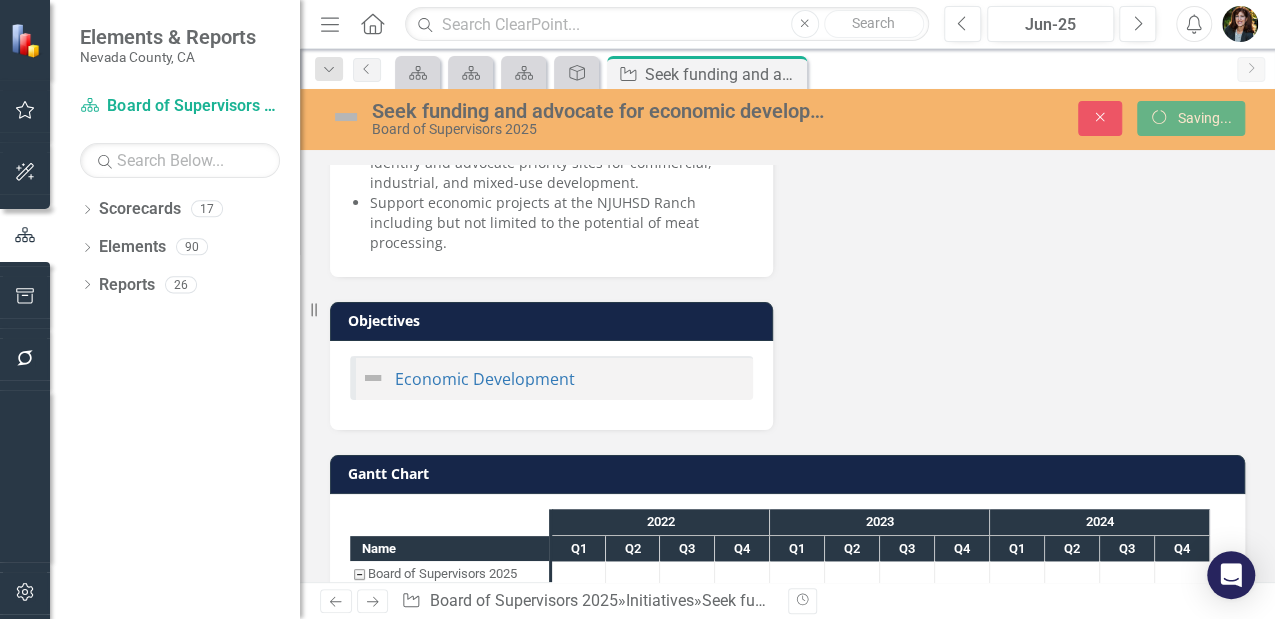 scroll, scrollTop: 656, scrollLeft: 0, axis: vertical 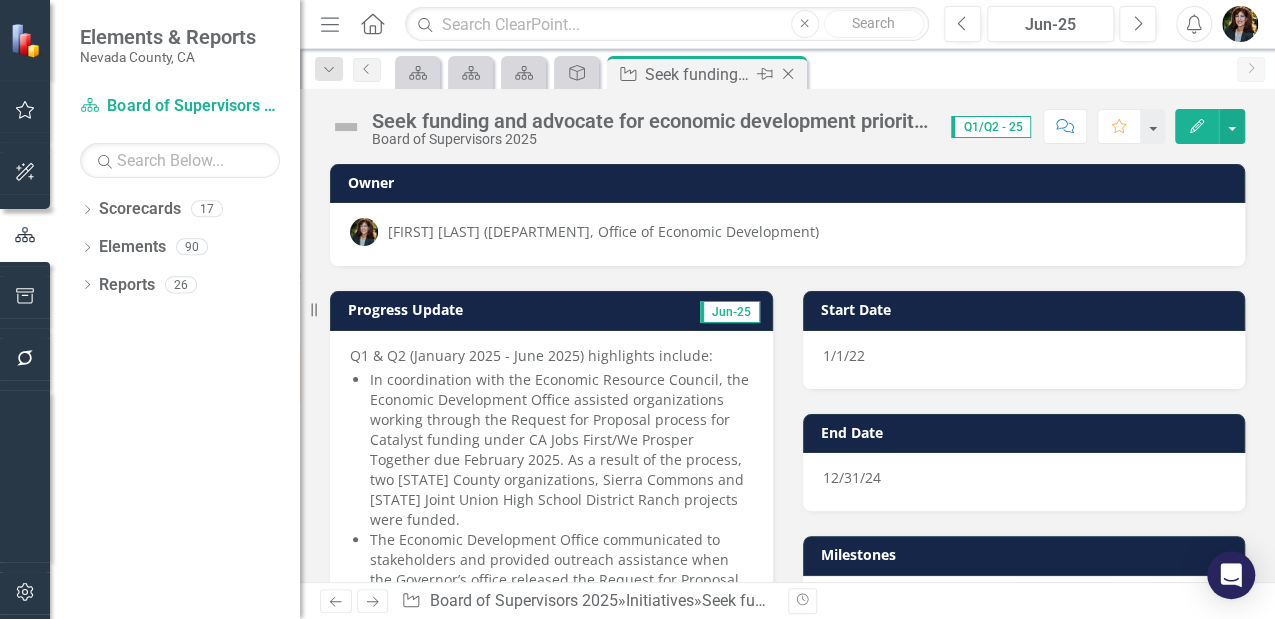 click on "Close" 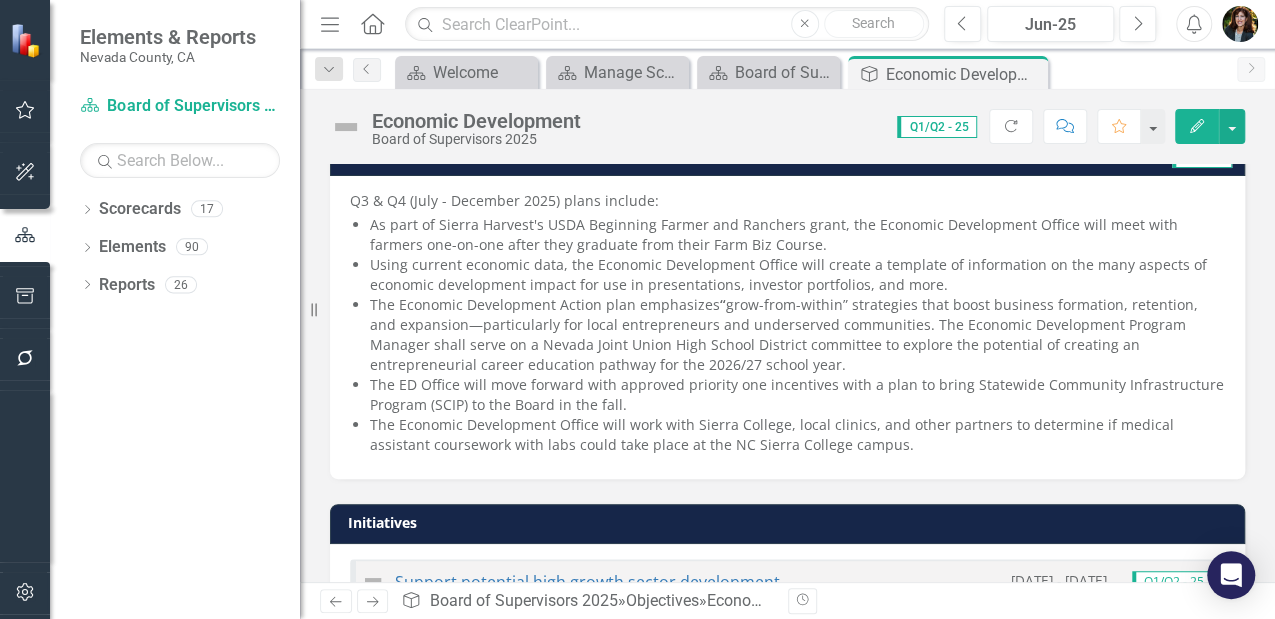 scroll, scrollTop: 1133, scrollLeft: 0, axis: vertical 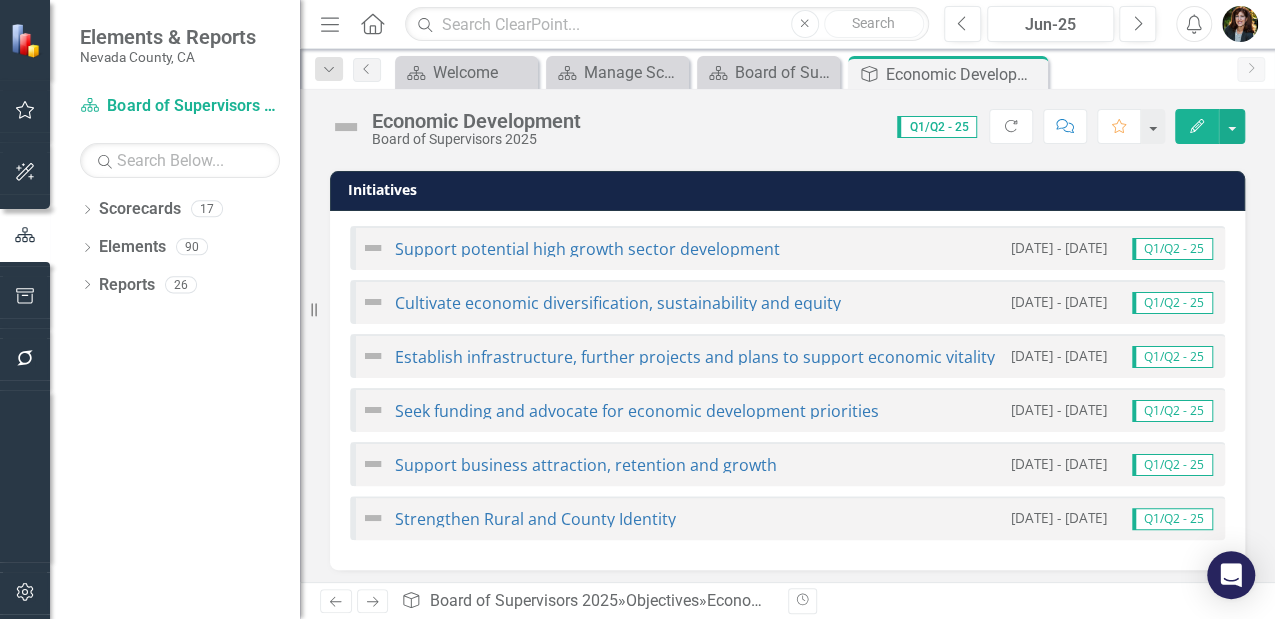 click on "Support business attraction, retention and growth" at bounding box center [569, 464] 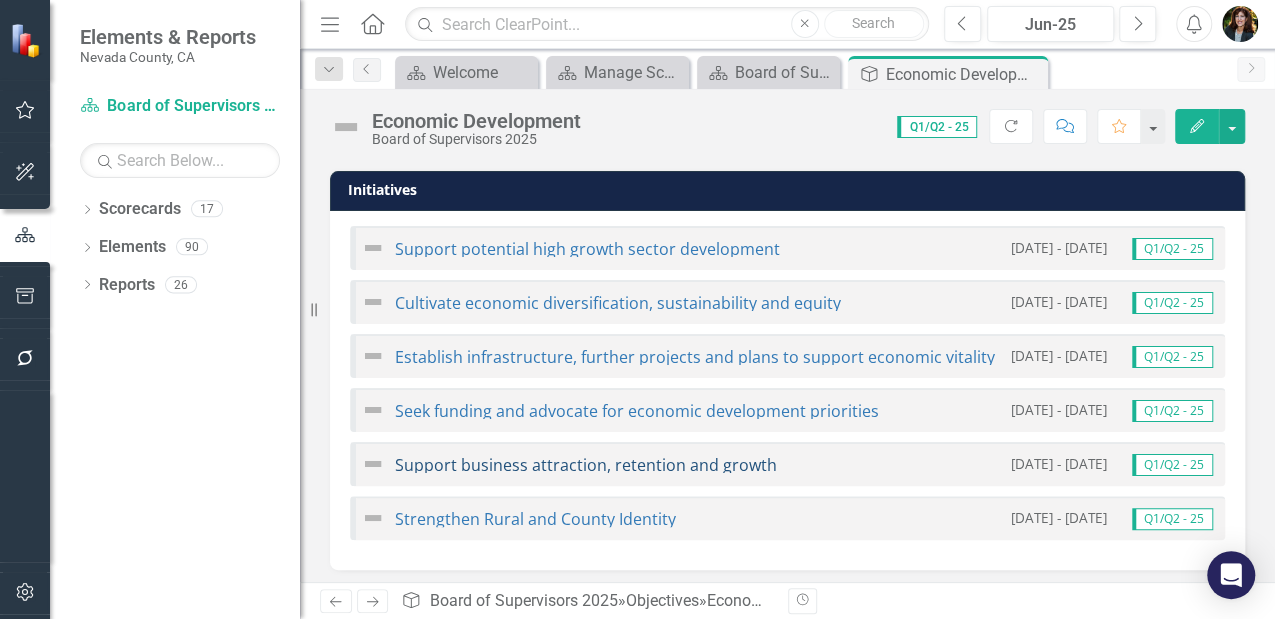 click on "Support business attraction, retention and growth" at bounding box center [586, 465] 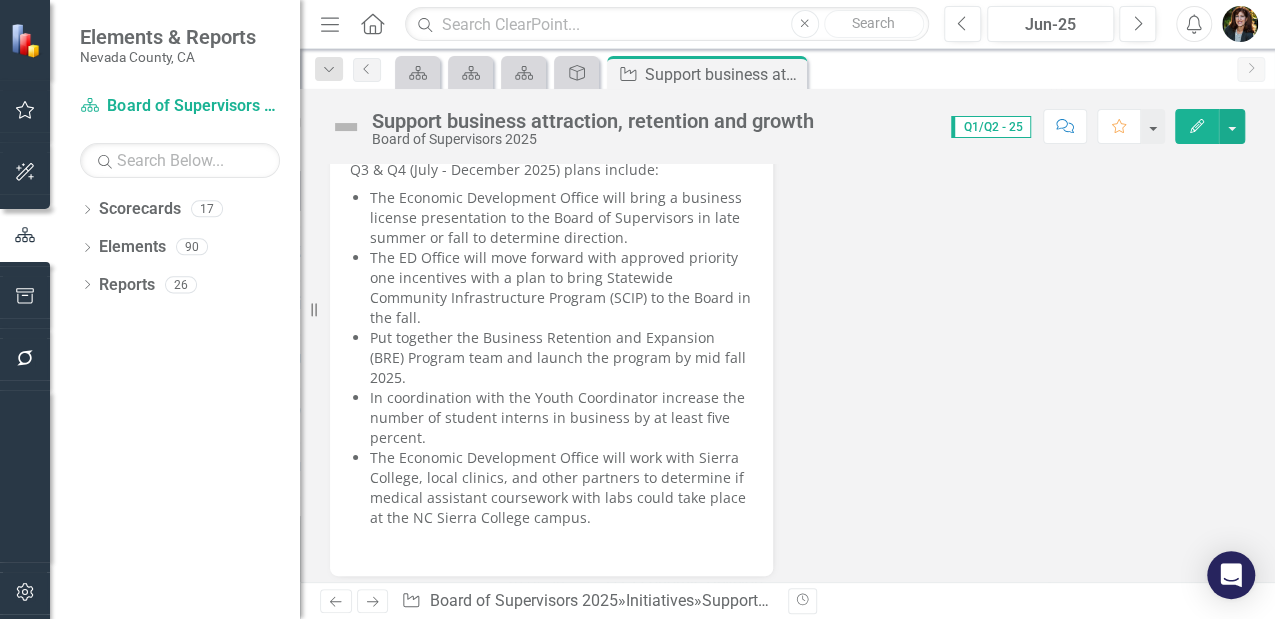 scroll, scrollTop: 1000, scrollLeft: 0, axis: vertical 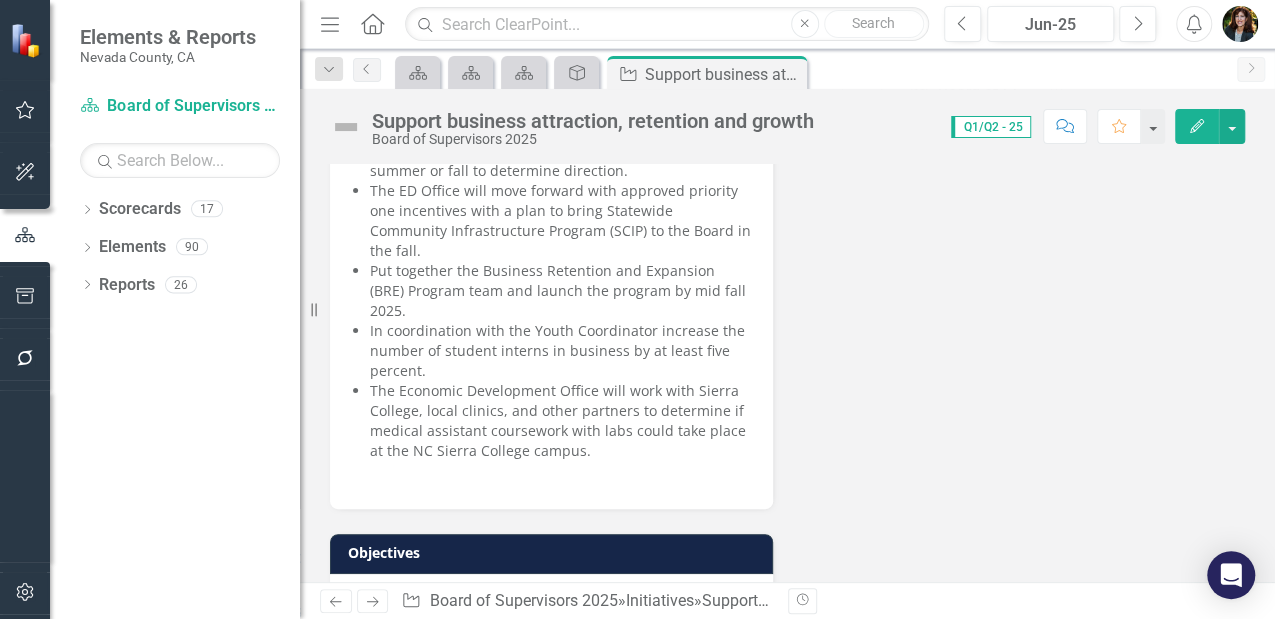 click on "Put together the Business Retention and Expansion (BRE) Program team and launch the program by mid fall 2025." at bounding box center [561, 291] 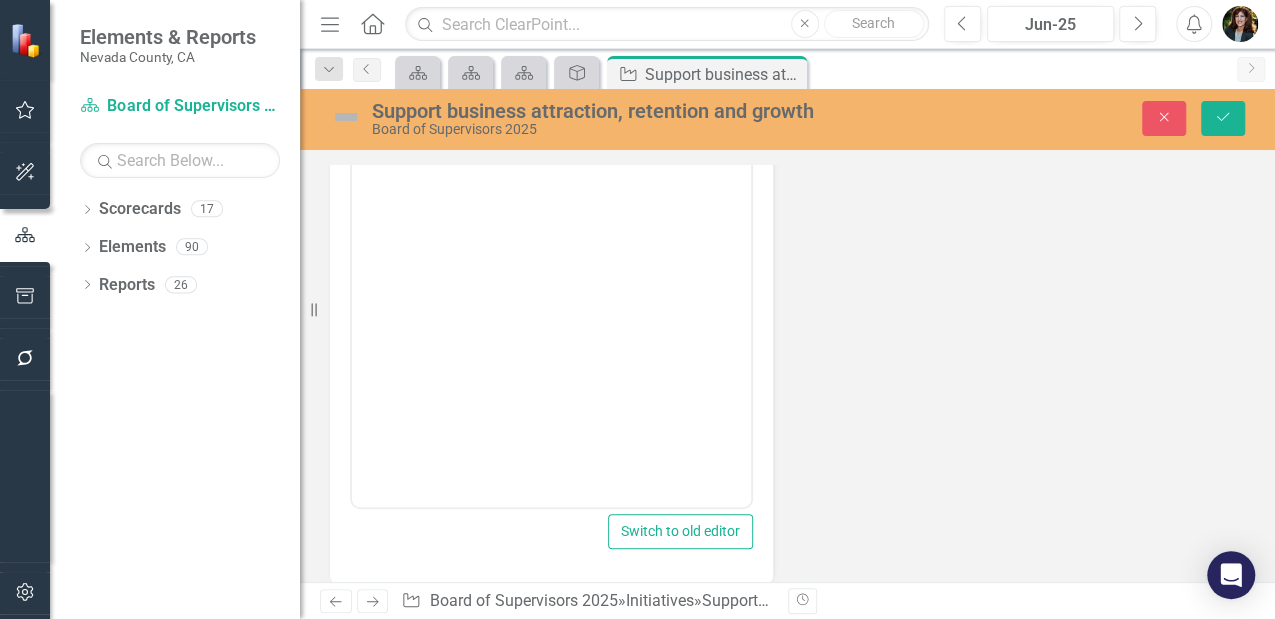 scroll, scrollTop: 1010, scrollLeft: 0, axis: vertical 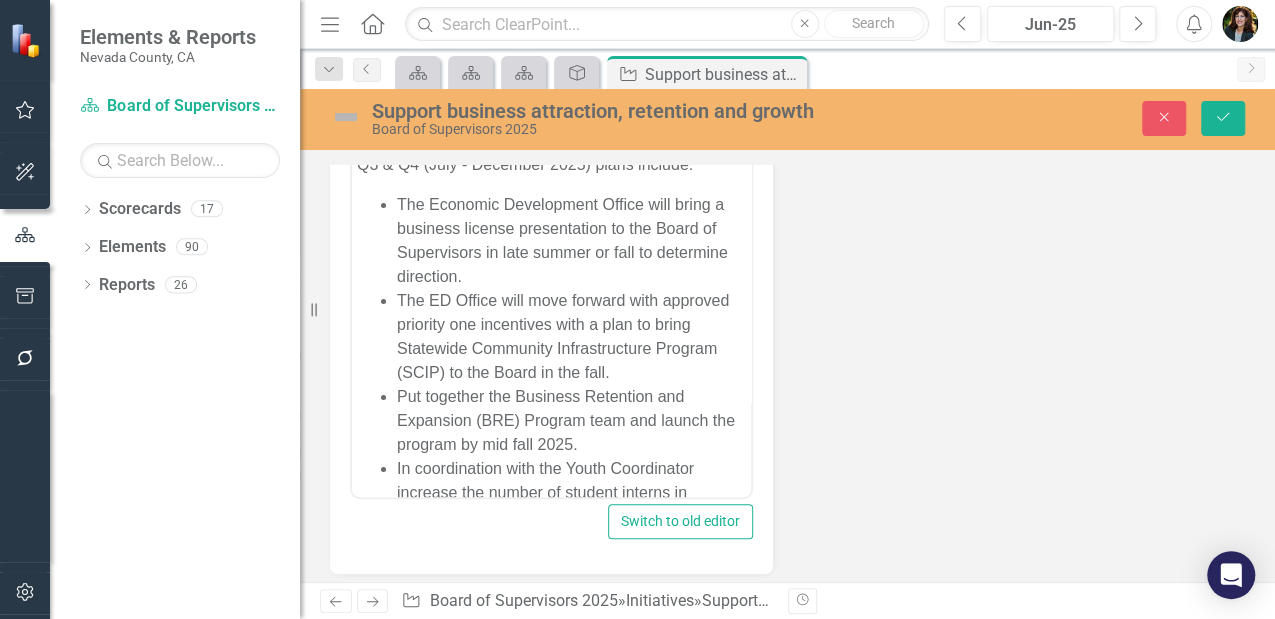 click on "Put together the Business Retention and Expansion (BRE) Program team and launch the program by mid fall 2025." at bounding box center [571, 421] 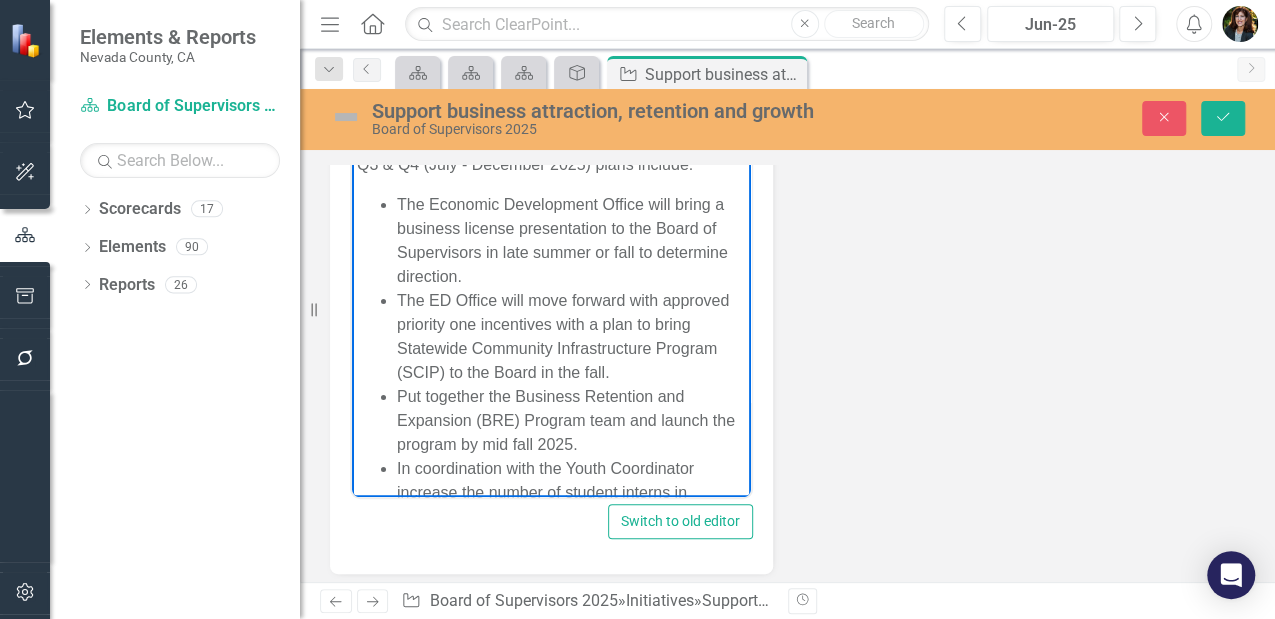 type 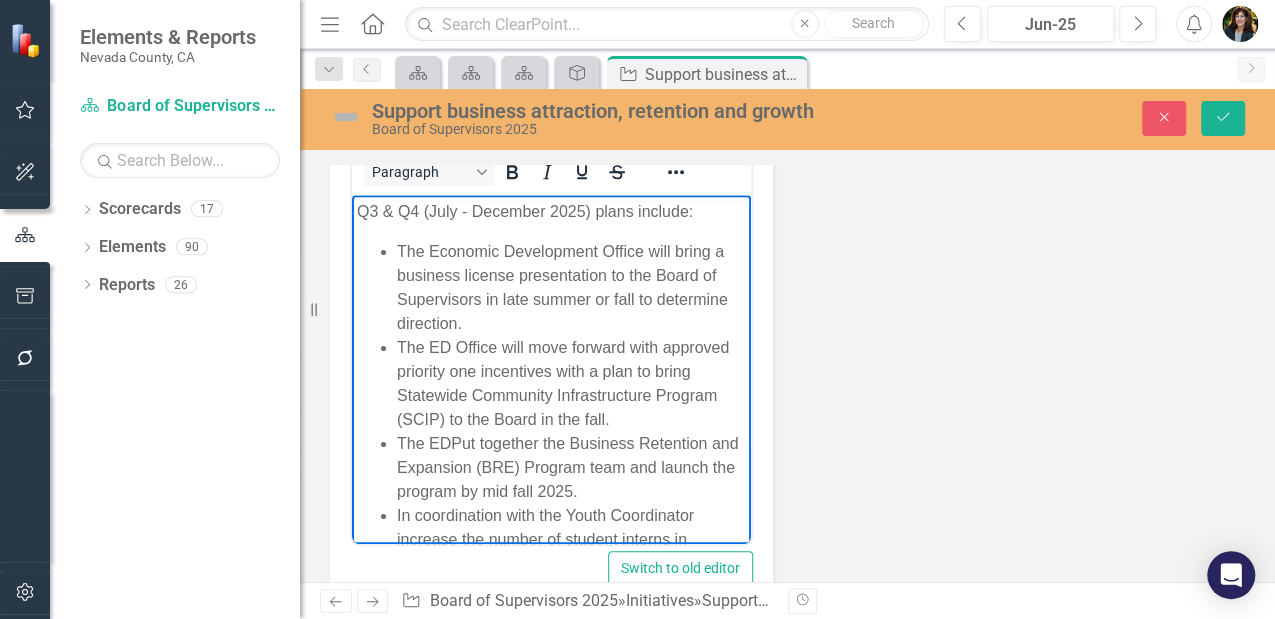 scroll, scrollTop: 943, scrollLeft: 0, axis: vertical 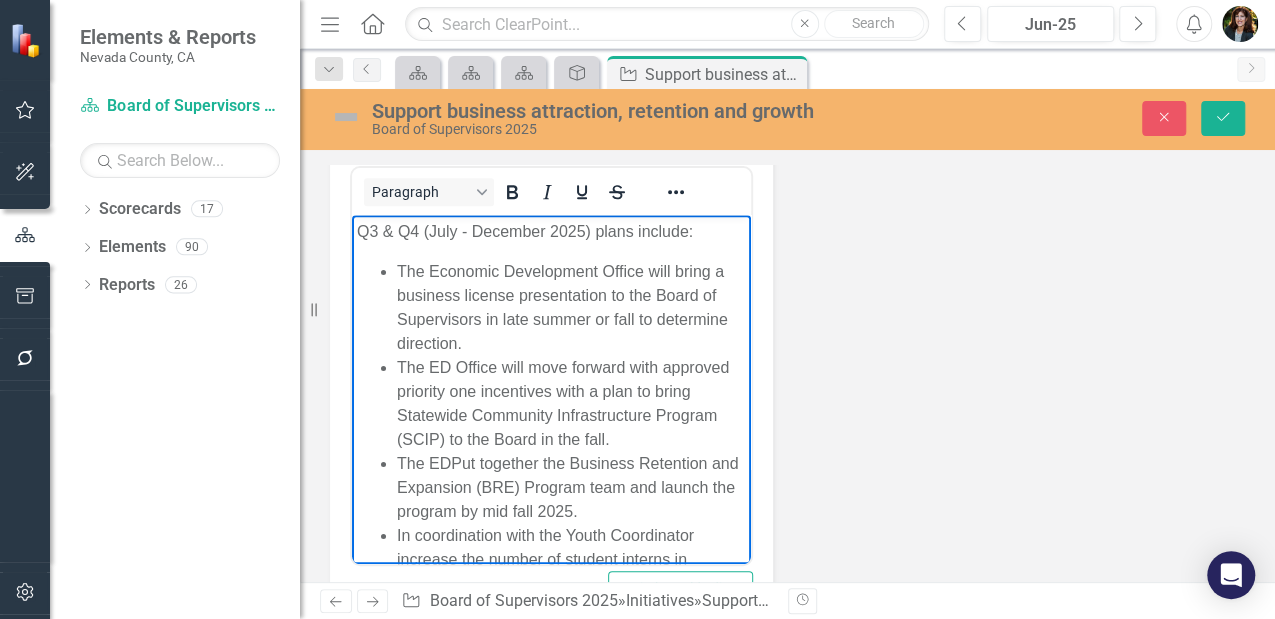 click on "The Economic Development Office will bring a business license presentation to the Board of Supervisors in late summer or fall to determine direction." at bounding box center [571, 308] 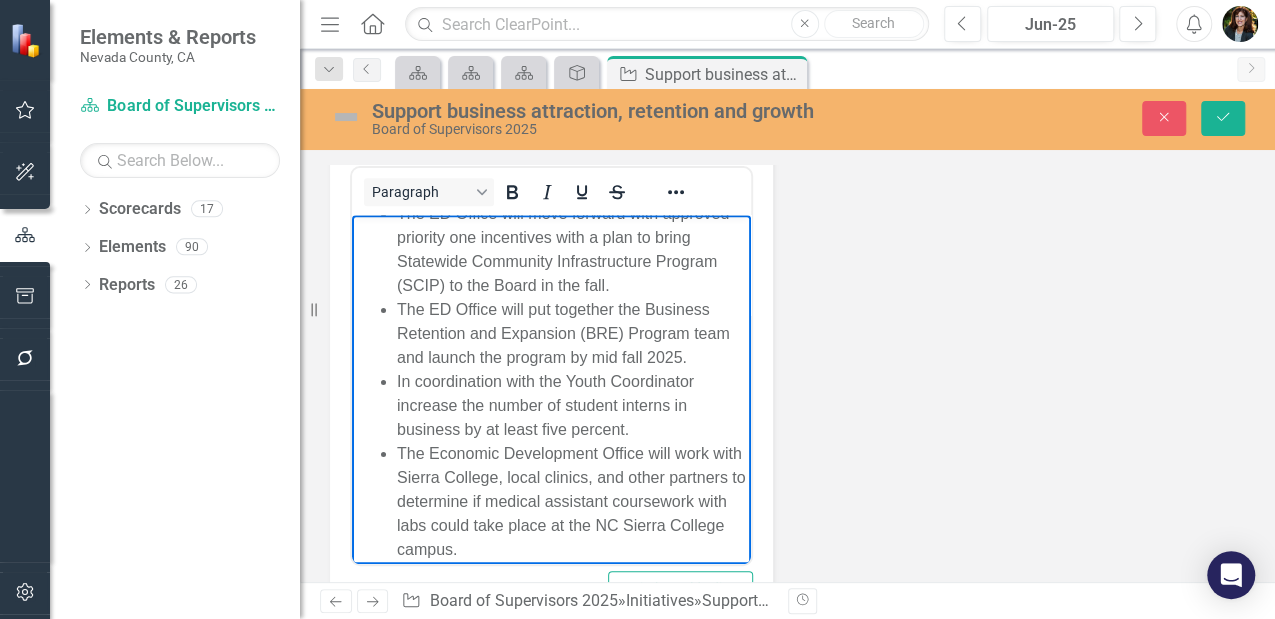 scroll, scrollTop: 200, scrollLeft: 0, axis: vertical 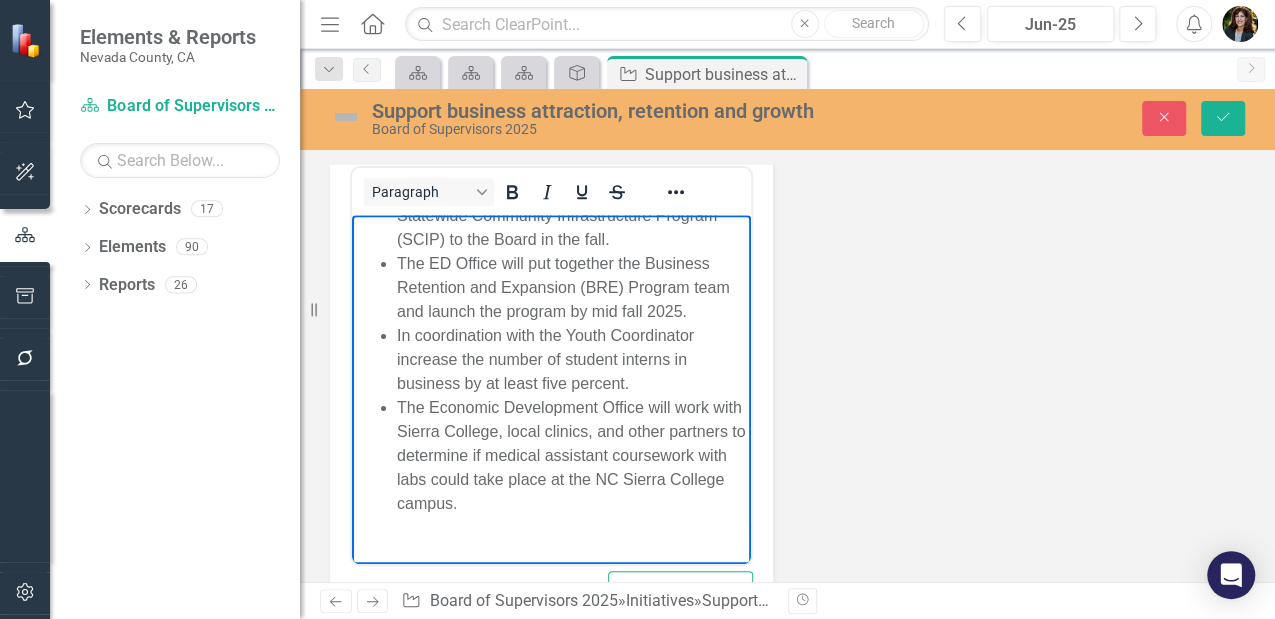 click on "In coordination with the Youth Coordinator increase the number of student interns in business by at least five percent." at bounding box center (571, 360) 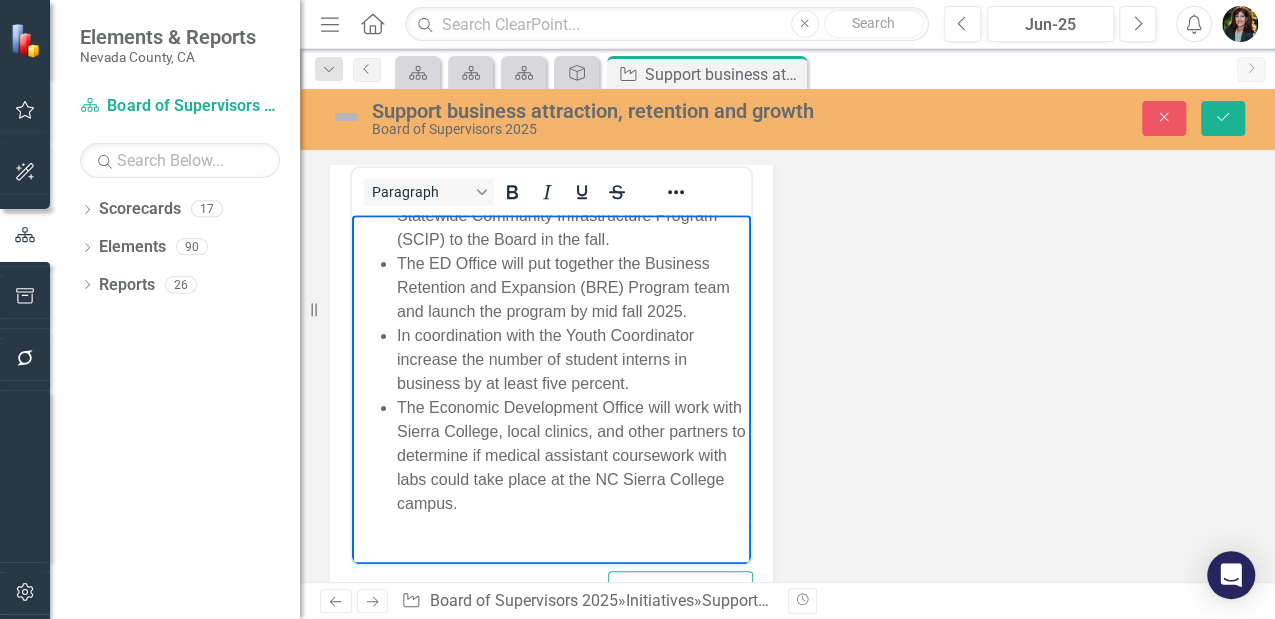 click on "In coordination with the Youth Coordinator increase the number of student interns in business by at least five percent." at bounding box center [571, 360] 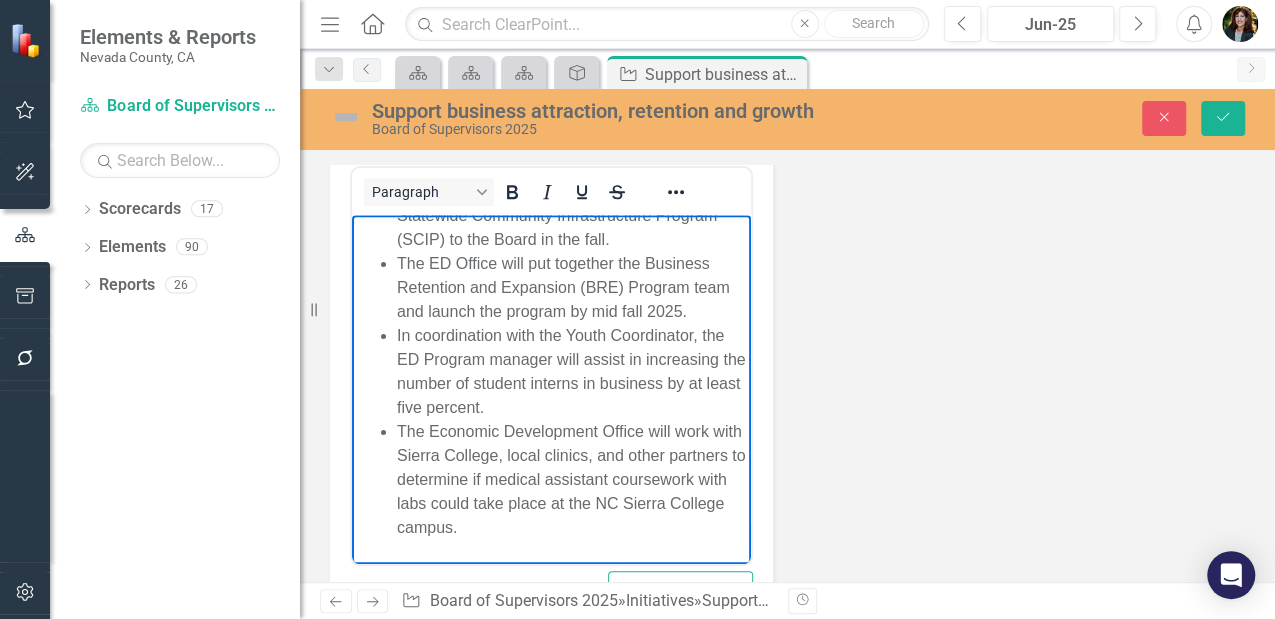 scroll, scrollTop: 236, scrollLeft: 0, axis: vertical 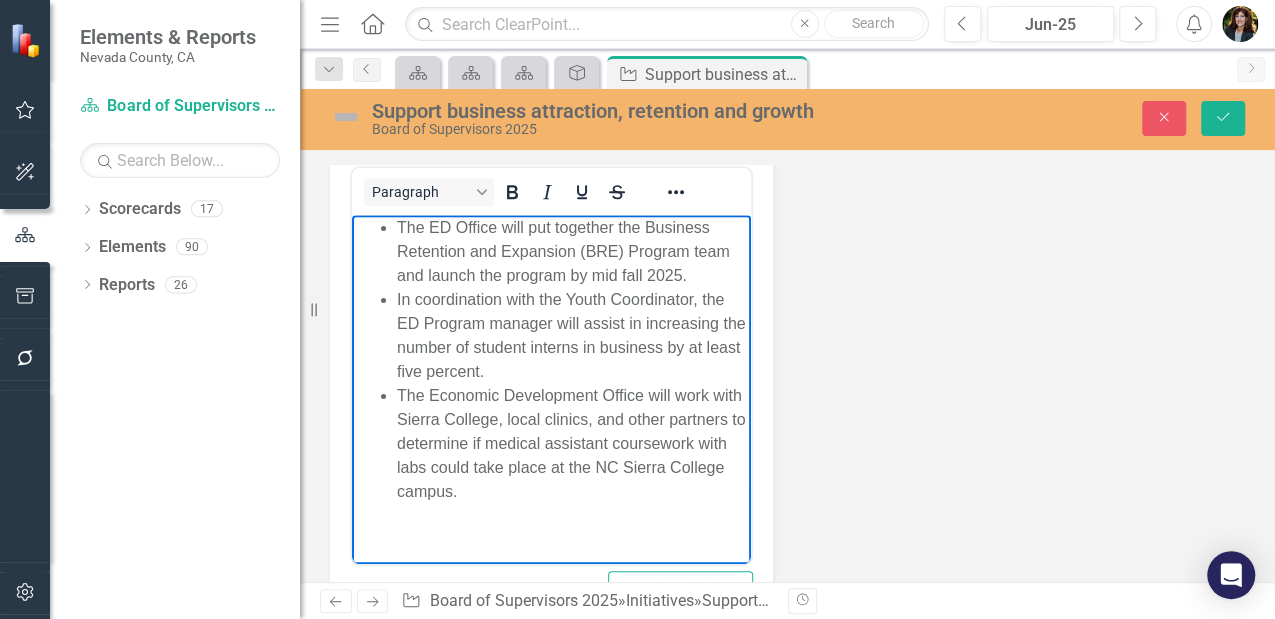 click on "In coordination with the Youth Coordinator, the ED Program manager will assist in increasing the number of student interns in business by at least five percent." at bounding box center [571, 336] 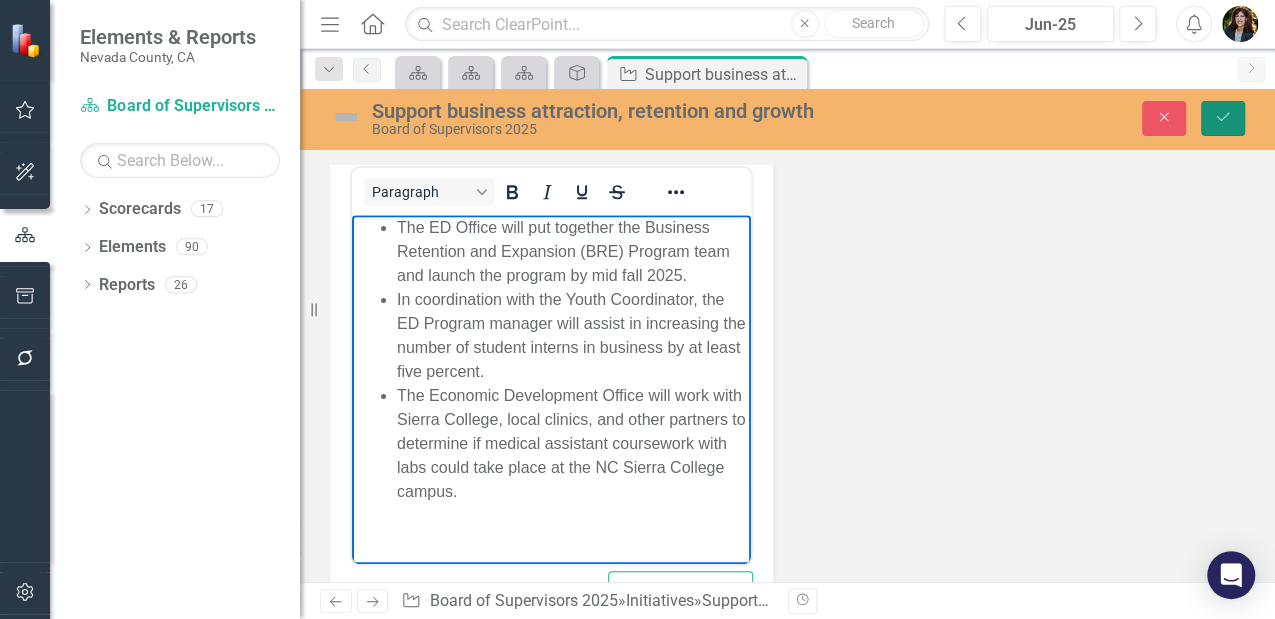 click on "Save" at bounding box center (1223, 118) 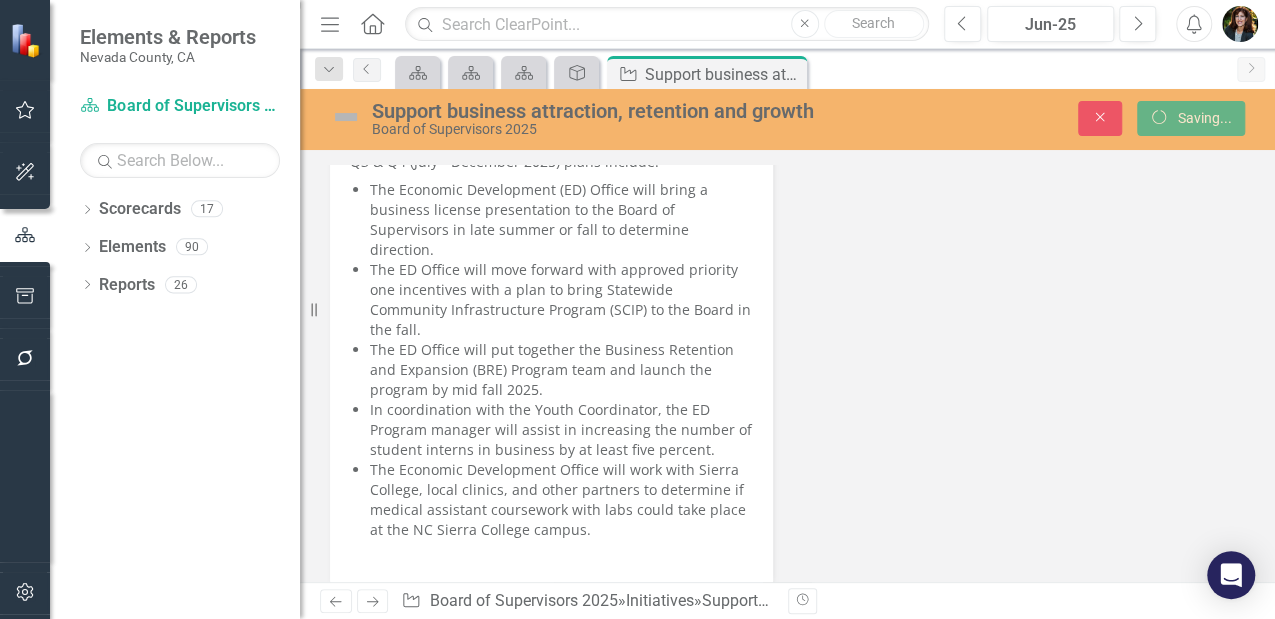 scroll, scrollTop: 933, scrollLeft: 0, axis: vertical 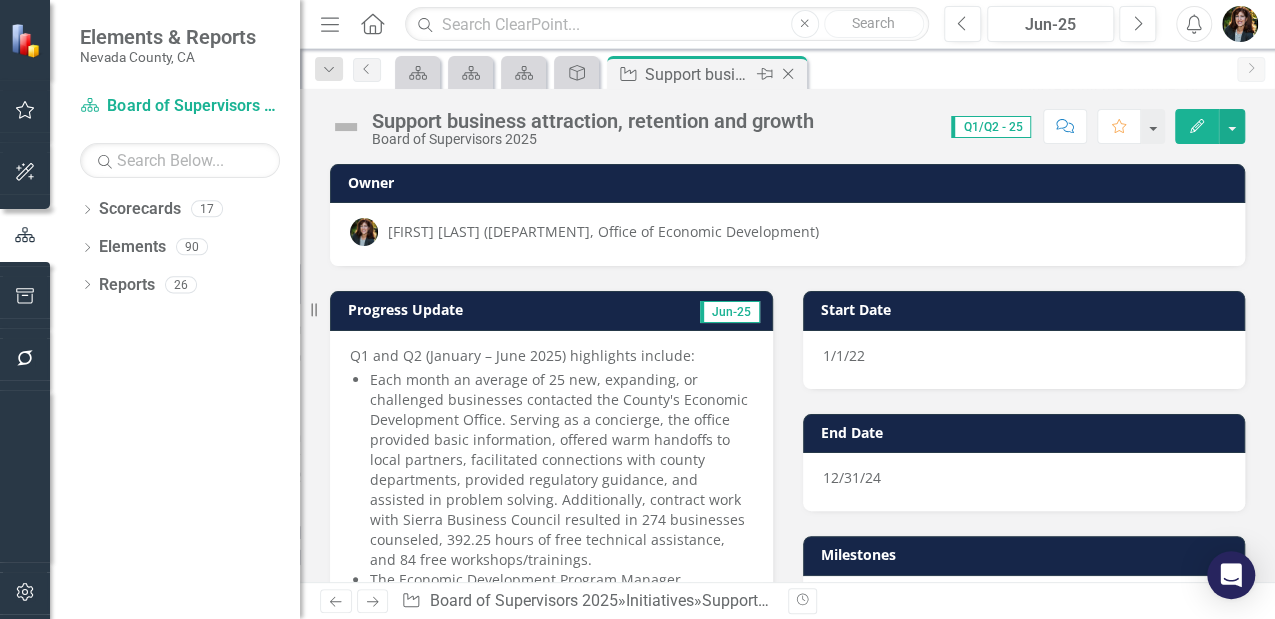 click on "Close" 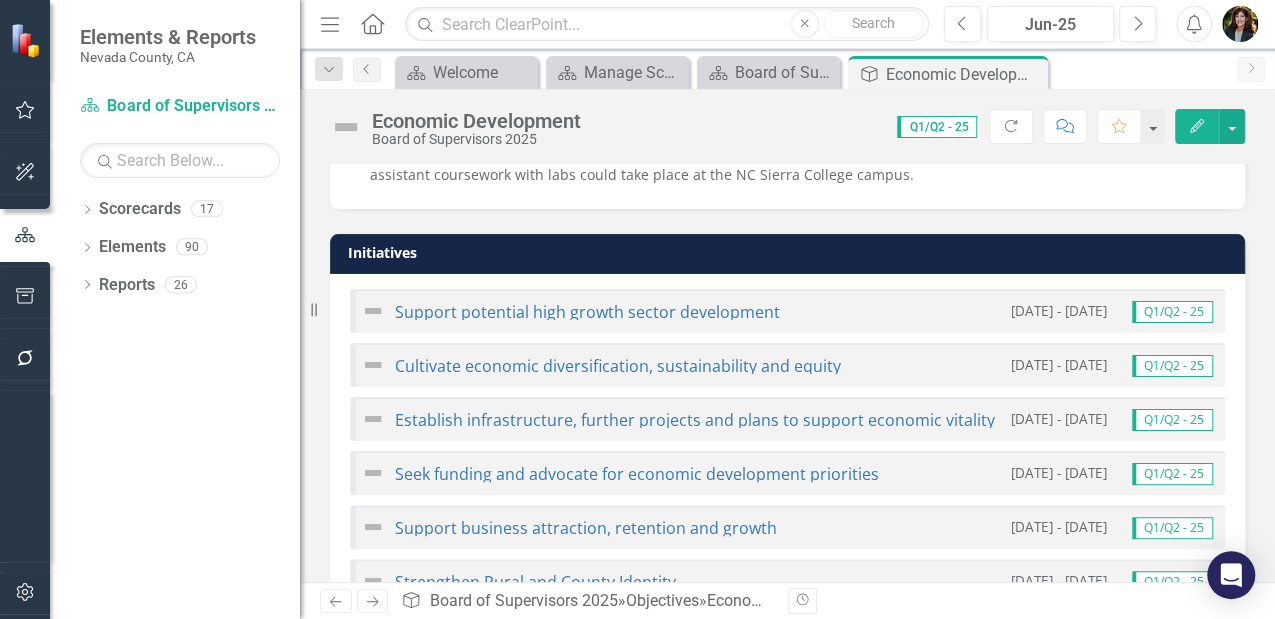 scroll, scrollTop: 1266, scrollLeft: 0, axis: vertical 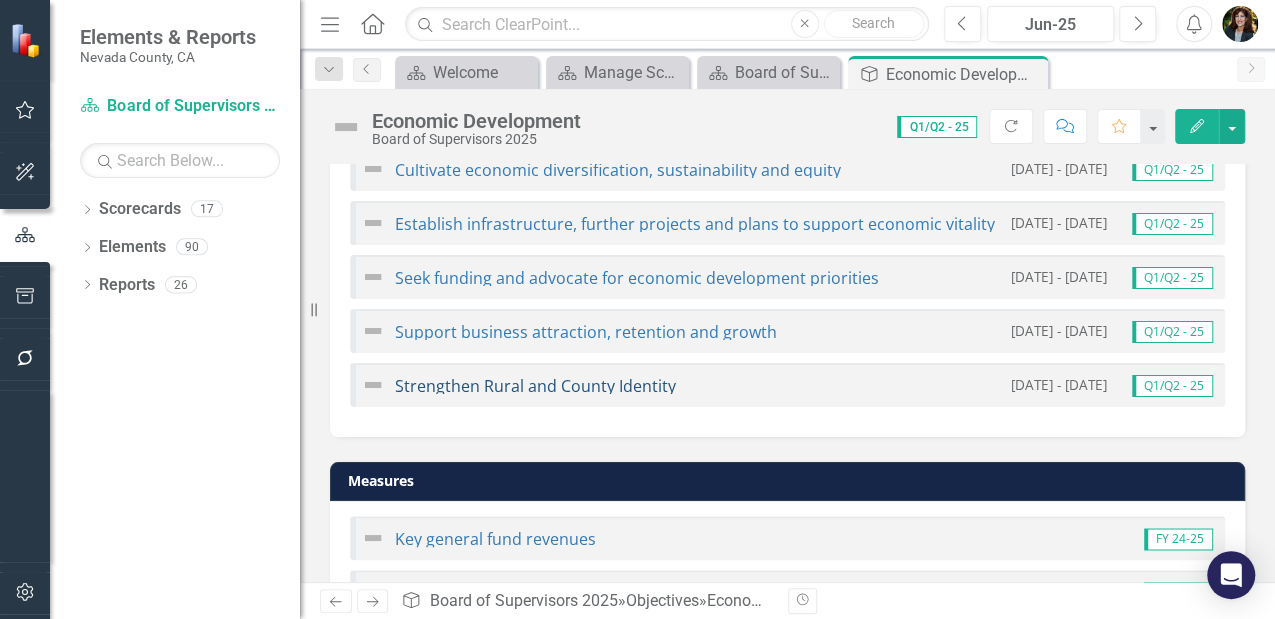 click on "Strengthen Rural and County Identity" at bounding box center (535, 386) 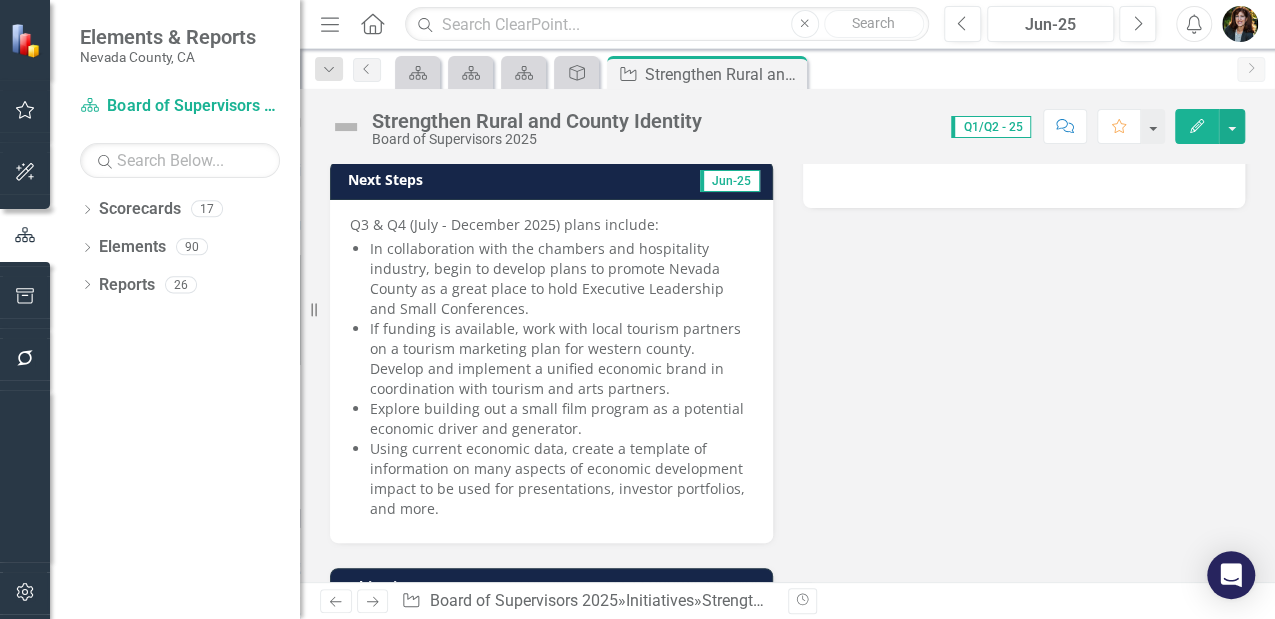 scroll, scrollTop: 466, scrollLeft: 0, axis: vertical 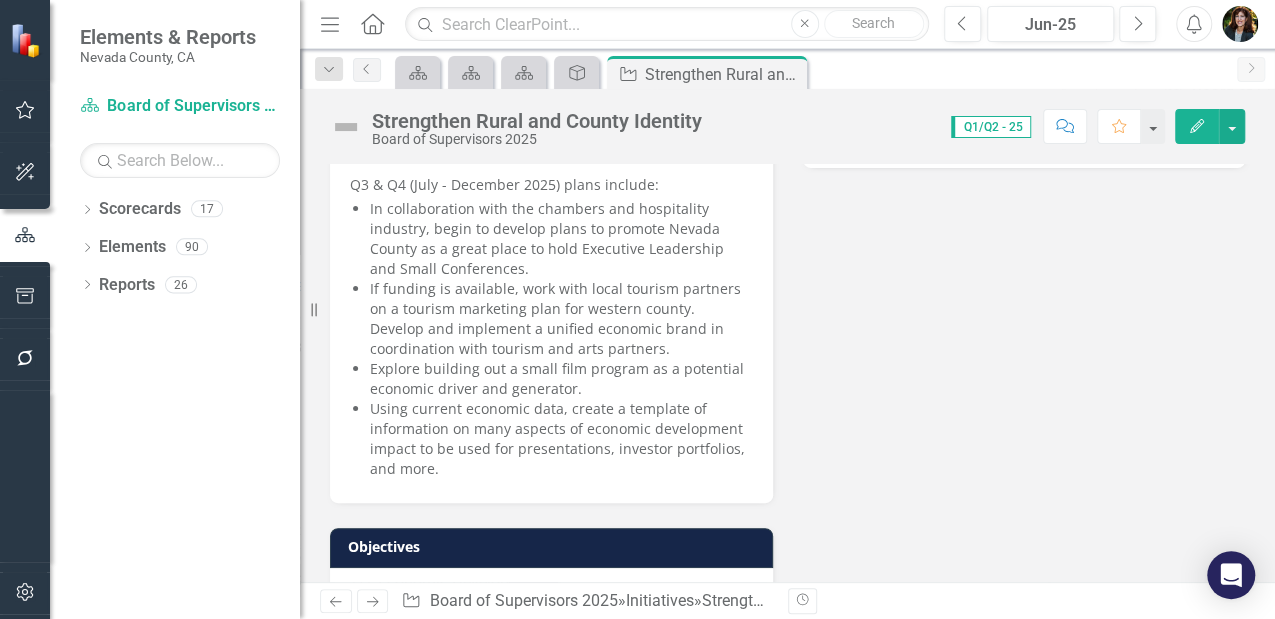 click on "If funding is available, work with local tourism partners on a tourism marketing plan for western county. Develop and implement a unified economic brand in coordination with tourism and arts partners." at bounding box center (561, 319) 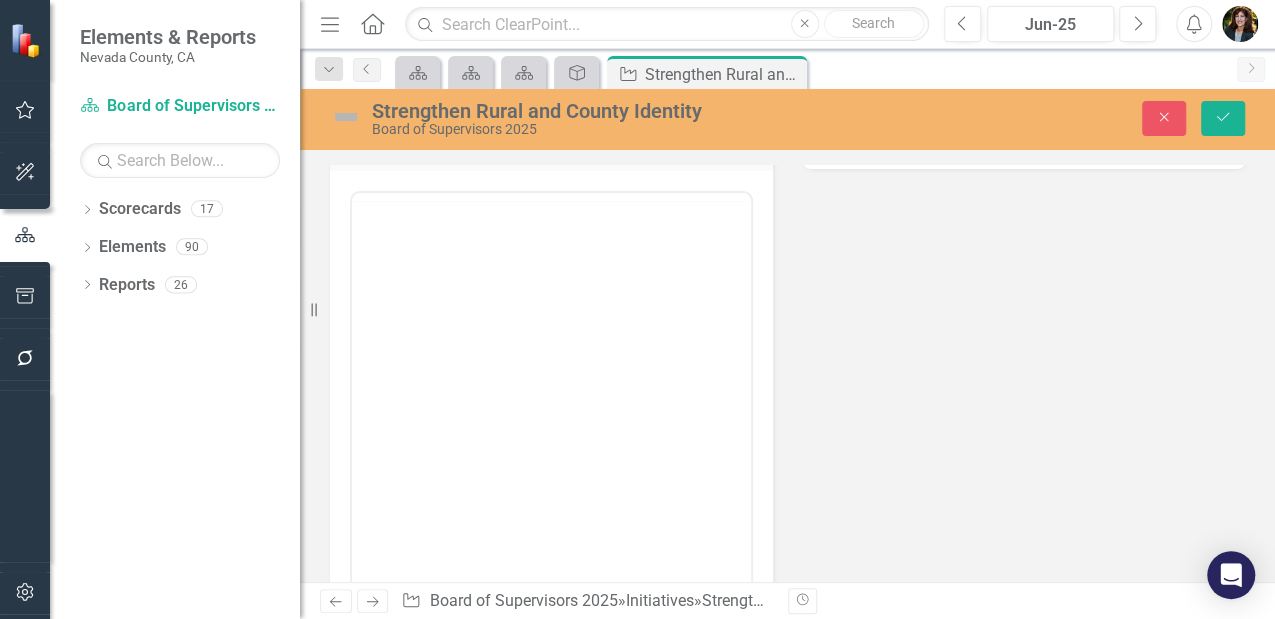 scroll, scrollTop: 476, scrollLeft: 0, axis: vertical 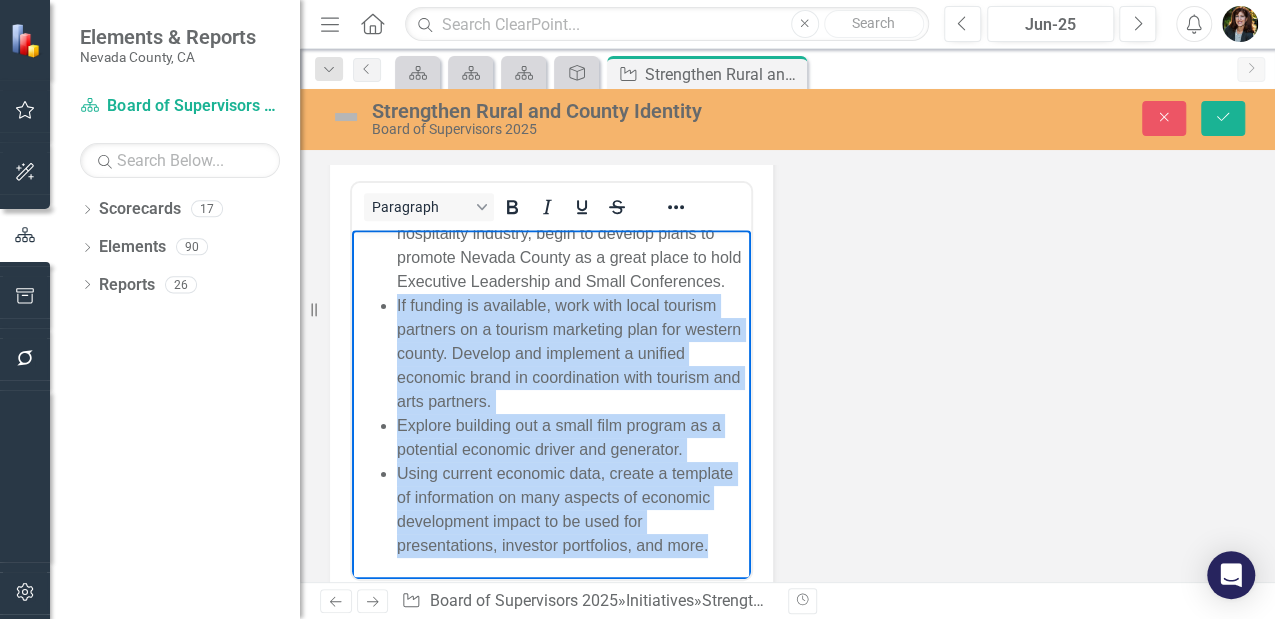 drag, startPoint x: 396, startPoint y: 408, endPoint x: 730, endPoint y: 539, distance: 358.7715 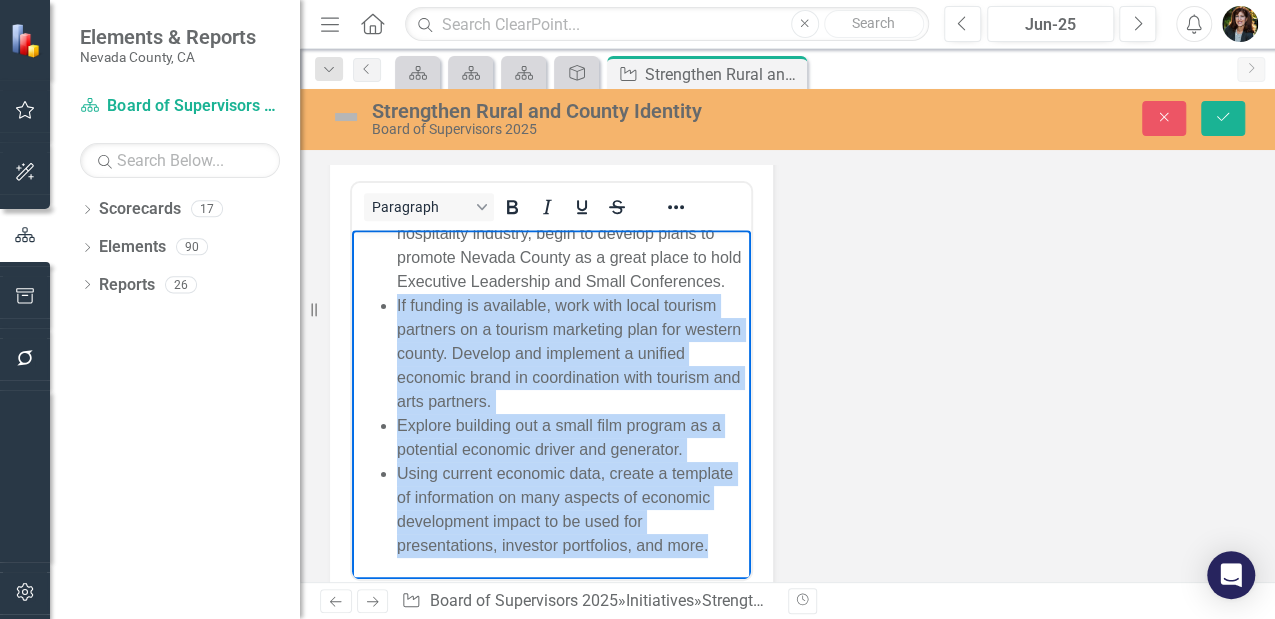 click on "Q3 & Q4 (July - December 2025) plans include: In collaboration with the chambers and hospitality industry, begin to develop plans to promote [COUNTY] County as a great place to hold Executive Leadership and Small Conferences. If funding is available, work with local tourism partners on a tourism marketing plan for western county. Develop and implement a unified economic brand in coordination with tourism and arts partners. Explore building out a small film program as a potential economic driver and generator. Using current economic data, create a template of information on many aspects of economic development impact to be used for presentations, investor portfolios, and more." at bounding box center [551, 366] 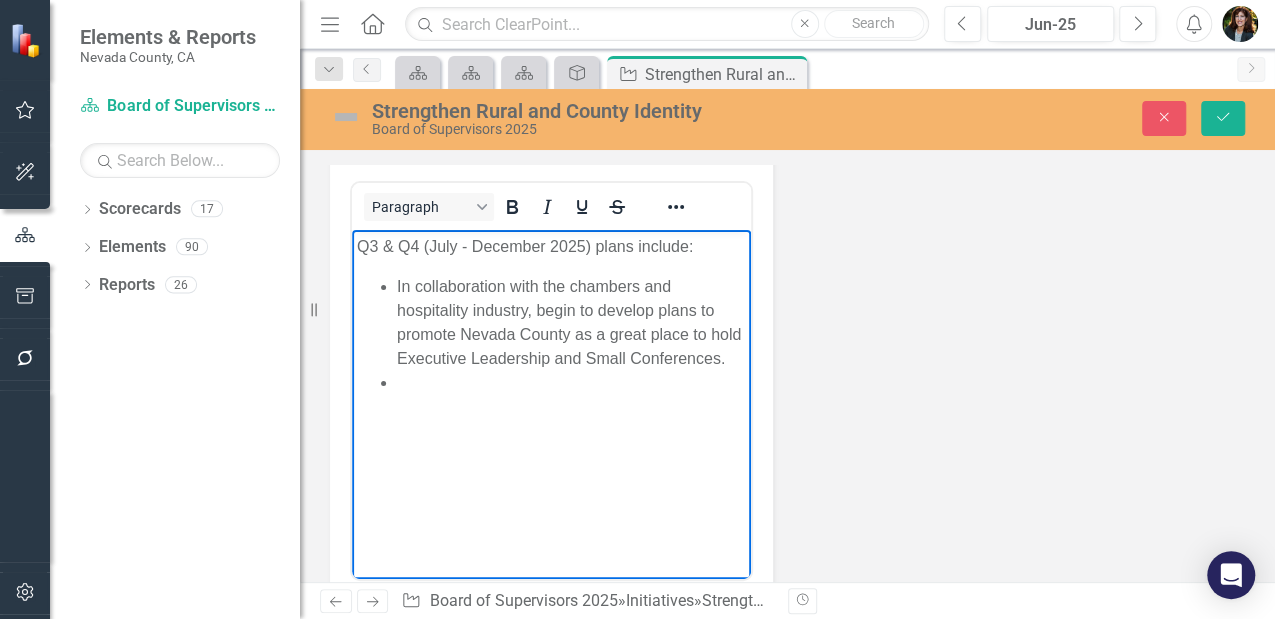 type 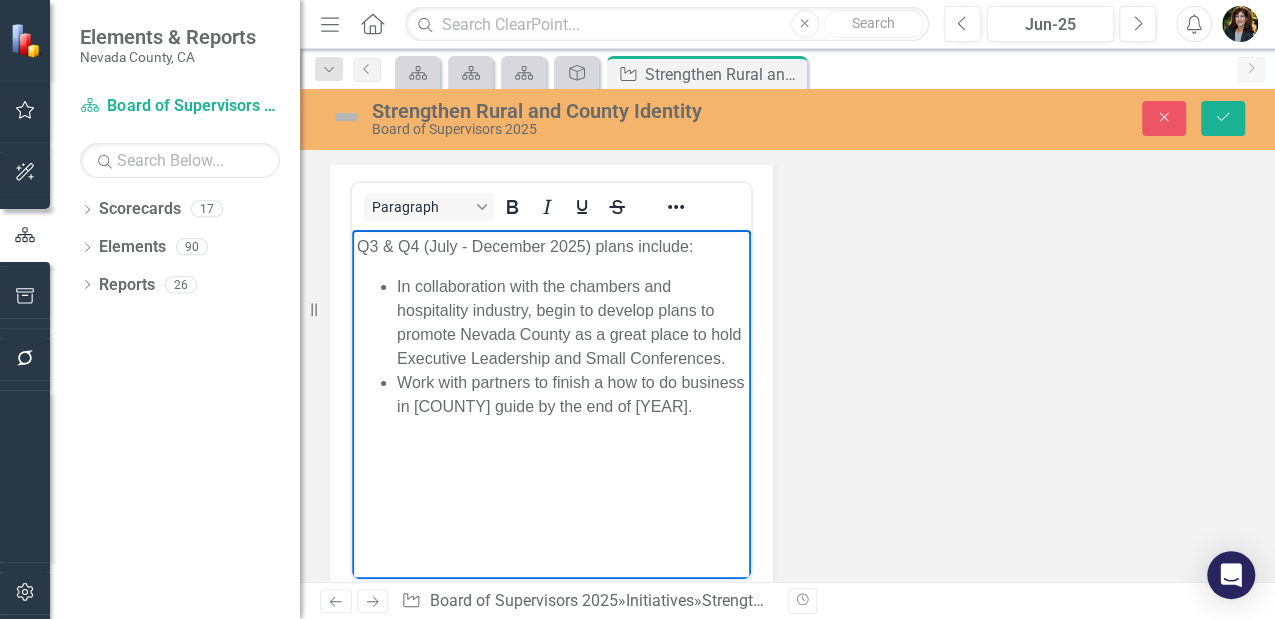 click on "Work with partners to finish a how to do business in [COUNTY] guide by the end of [YEAR]." at bounding box center [571, 395] 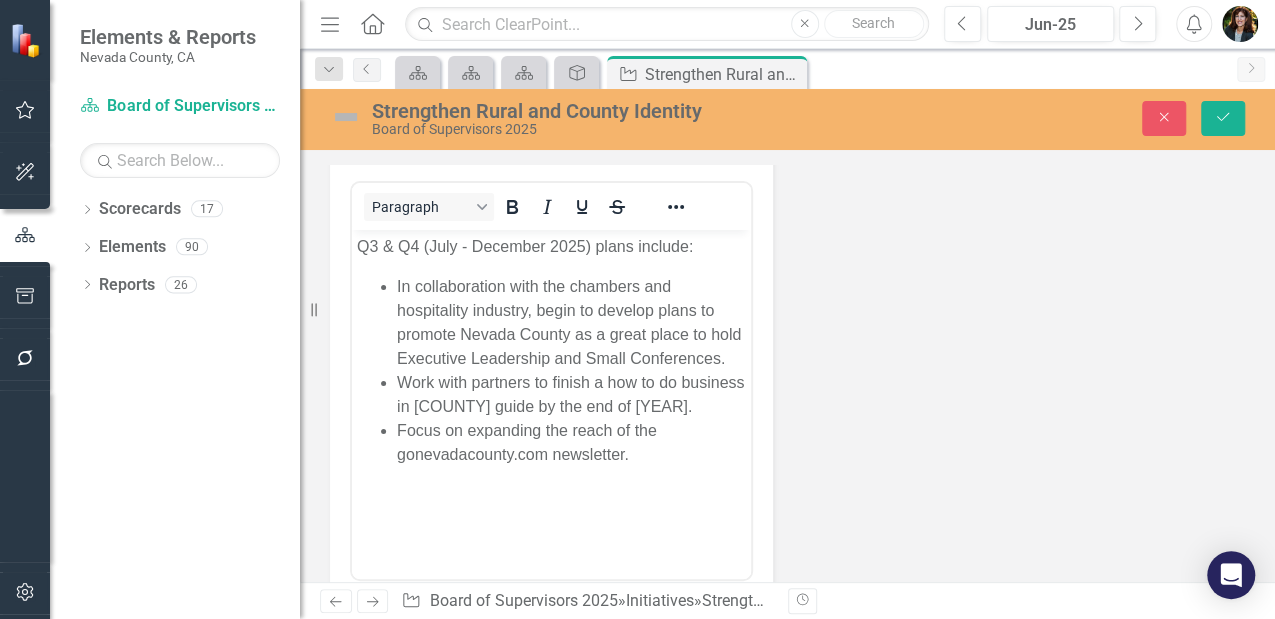 click on "Progress Update [DATE] Q1/Q2 ([DATE] – [DATE]) highlights include:
The Economic Development office supported and participated in the Recreation and Adventure Fair in [DATE] focusing on Boosting the Visibility of the [STATE] County and its Assets (Goal 4 Economic Development Action Plan).
The Cannabis Division hosted a very successful Northern California Cannabis Forum in [DATE].
Next Steps [DATE] Copy Forward  Copy Forward  ClearPoint AI  AI Assistant Paragraph Switch to old editor Objectives Economic Development Start Date [DATE] End Date [DATE] Milestones" at bounding box center (787, 301) 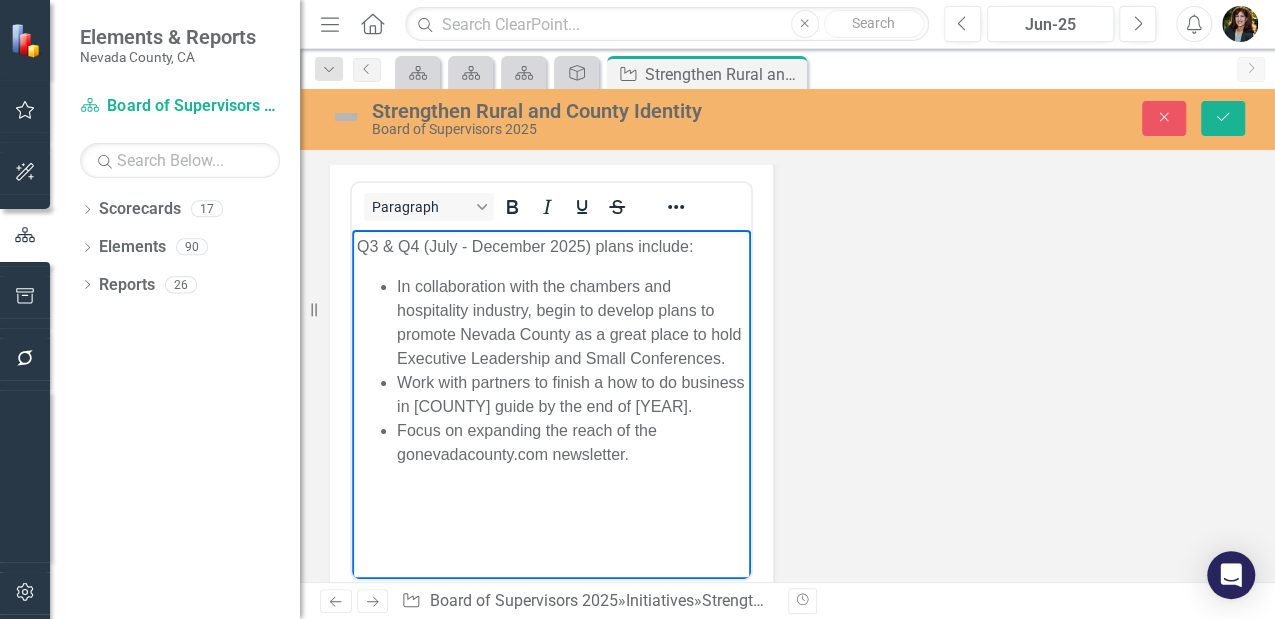 click on "Work with partners to finish a how to do business in [COUNTY] guide by the end of [YEAR]." at bounding box center (571, 395) 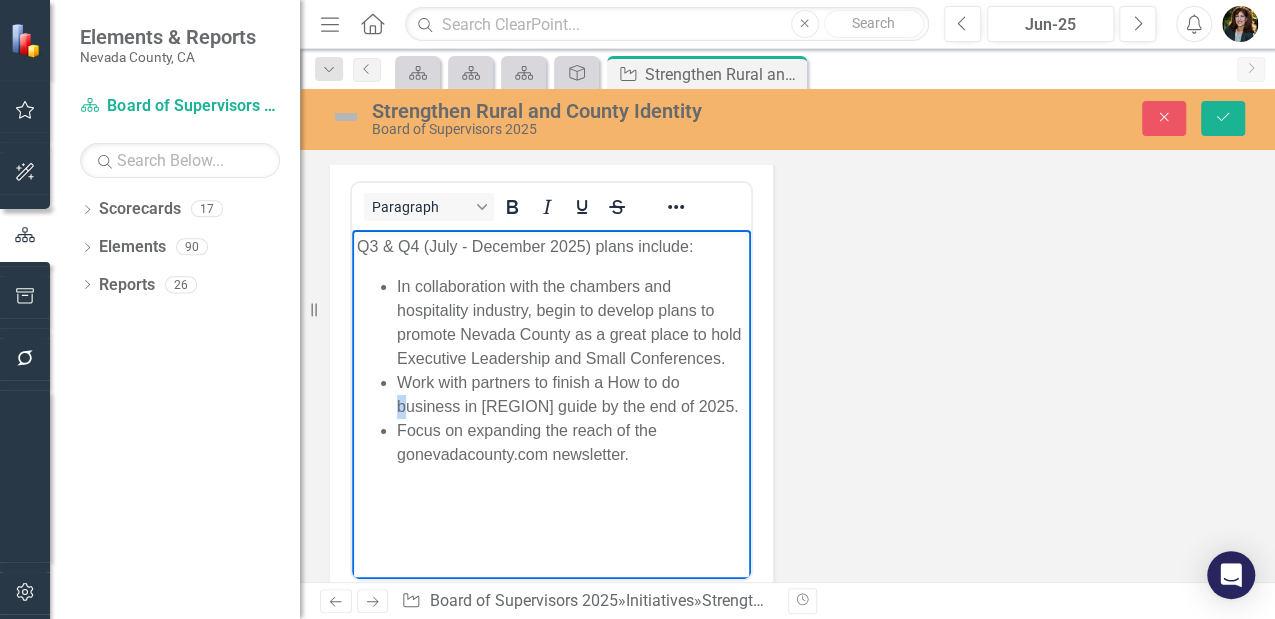 click on "In collaboration with the chambers and hospitality industry, begin to develop plans to promote [STATE] County as a great place to hold Executive Leadership and Small Conferences. Work with partners to finish a How to do business in [STATE] County guide by the end of 2025. Focus on expanding the reach of the gonevadacounty.com newsletter." at bounding box center [551, 371] 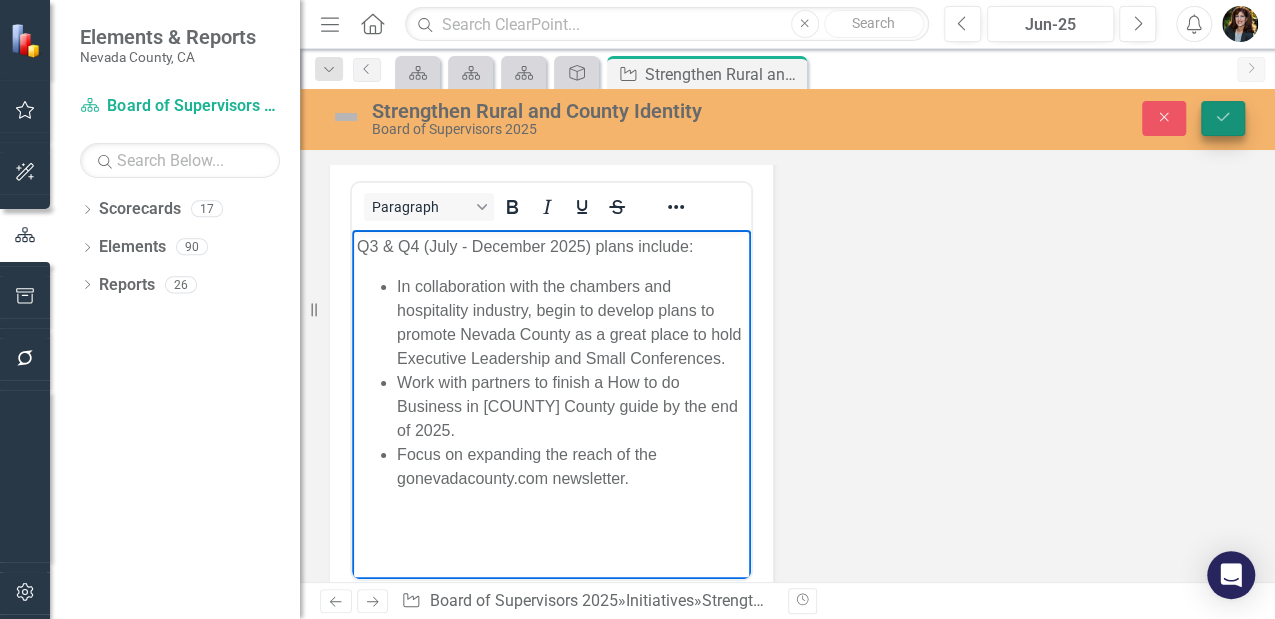 click on "Save" at bounding box center [1223, 118] 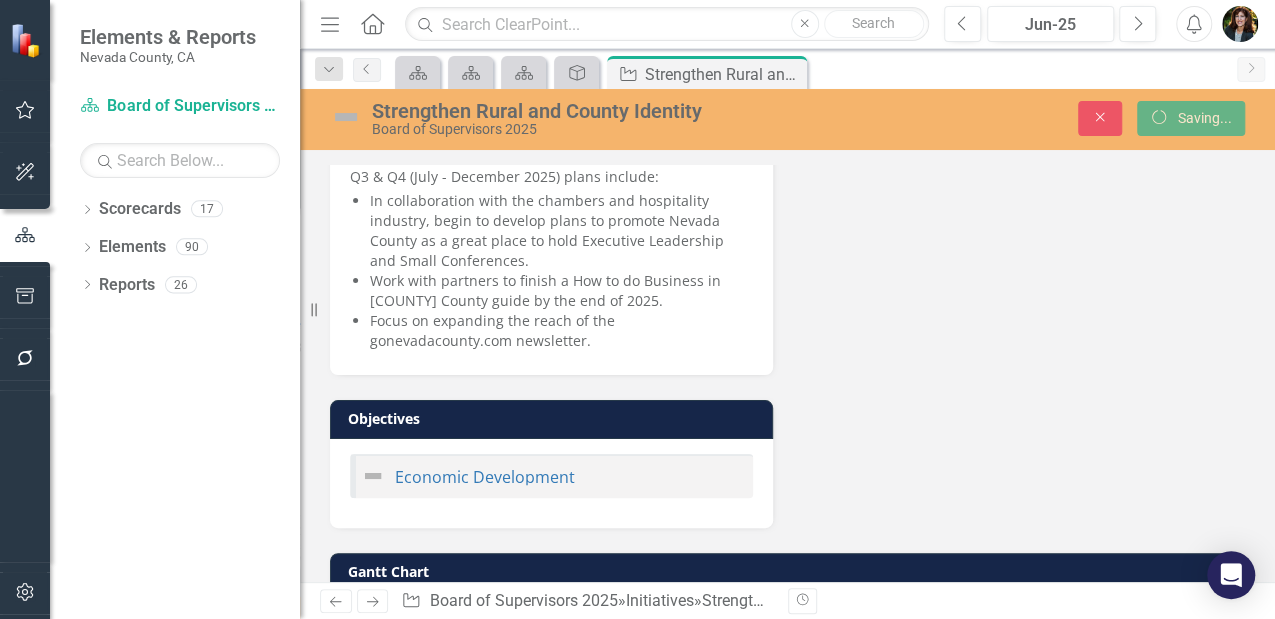 scroll, scrollTop: 466, scrollLeft: 0, axis: vertical 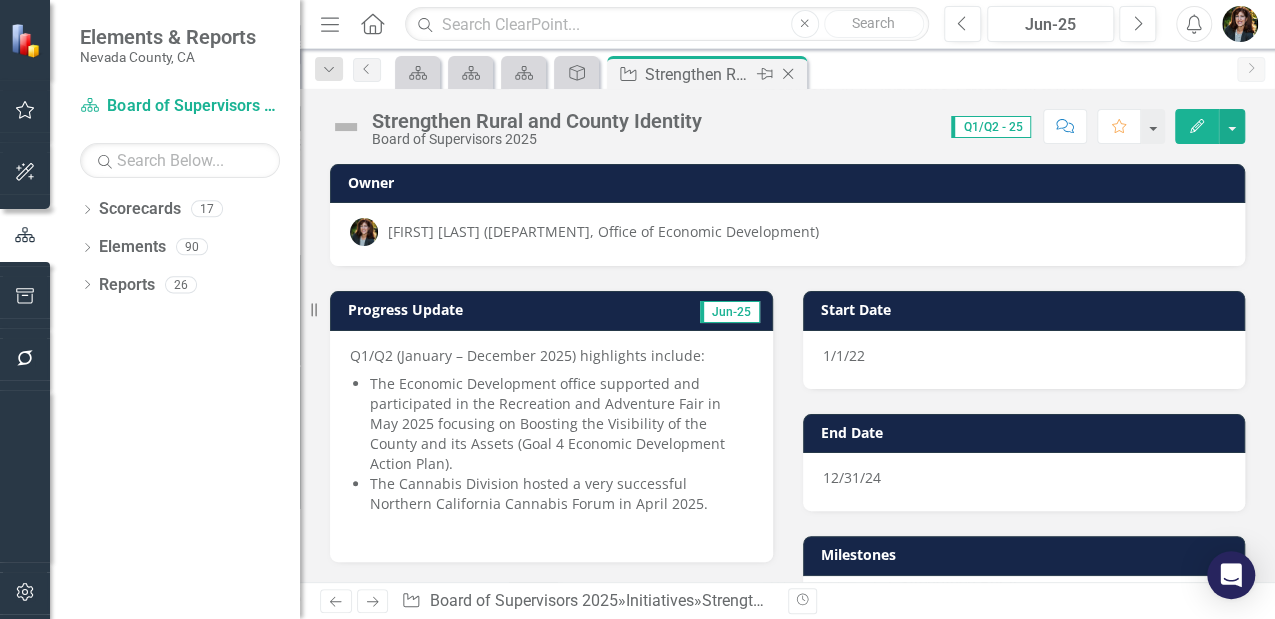 click 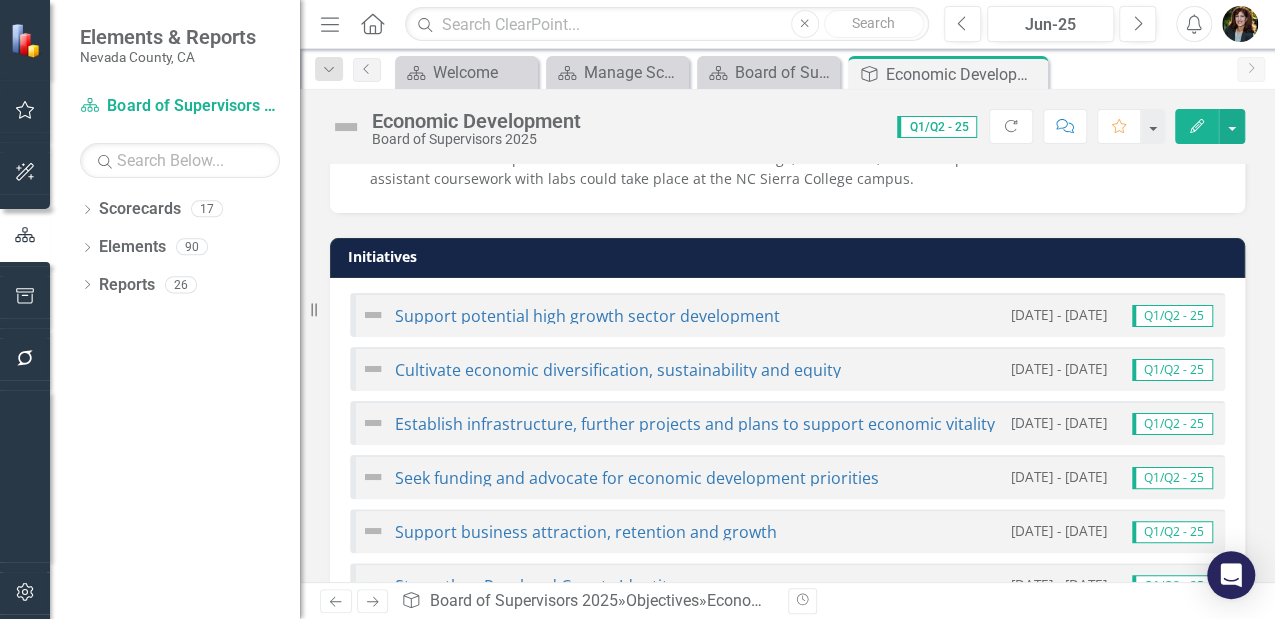 scroll, scrollTop: 1133, scrollLeft: 0, axis: vertical 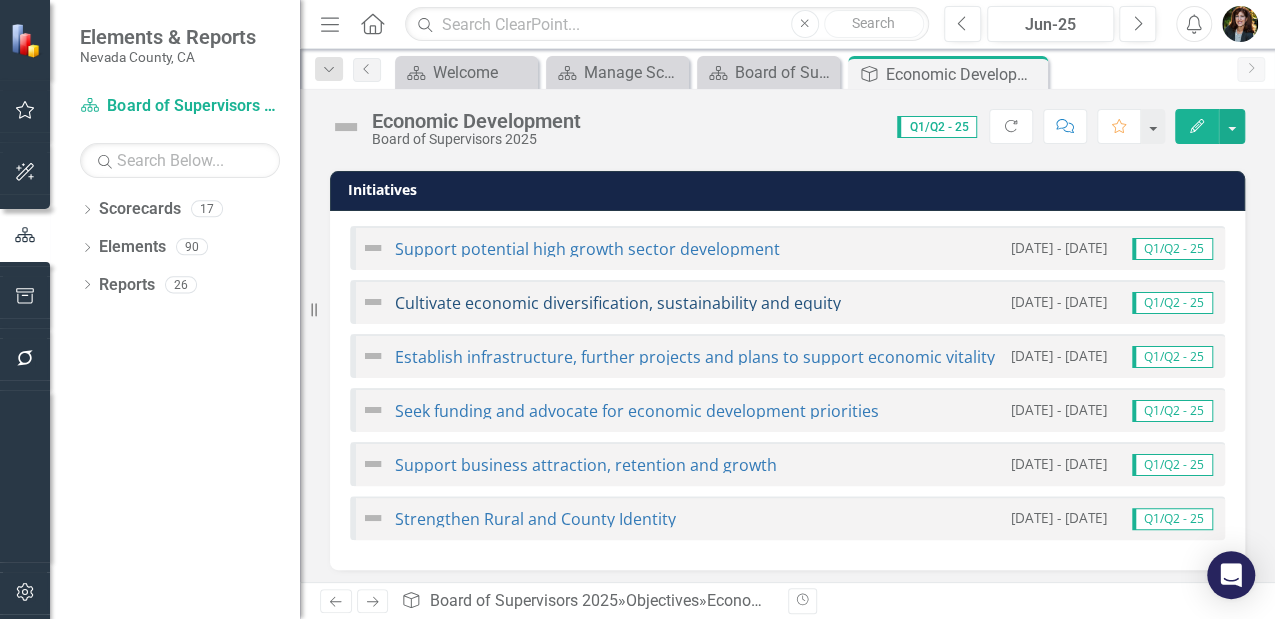 click on "Cultivate economic diversification, sustainability and equity" at bounding box center [618, 303] 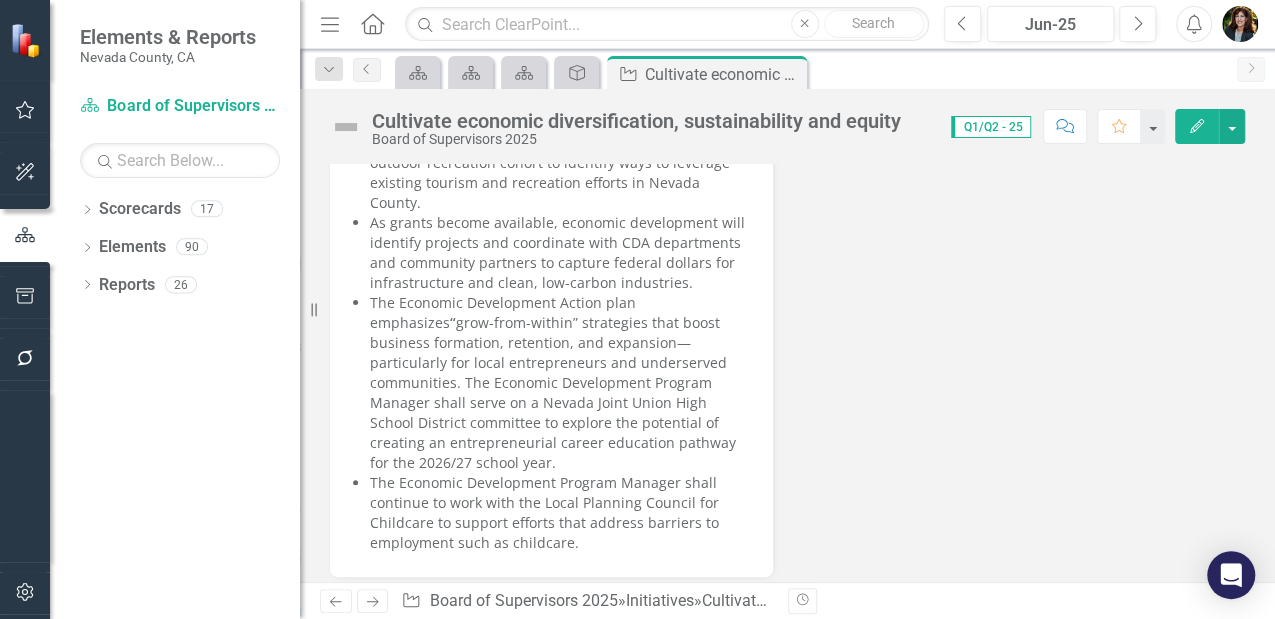 scroll, scrollTop: 1000, scrollLeft: 0, axis: vertical 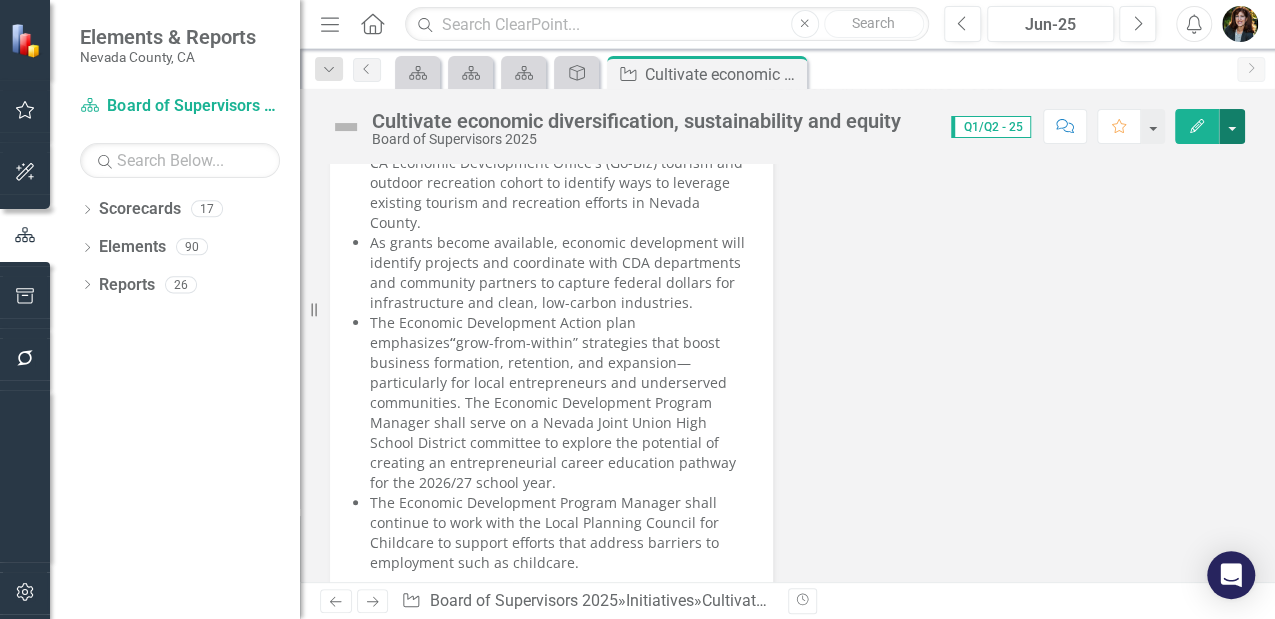 click at bounding box center (1232, 126) 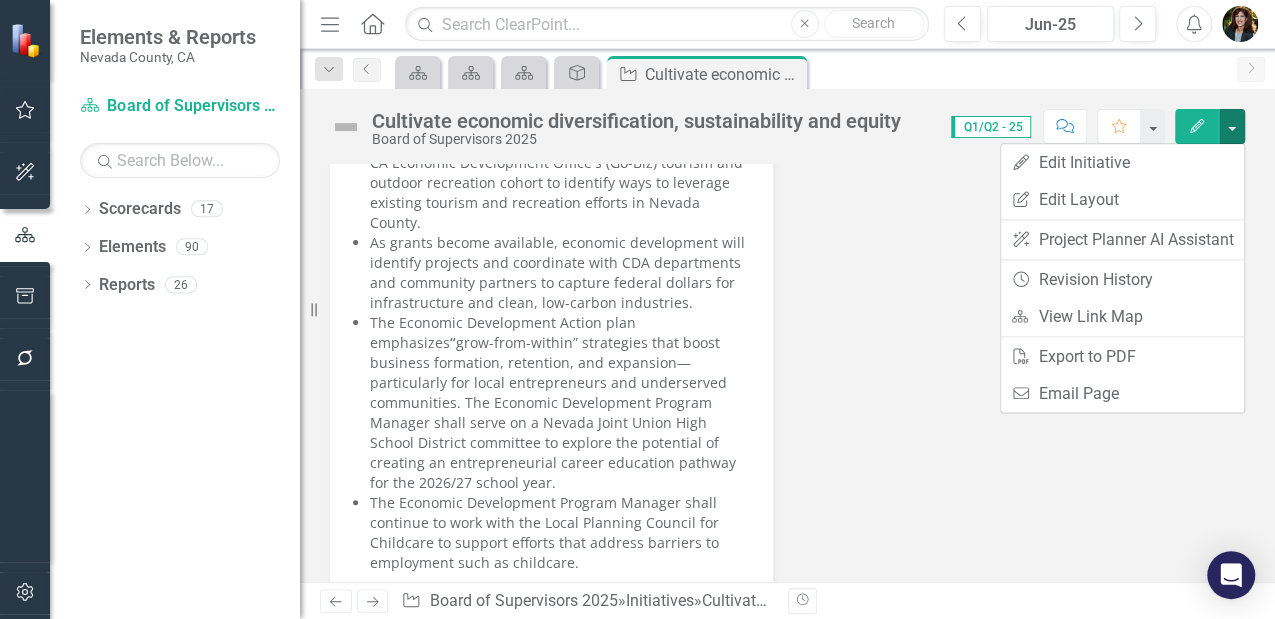 click on "Edit" 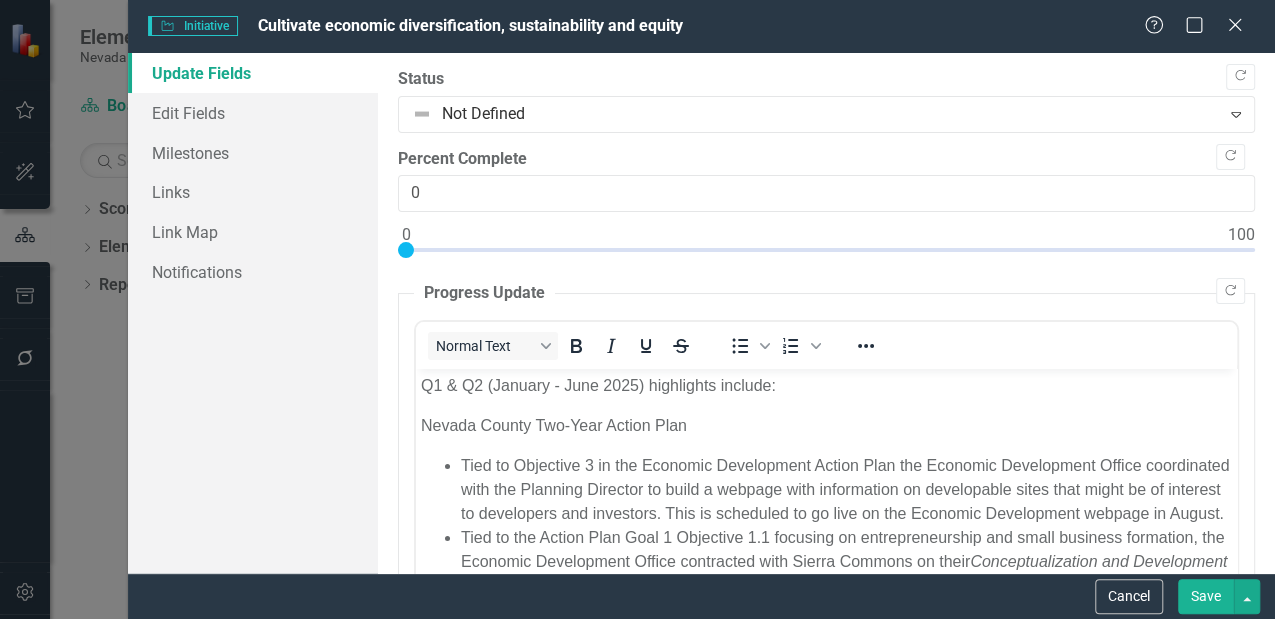 scroll, scrollTop: 0, scrollLeft: 0, axis: both 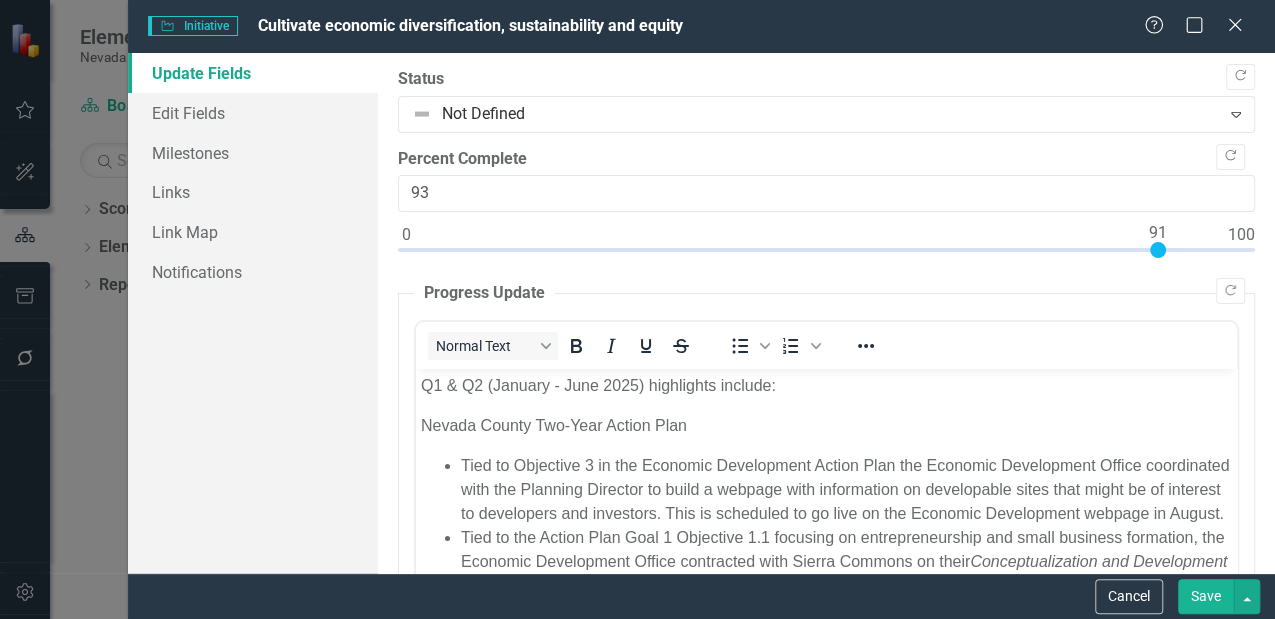 type on "100" 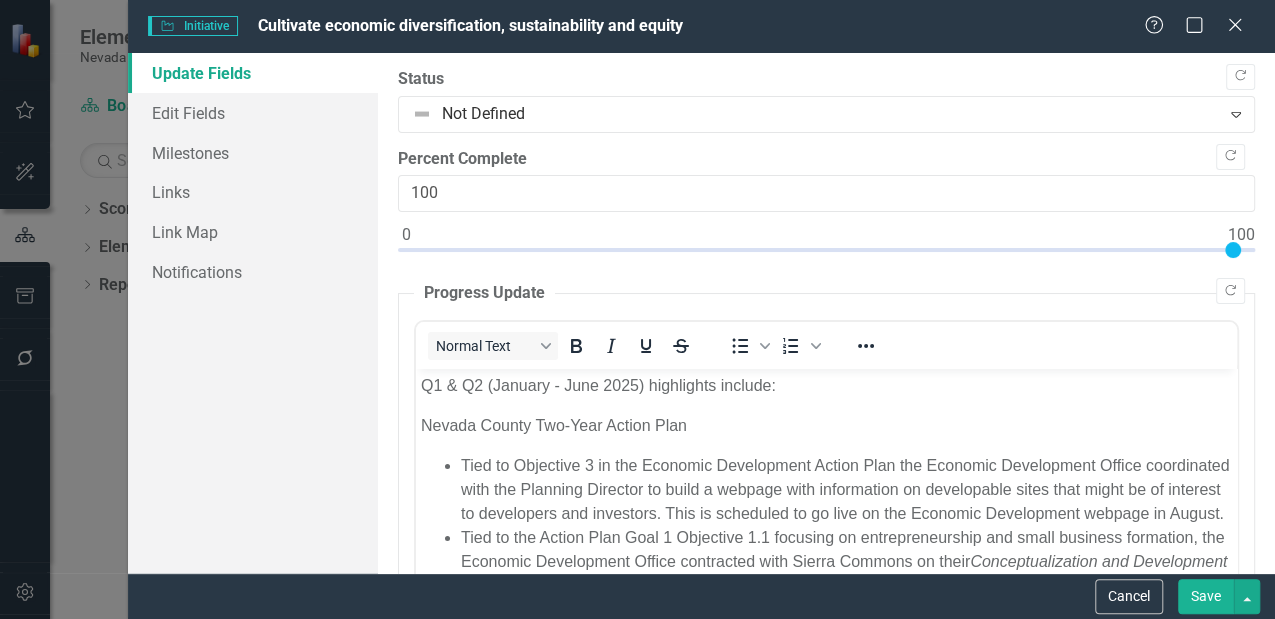 drag, startPoint x: 405, startPoint y: 243, endPoint x: 1300, endPoint y: 247, distance: 895.0089 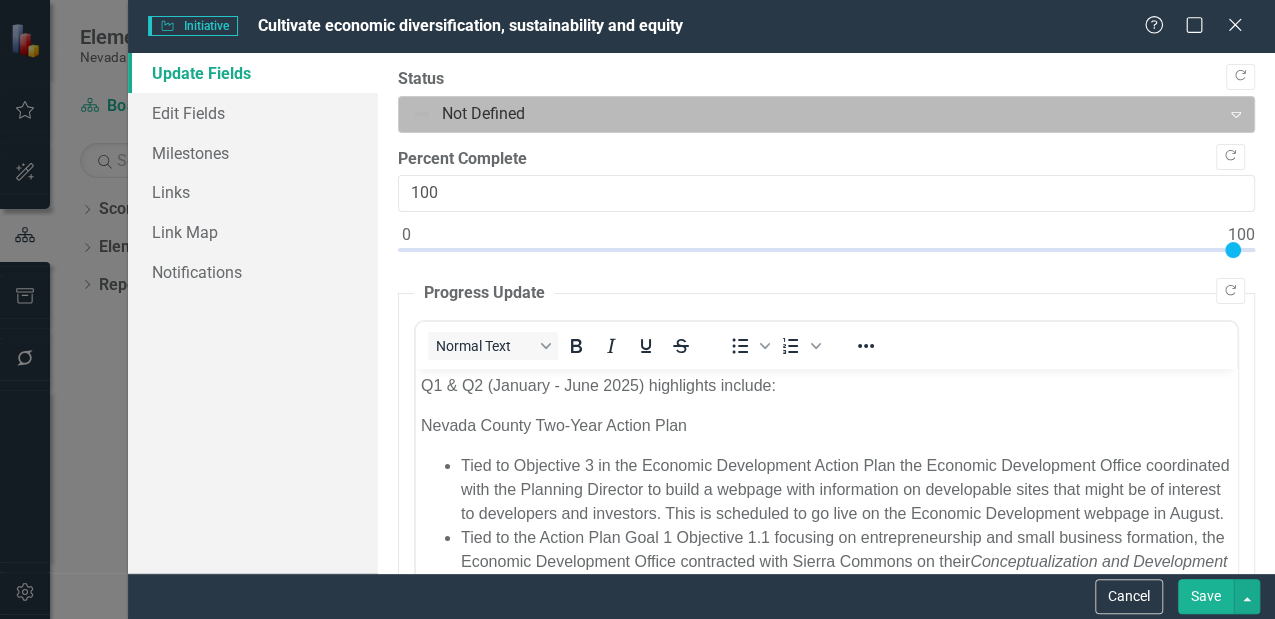 click at bounding box center [810, 114] 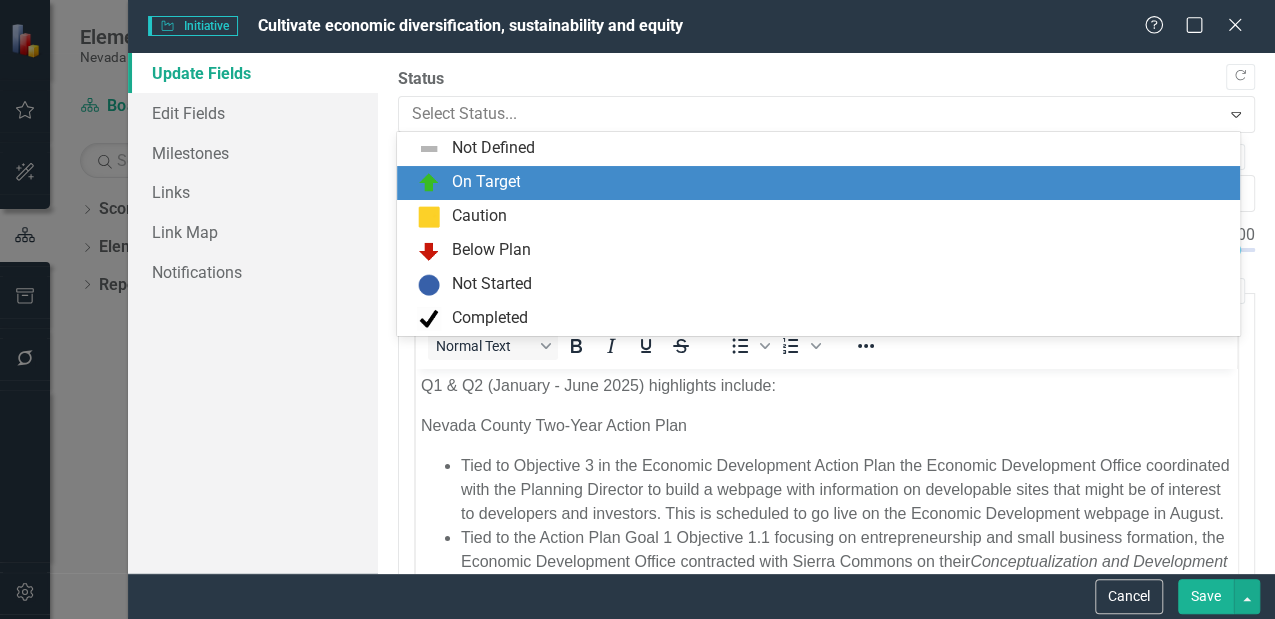 click on "On Target" at bounding box center [485, 182] 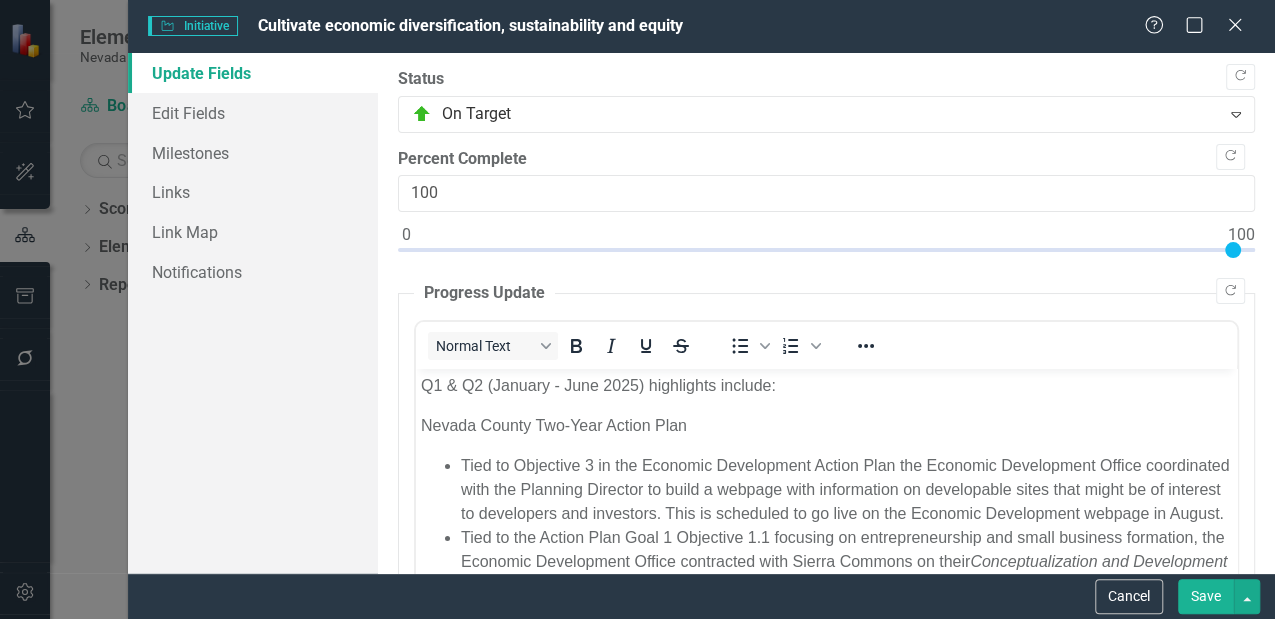 click on "Save" at bounding box center [1206, 596] 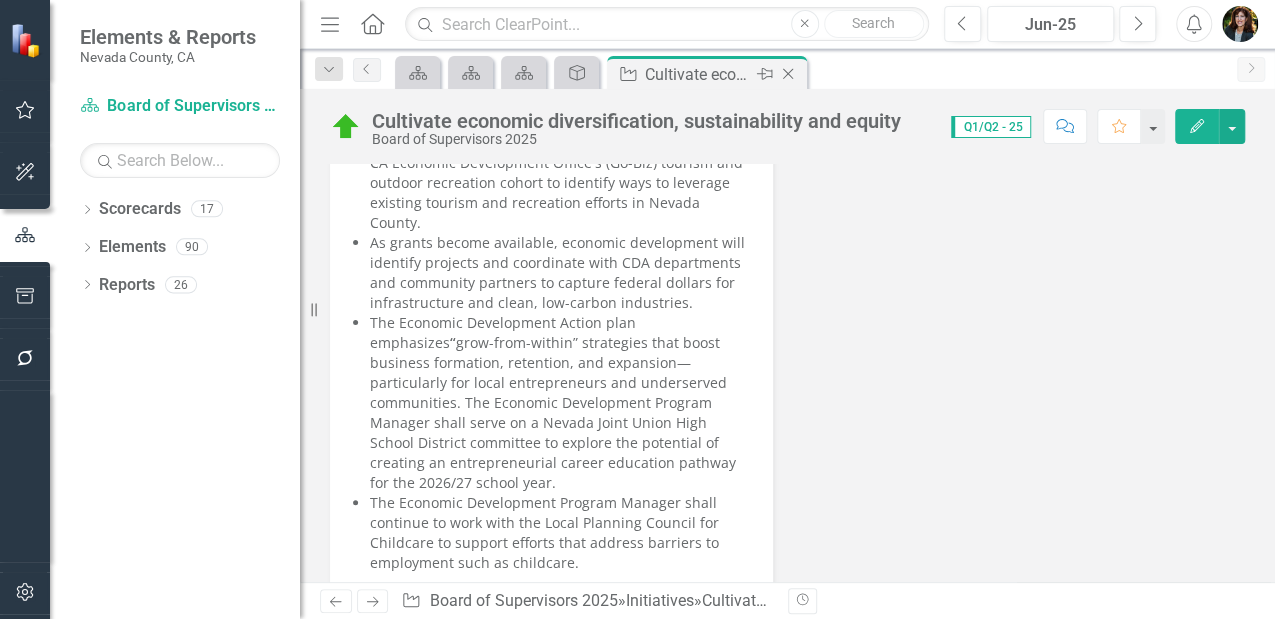 click 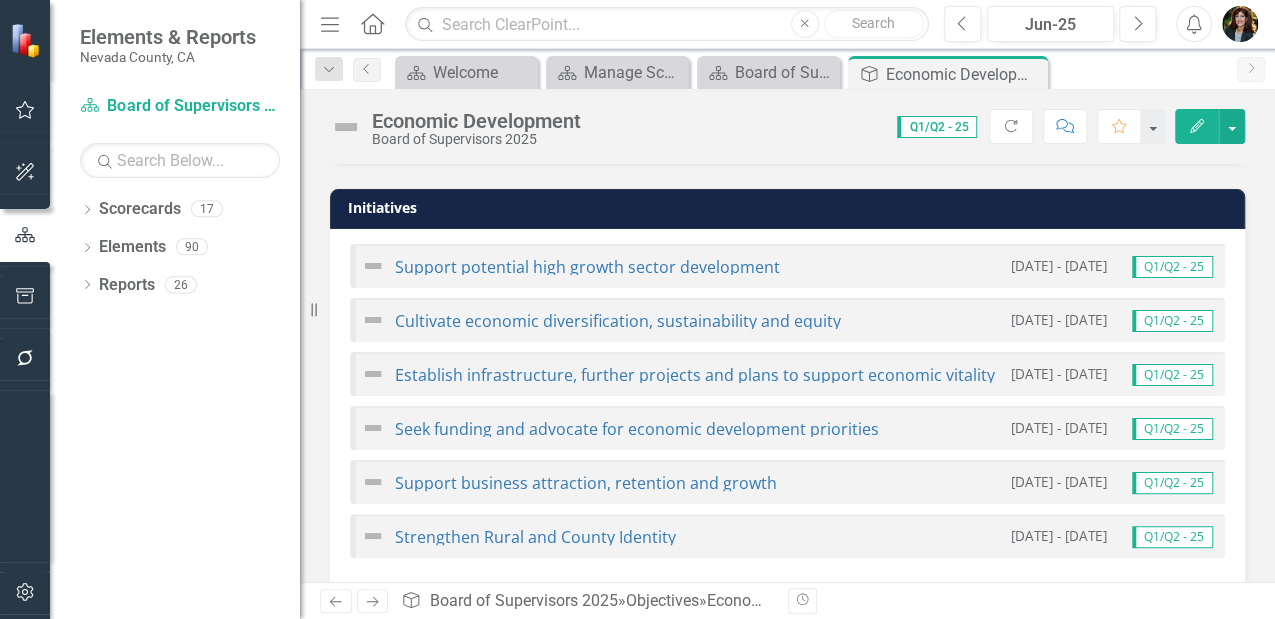 scroll, scrollTop: 1133, scrollLeft: 0, axis: vertical 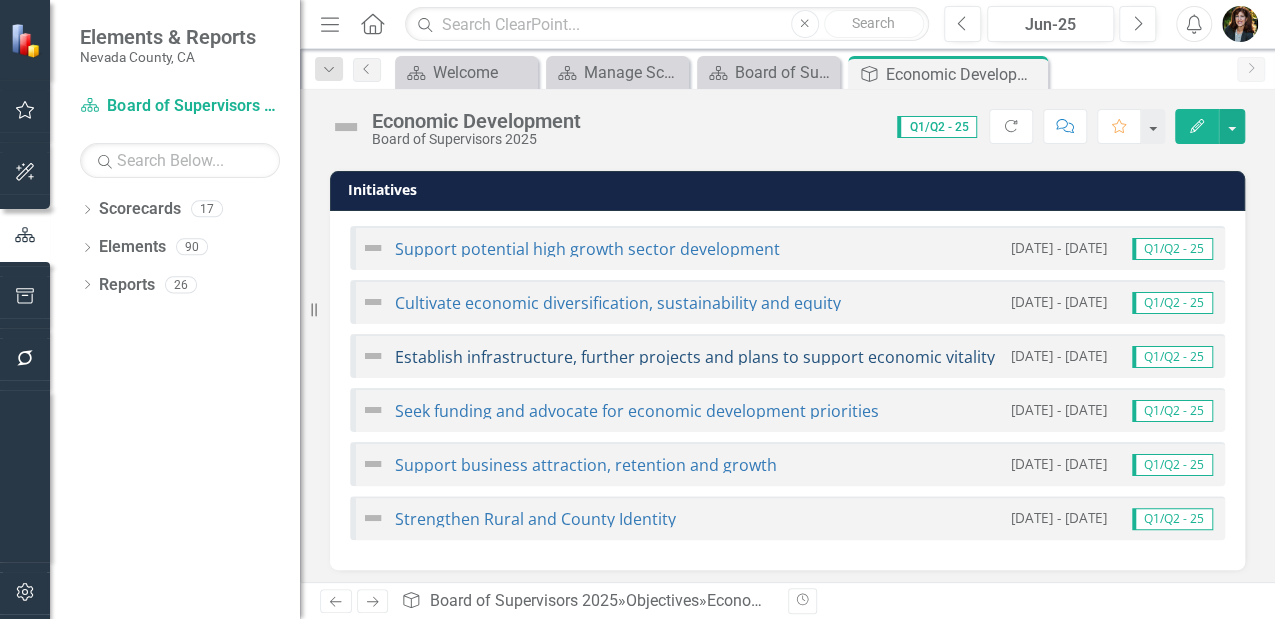 click on "Establish infrastructure, further projects and plans to support economic vitality" at bounding box center (695, 357) 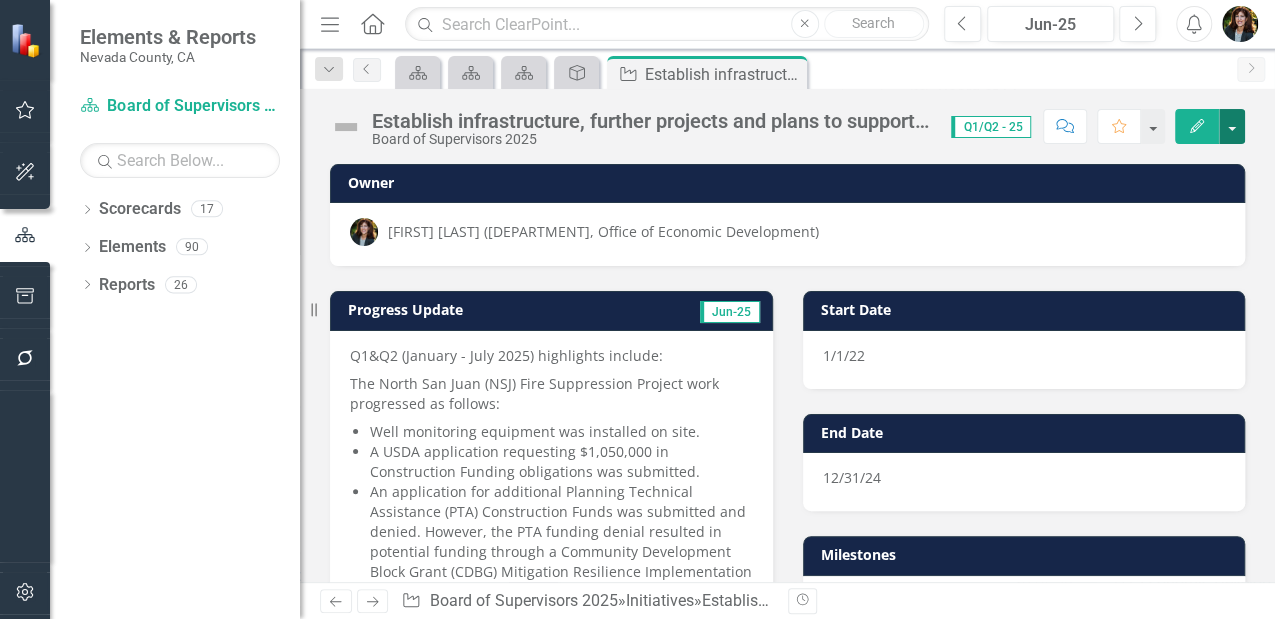 click at bounding box center (1232, 126) 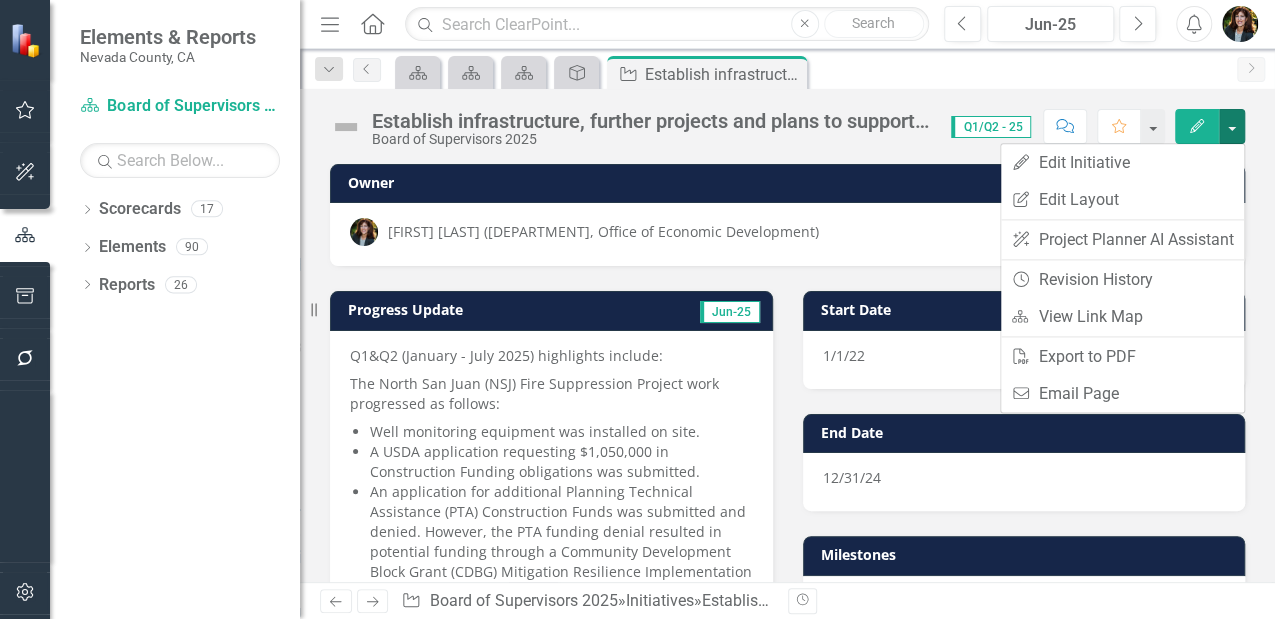 click on "Edit" 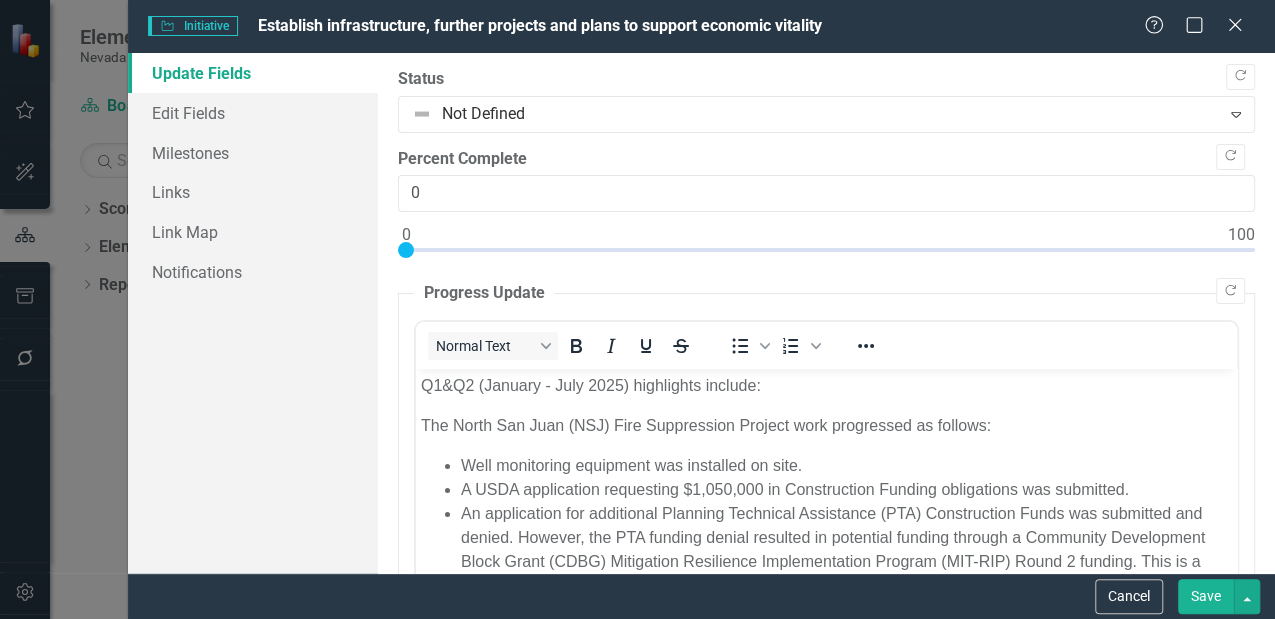 scroll, scrollTop: 0, scrollLeft: 0, axis: both 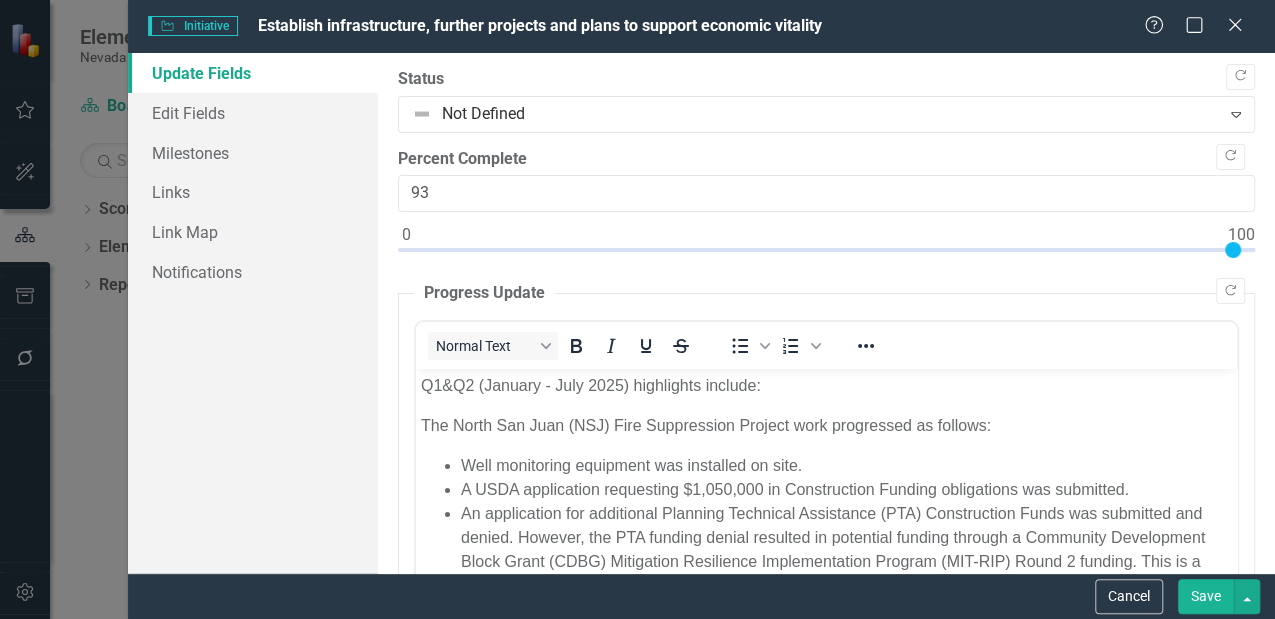 type on "100" 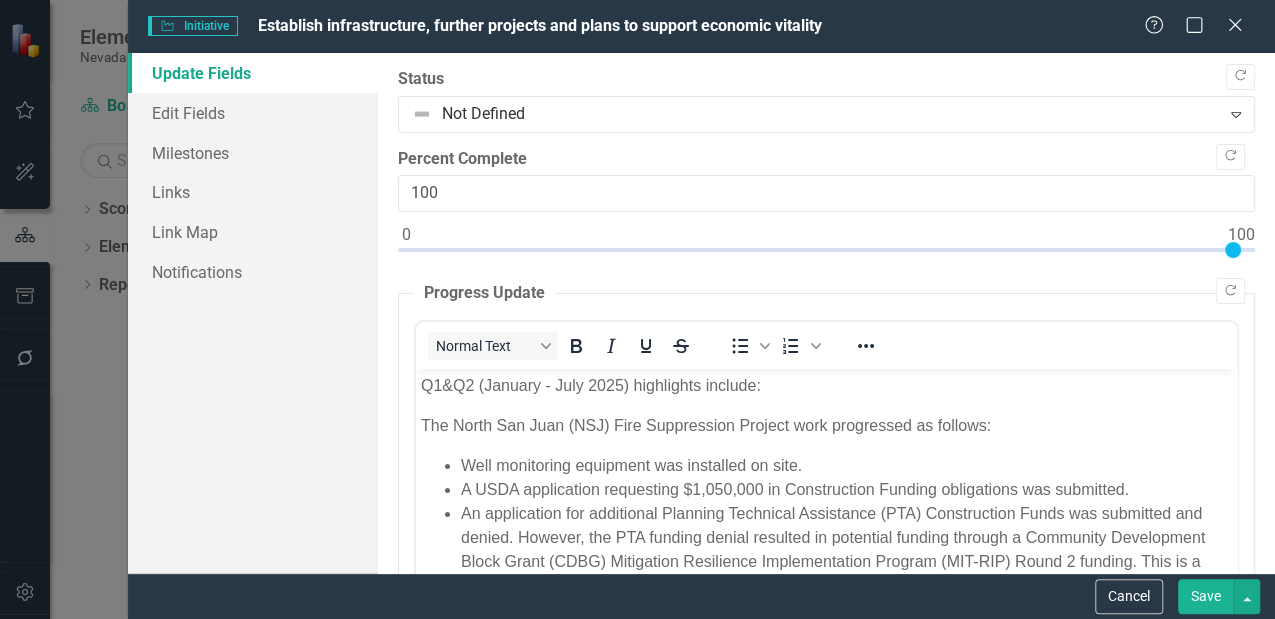 drag, startPoint x: 407, startPoint y: 246, endPoint x: 1281, endPoint y: 246, distance: 874 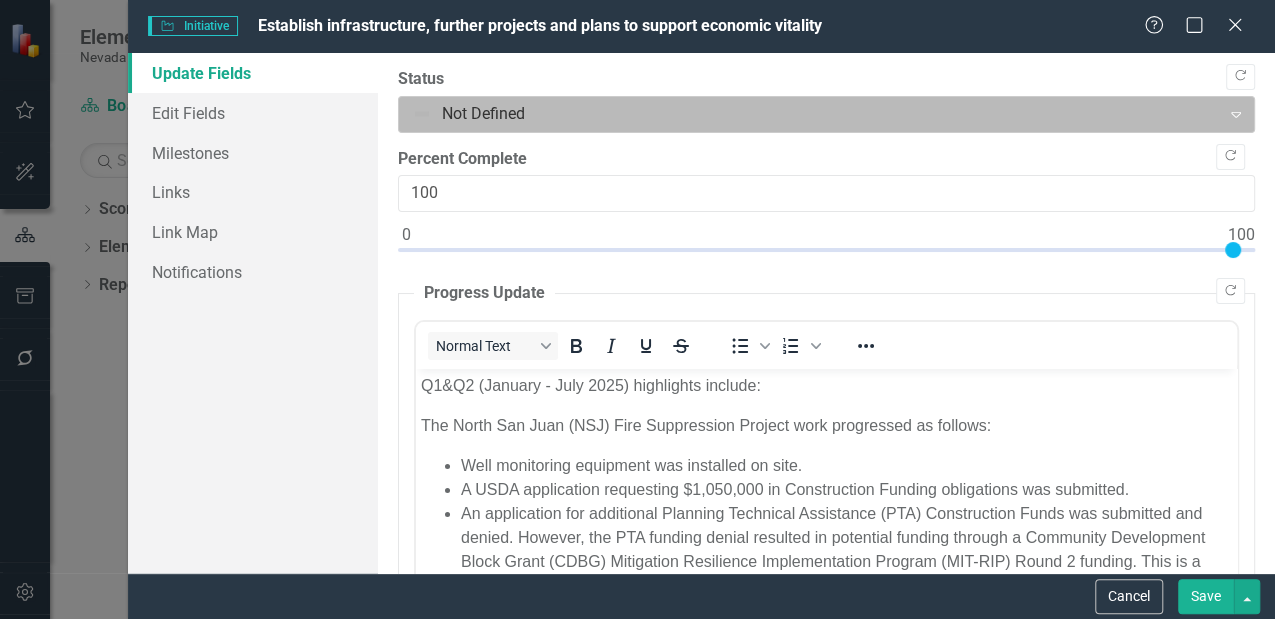 click at bounding box center [810, 114] 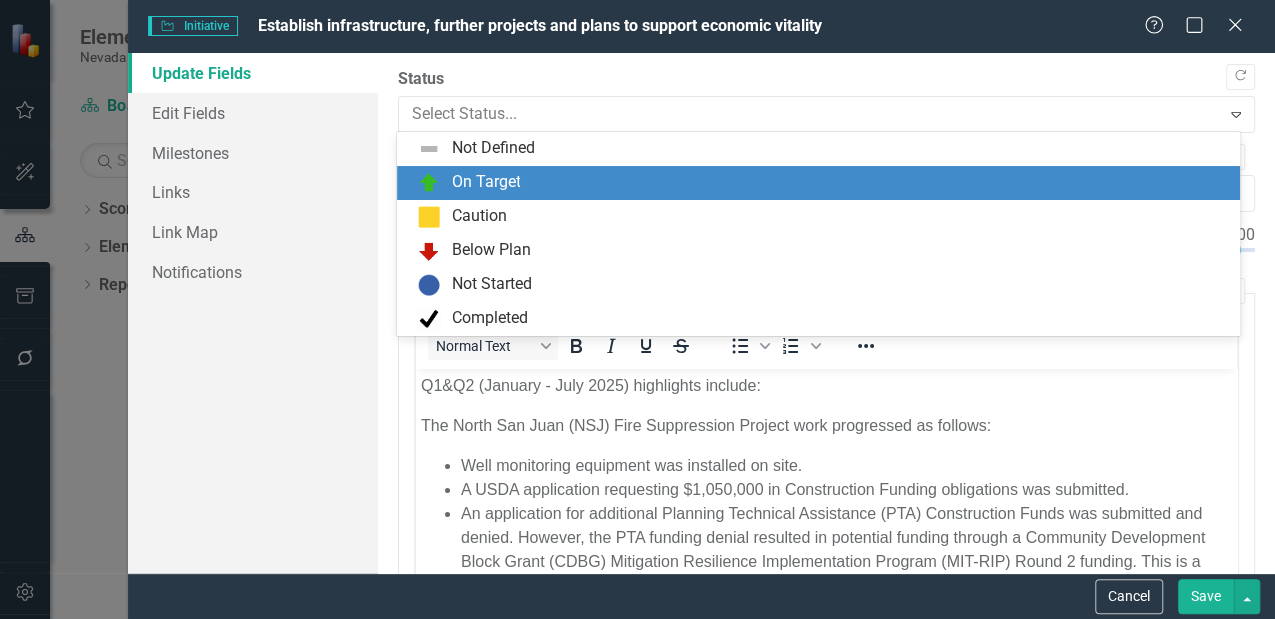click at bounding box center (429, 183) 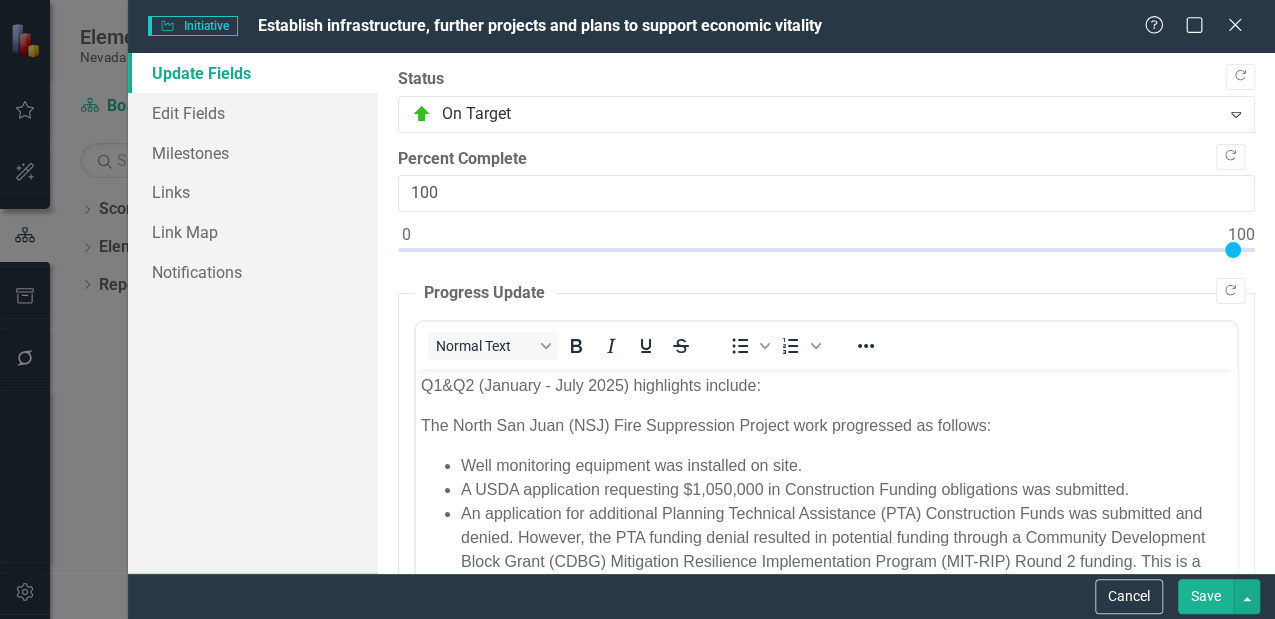click on "Save" at bounding box center (1206, 596) 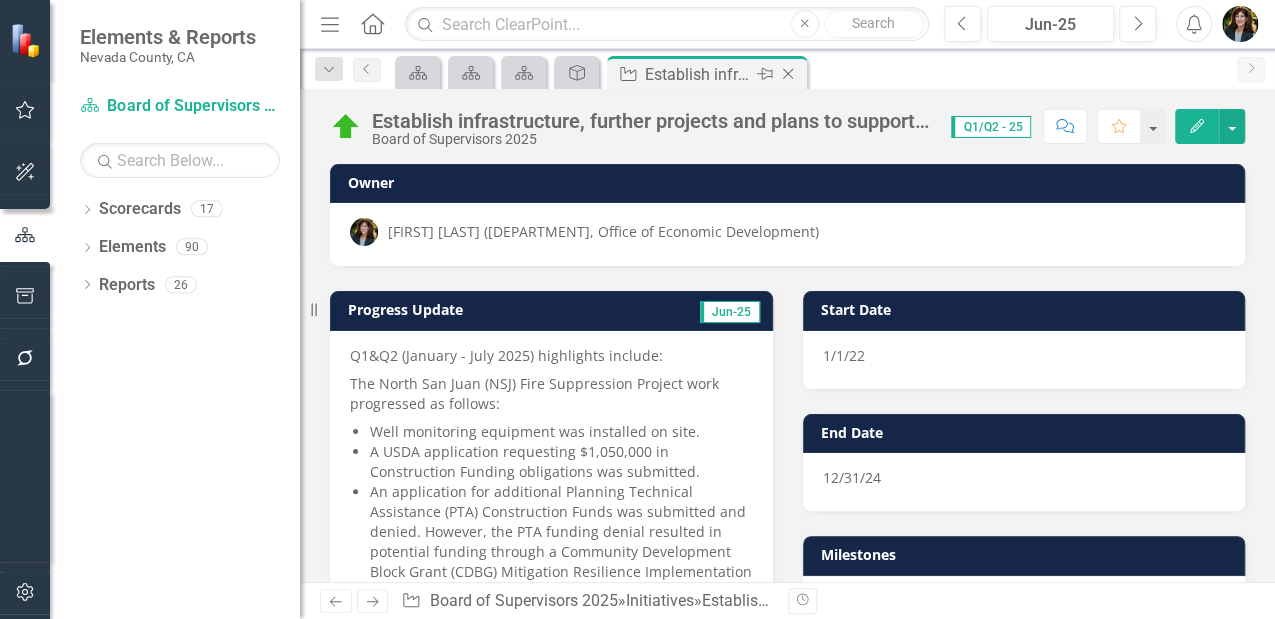 click 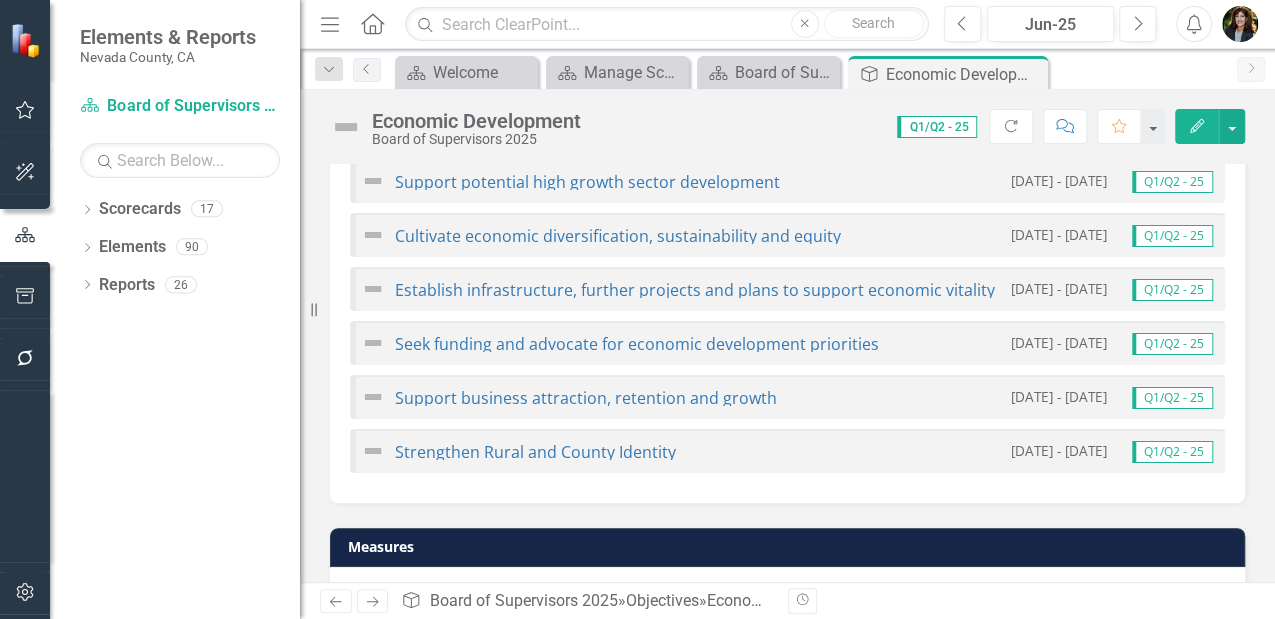 scroll, scrollTop: 1133, scrollLeft: 0, axis: vertical 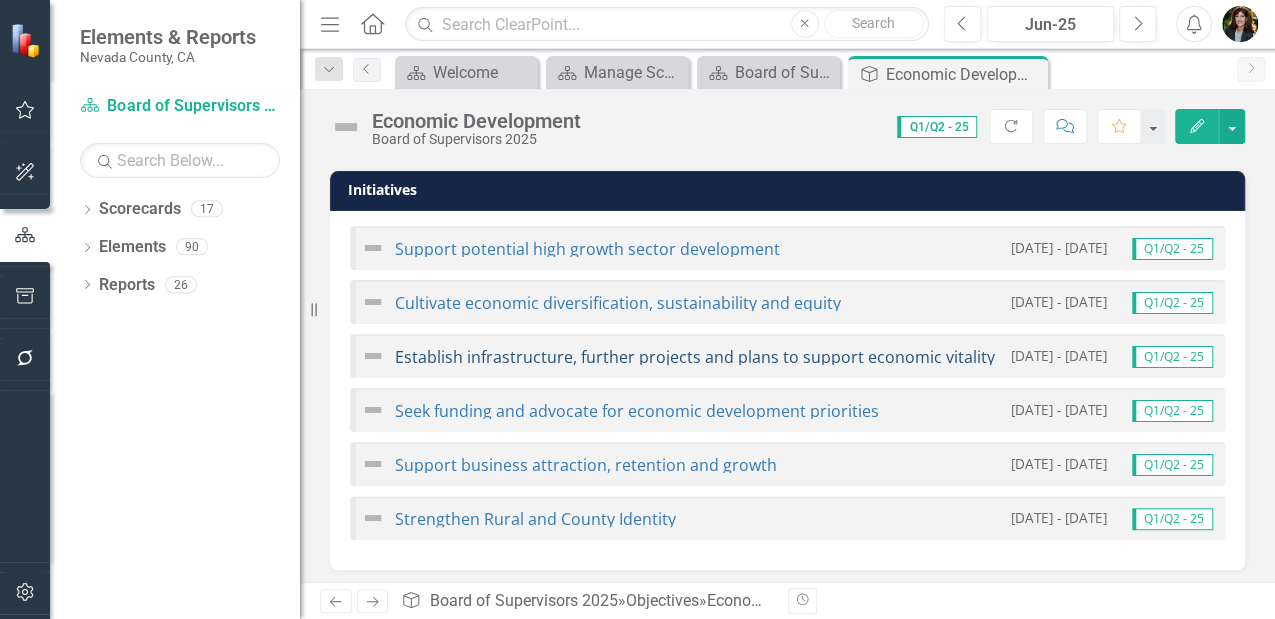 click on "Establish infrastructure, further projects and plans to support economic vitality" at bounding box center [695, 357] 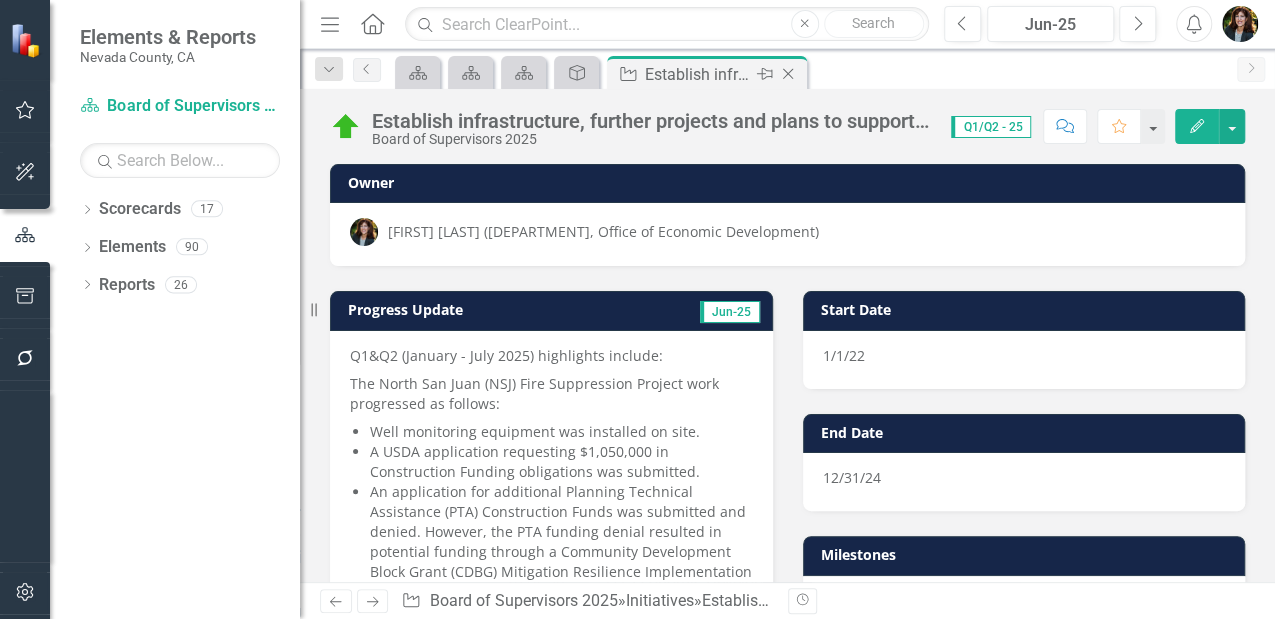 click on "Close" 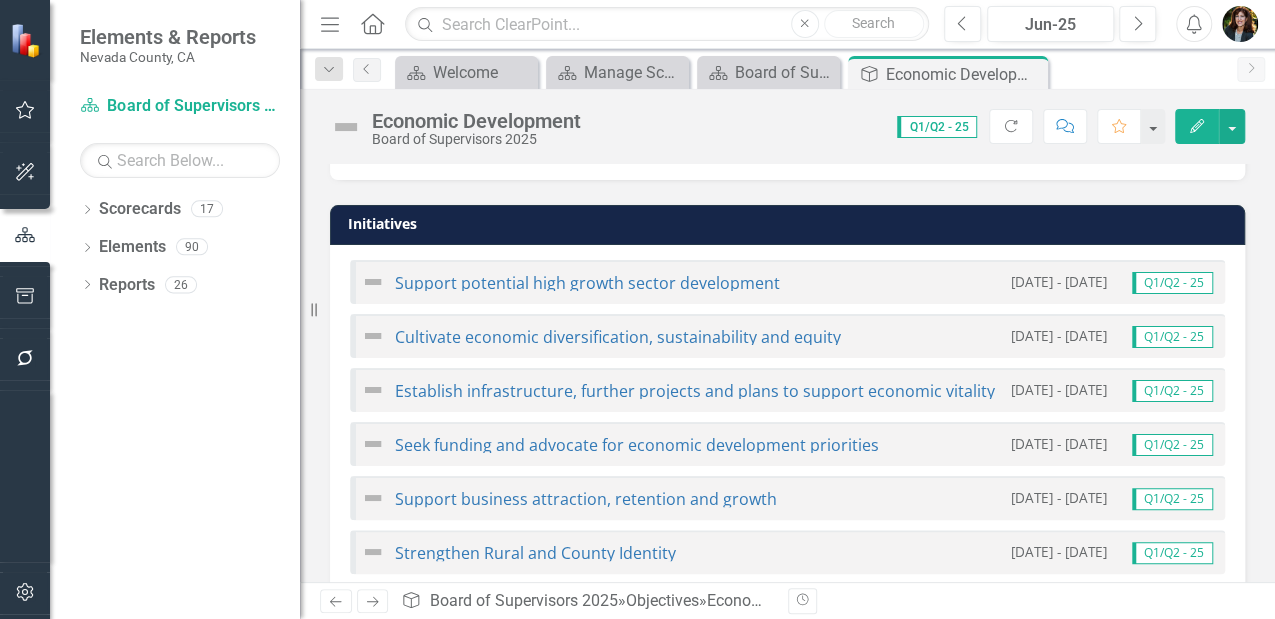 scroll, scrollTop: 1200, scrollLeft: 0, axis: vertical 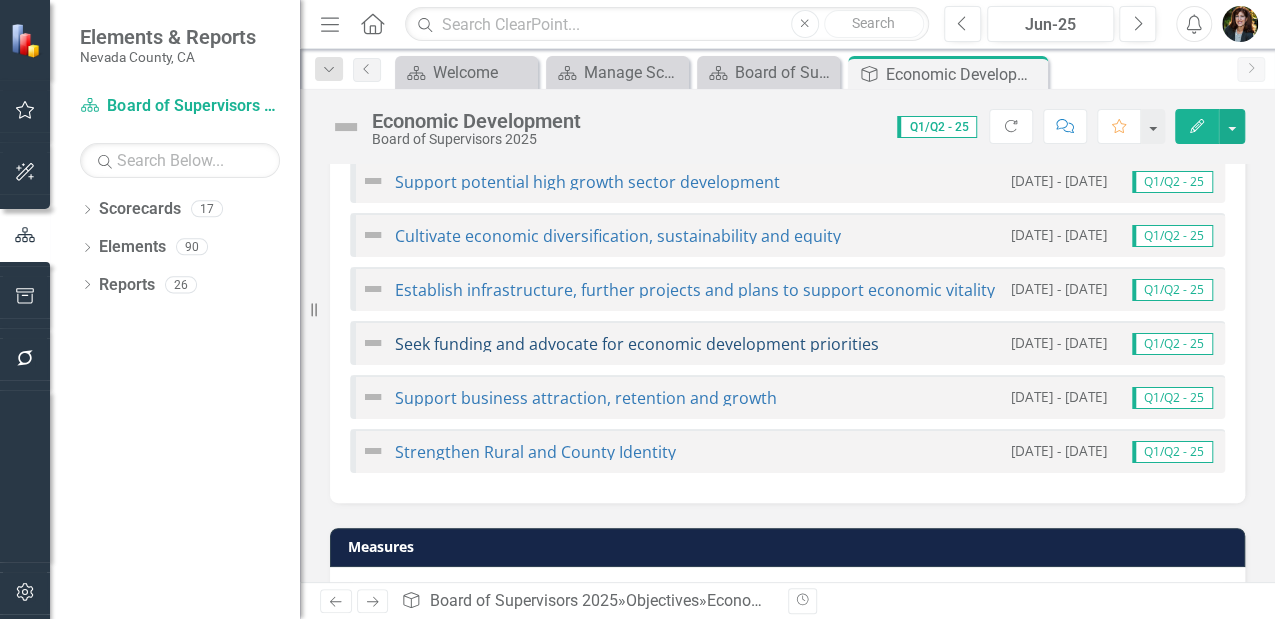 click on "Seek funding and advocate for economic development priorities" at bounding box center (637, 344) 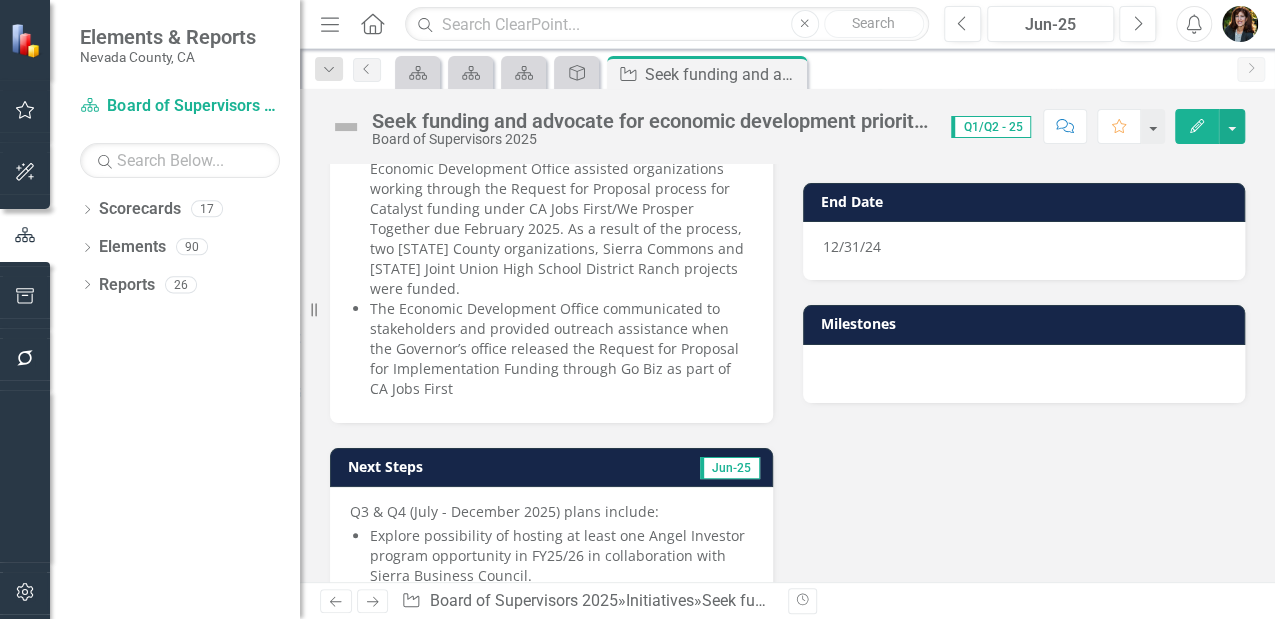 scroll, scrollTop: 266, scrollLeft: 0, axis: vertical 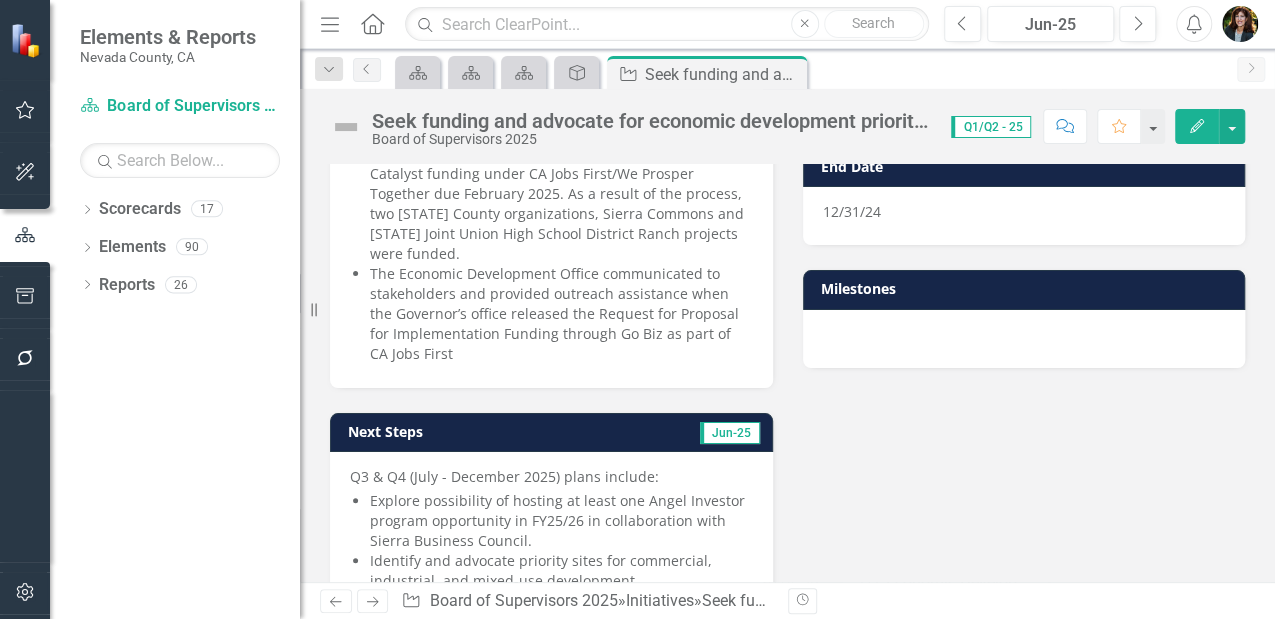 click on "The Economic Development Office communicated to stakeholders and provided outreach assistance when the Governor’s office released the Request for Proposal for Implementation Funding through Go Biz as part of CA Jobs First" at bounding box center (561, 314) 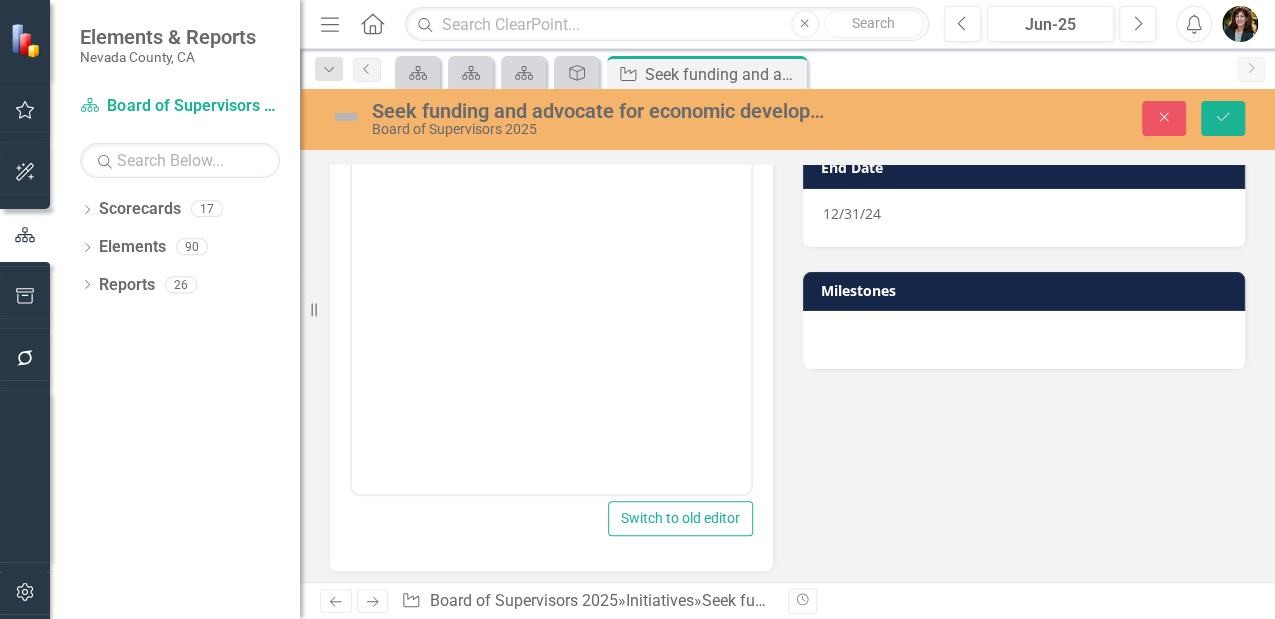 scroll, scrollTop: 276, scrollLeft: 0, axis: vertical 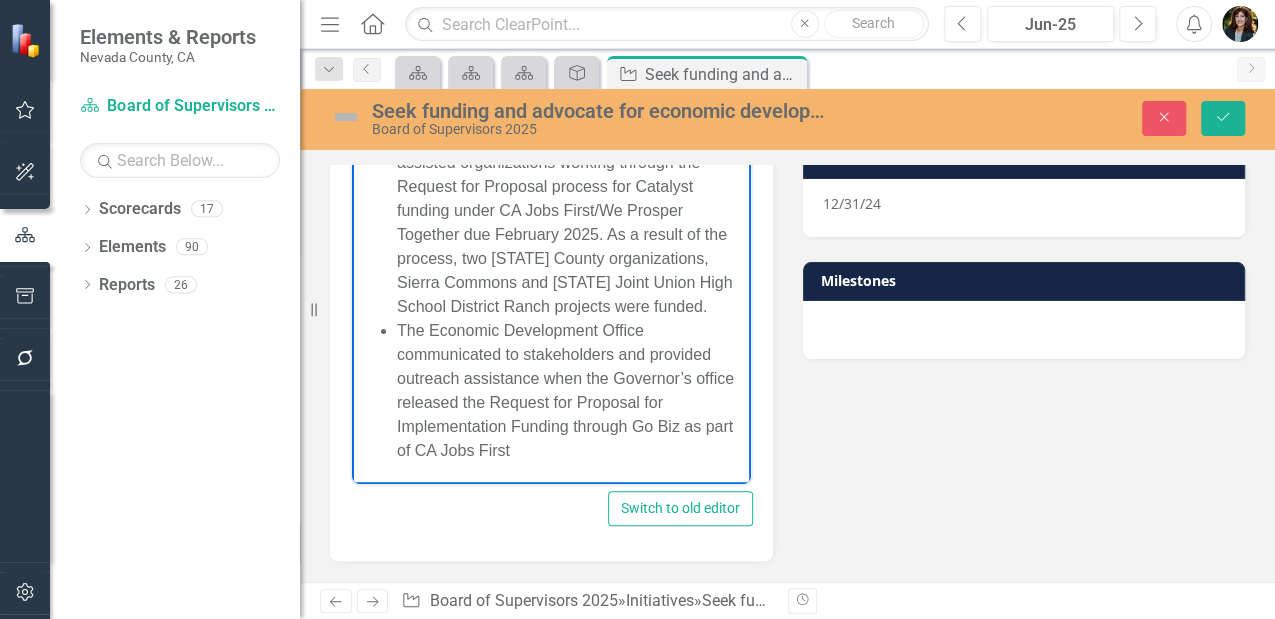 click on "The Economic Development Office communicated to stakeholders and provided outreach assistance when the Governor’s office released the Request for Proposal for Implementation Funding through Go Biz as part of CA Jobs First" at bounding box center (571, 390) 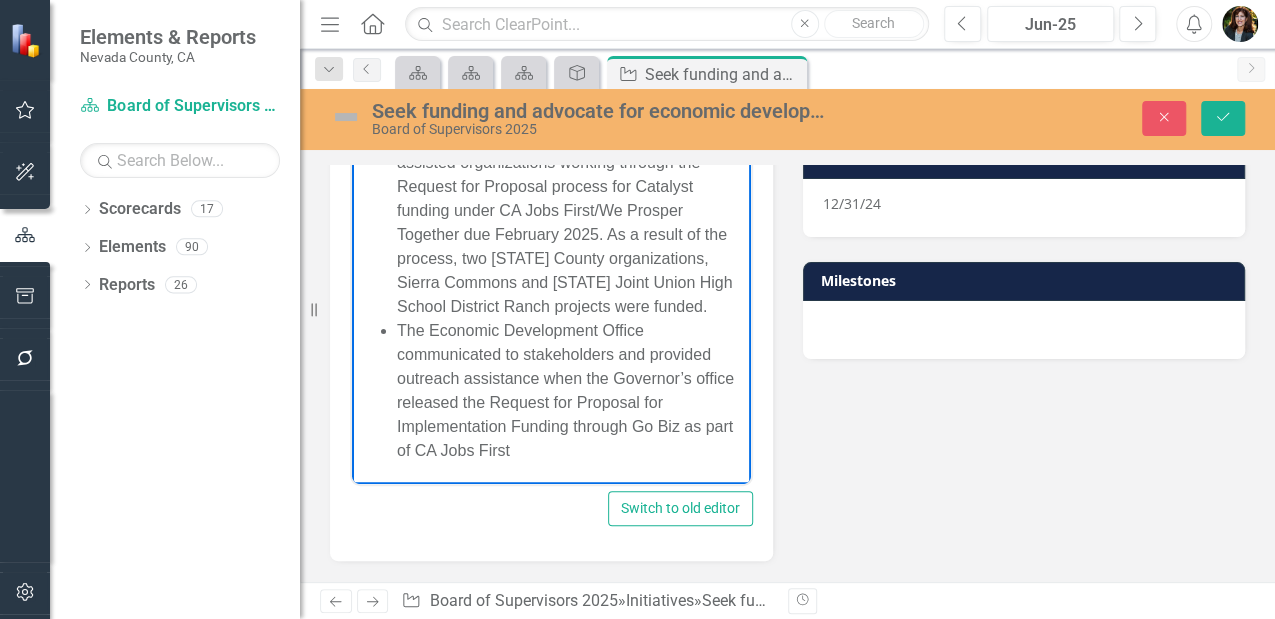 type 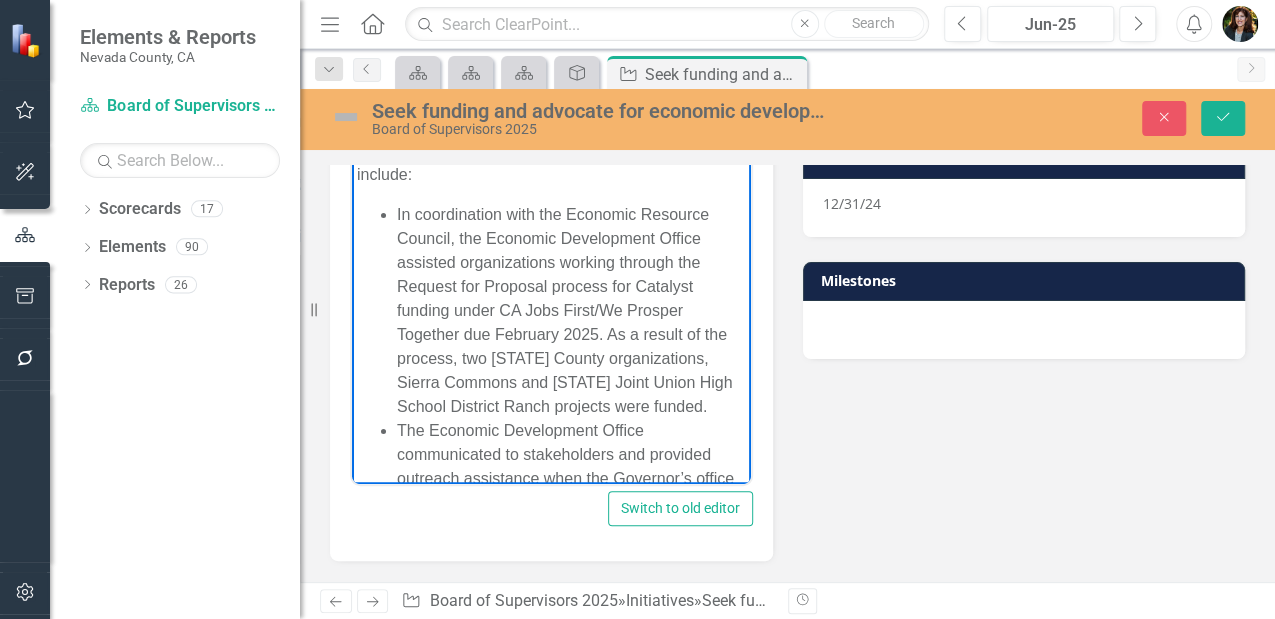 scroll, scrollTop: 0, scrollLeft: 0, axis: both 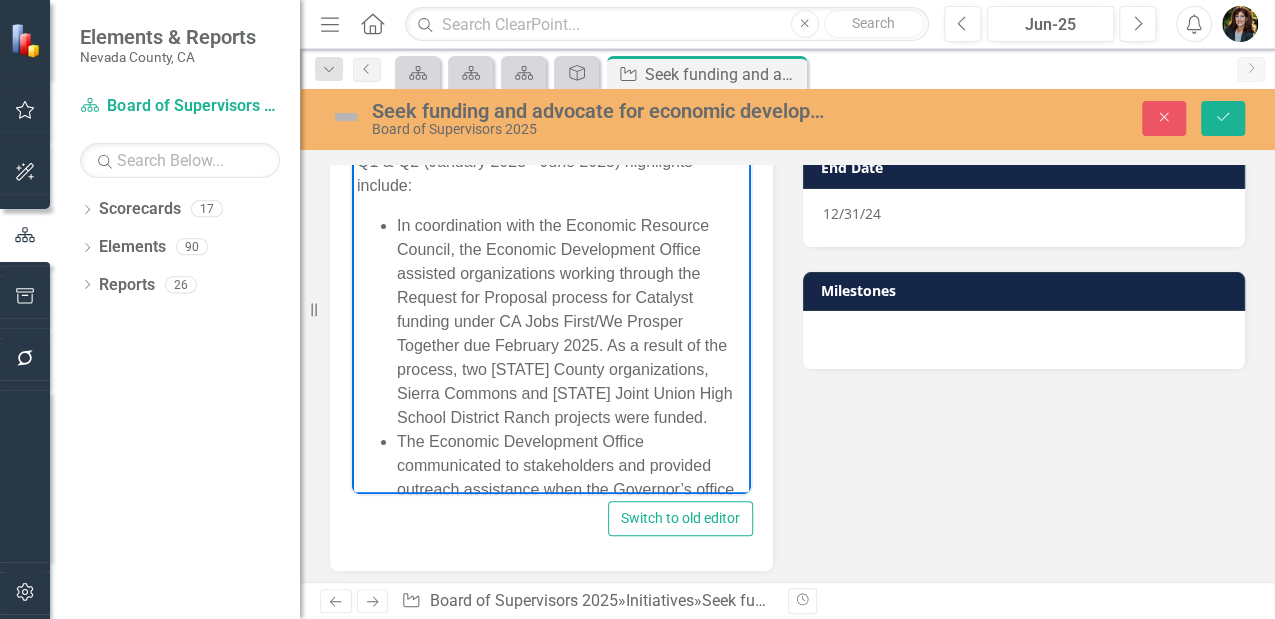 click on "In coordination with the Economic Resource Council, the Economic Development Office assisted organizations working through the Request for Proposal process for Catalyst funding under CA Jobs First/We Prosper Together due February 2025. As a result of the process, two [STATE] County organizations, Sierra Commons and [STATE] Joint Union High School District Ranch projects were funded." at bounding box center [571, 321] 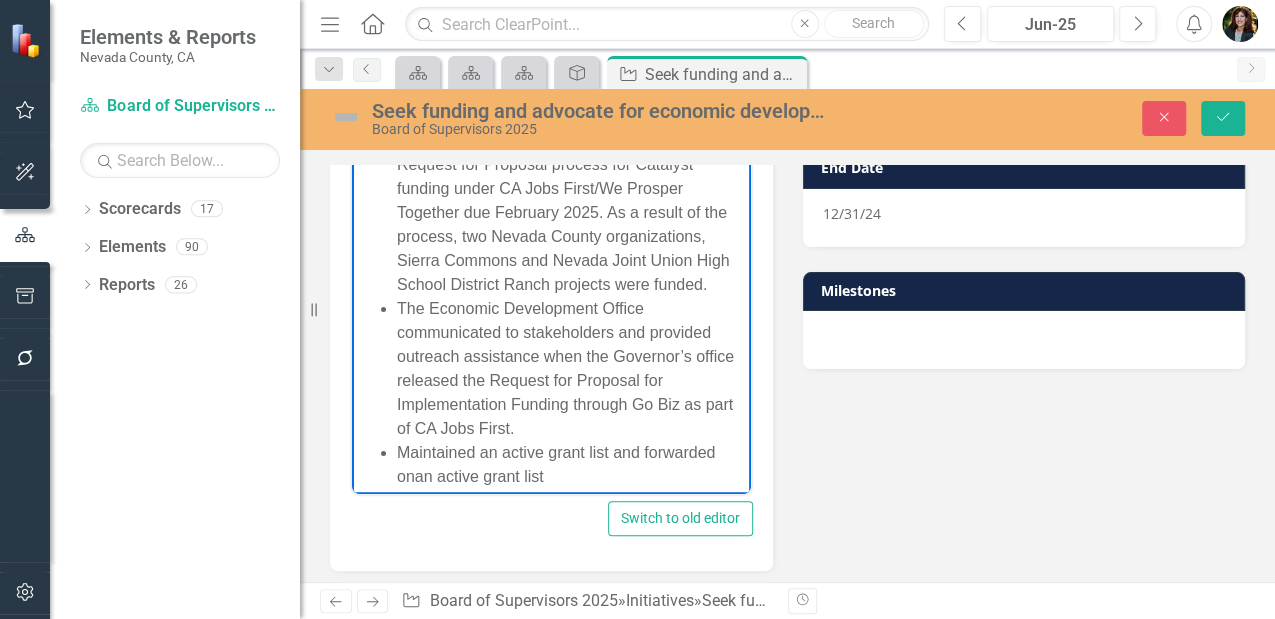 scroll, scrollTop: 172, scrollLeft: 0, axis: vertical 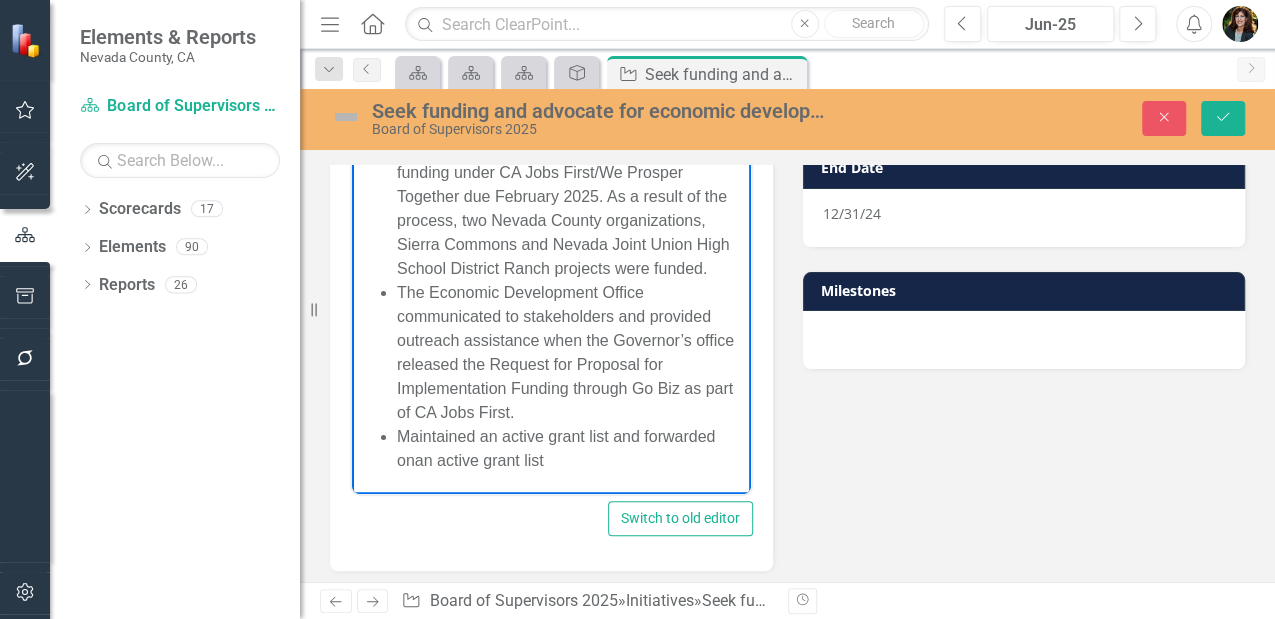 click on "The Economic Development Office communicated to stakeholders and provided outreach assistance when the Governor’s office released the Request for Proposal for Implementation Funding through Go Biz as part of CA Jobs First." at bounding box center [571, 352] 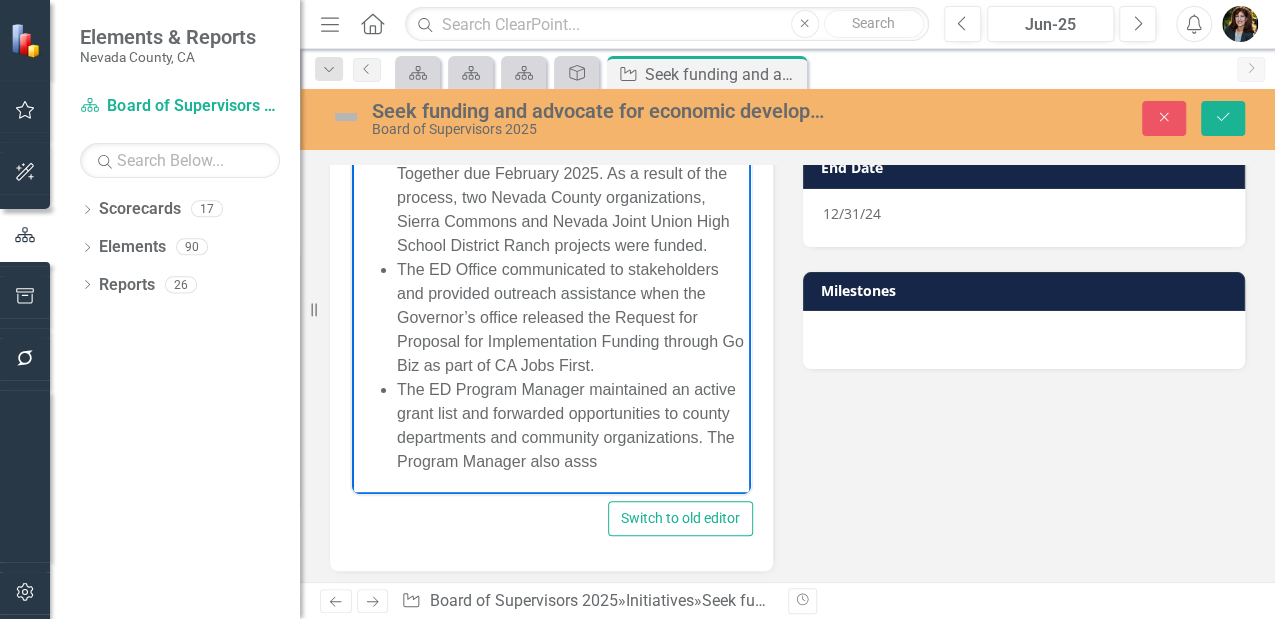 scroll, scrollTop: 196, scrollLeft: 0, axis: vertical 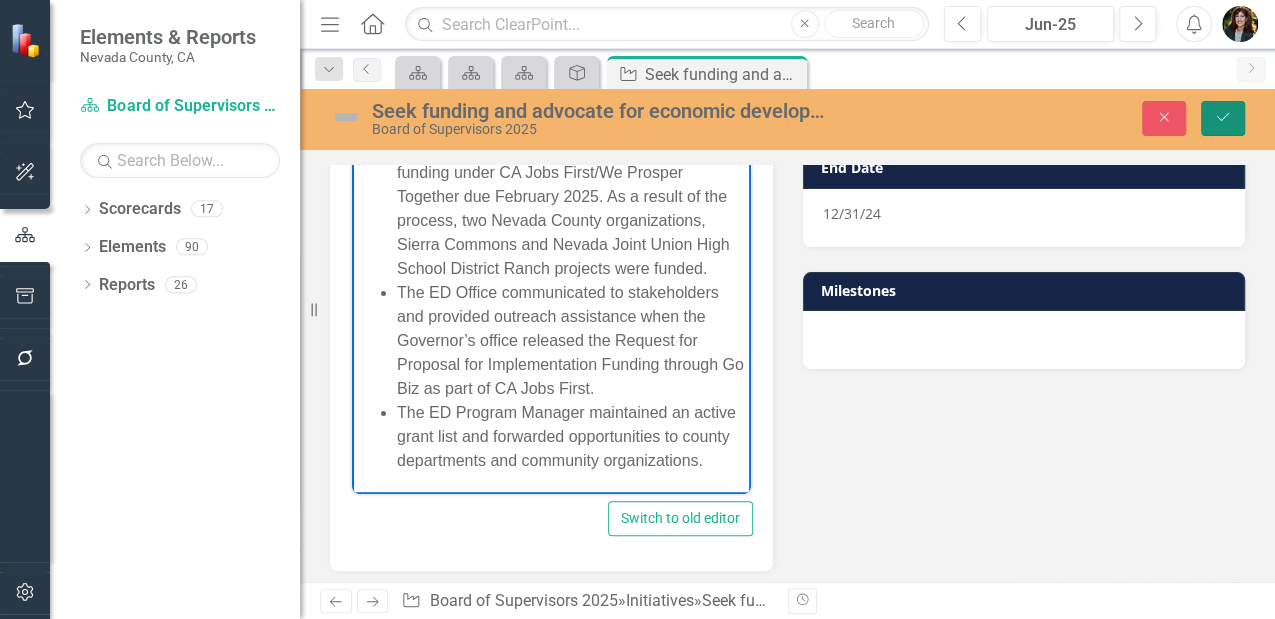 click on "Save" at bounding box center (1223, 118) 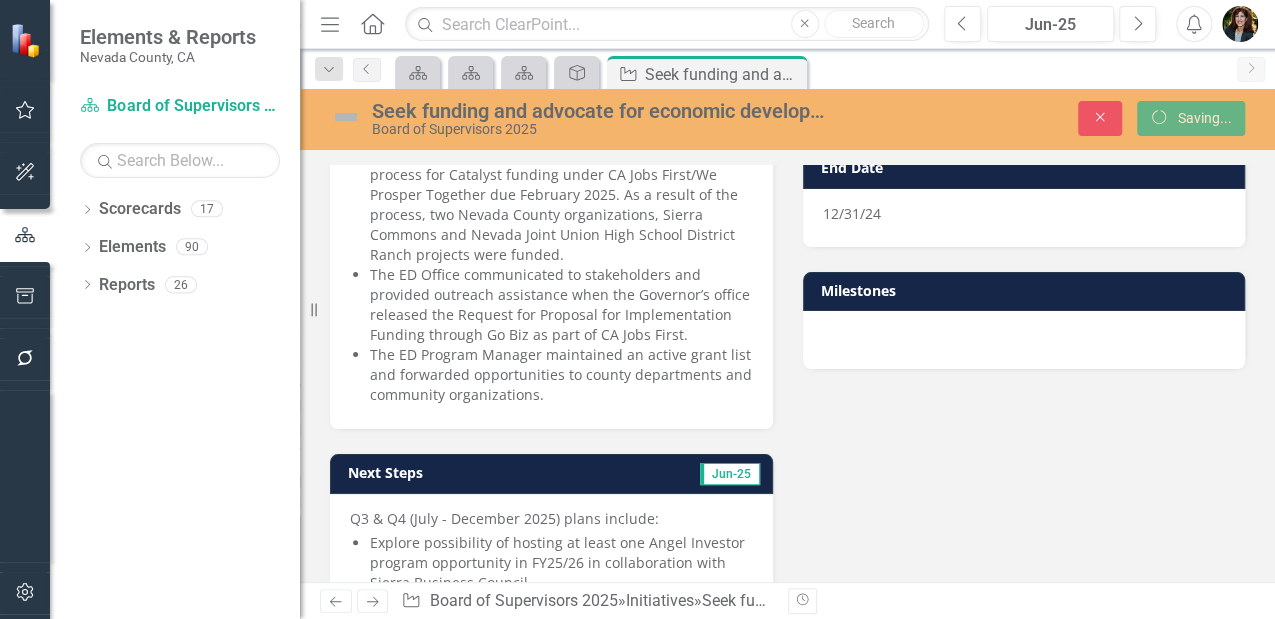 scroll, scrollTop: 256, scrollLeft: 0, axis: vertical 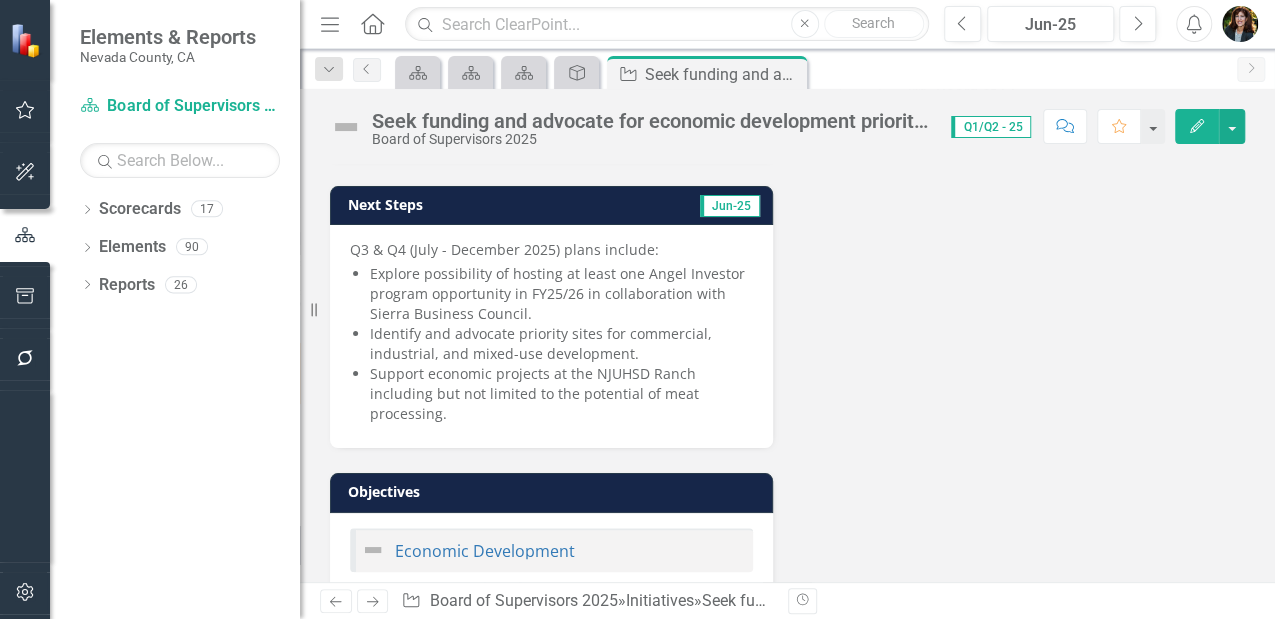 click on "Explore possibility of hosting at least one Angel Investor program opportunity in FY25/26 in collaboration with Sierra Business Council." at bounding box center (561, 294) 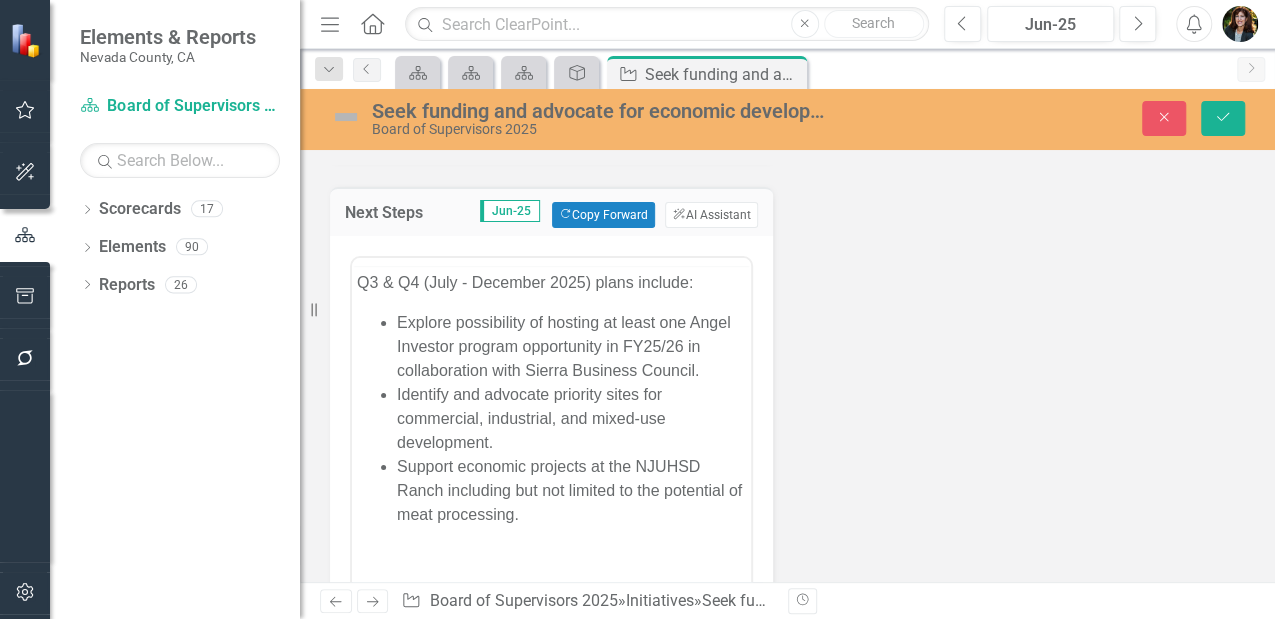 scroll, scrollTop: 0, scrollLeft: 0, axis: both 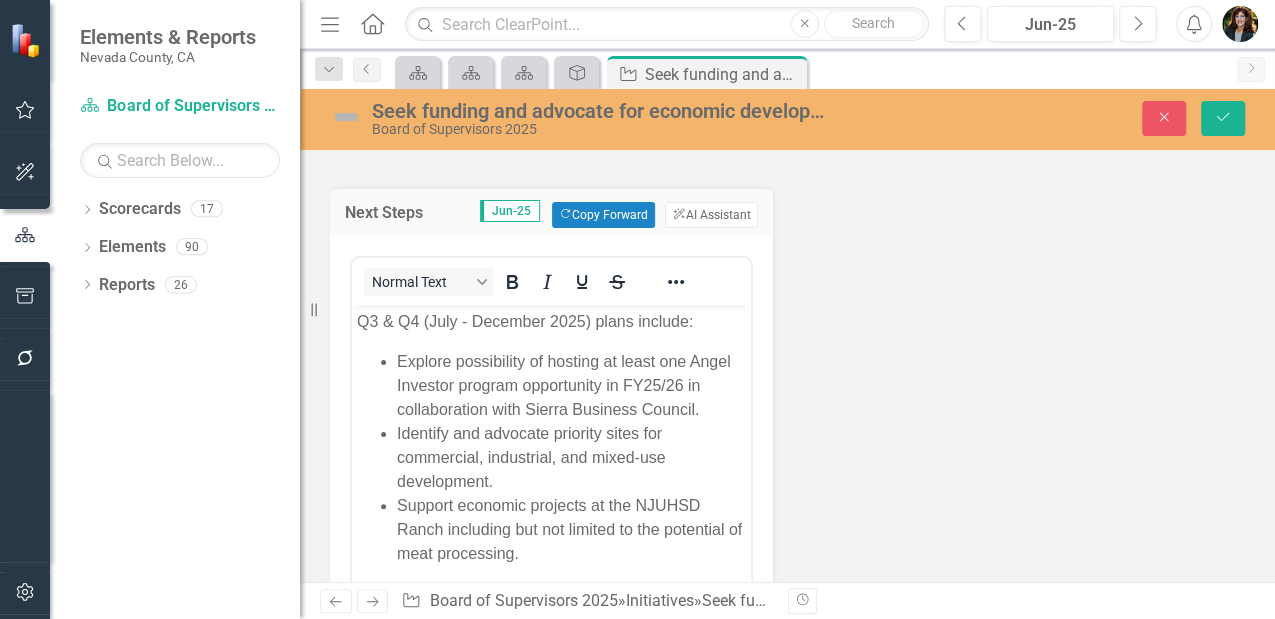 click on "Explore possibility of hosting at least one Angel Investor program opportunity in FY[DATE]/[DATE] in collaboration with Sierra Business Council. Identify and advocate priority sites for commercial, industrial, and mixed-use development.  Support economic projects at the NJUHSD Ranch including but not limited to the potential of meat processing." at bounding box center [551, 458] 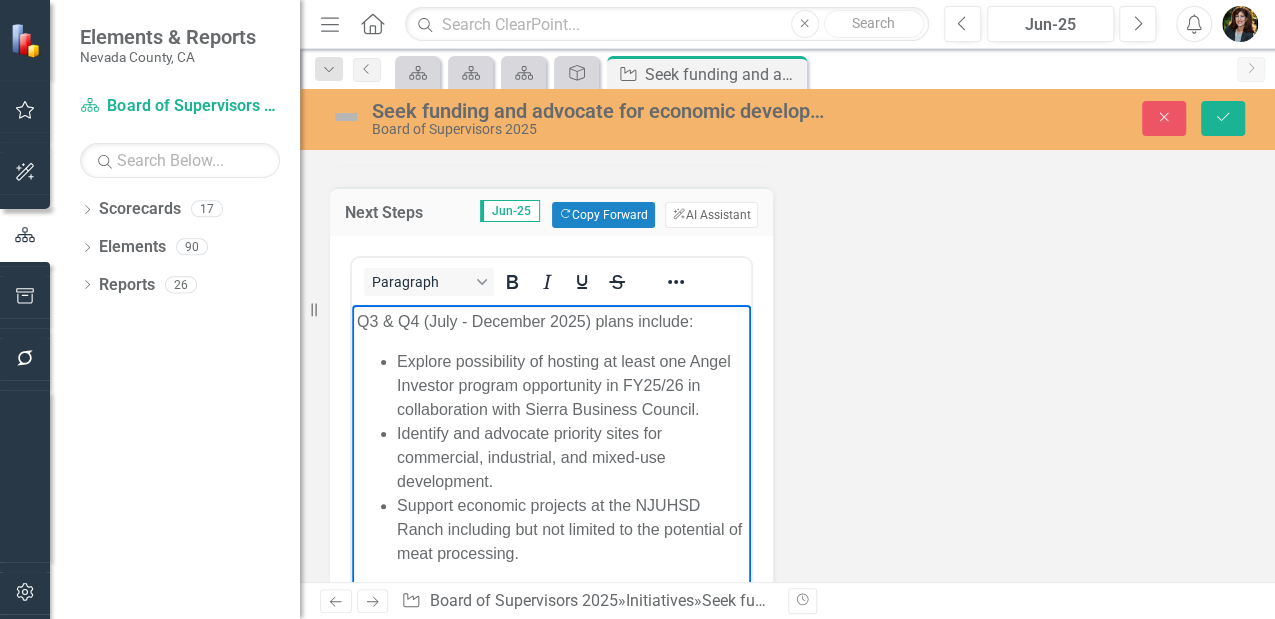 type 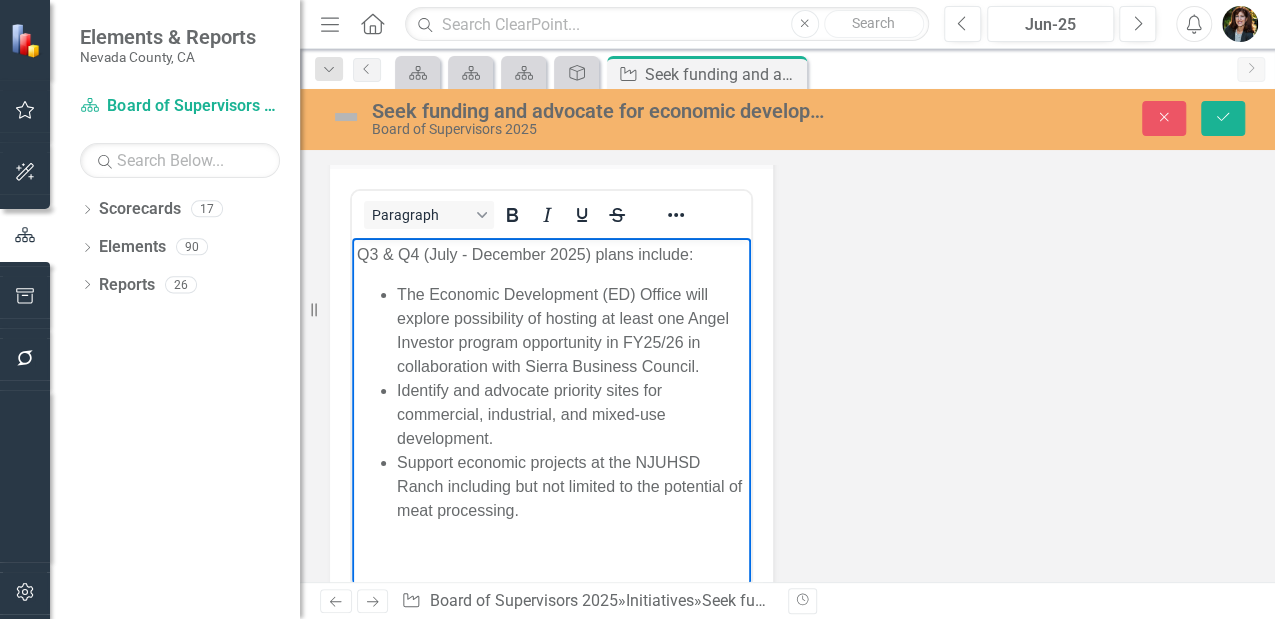 scroll, scrollTop: 666, scrollLeft: 0, axis: vertical 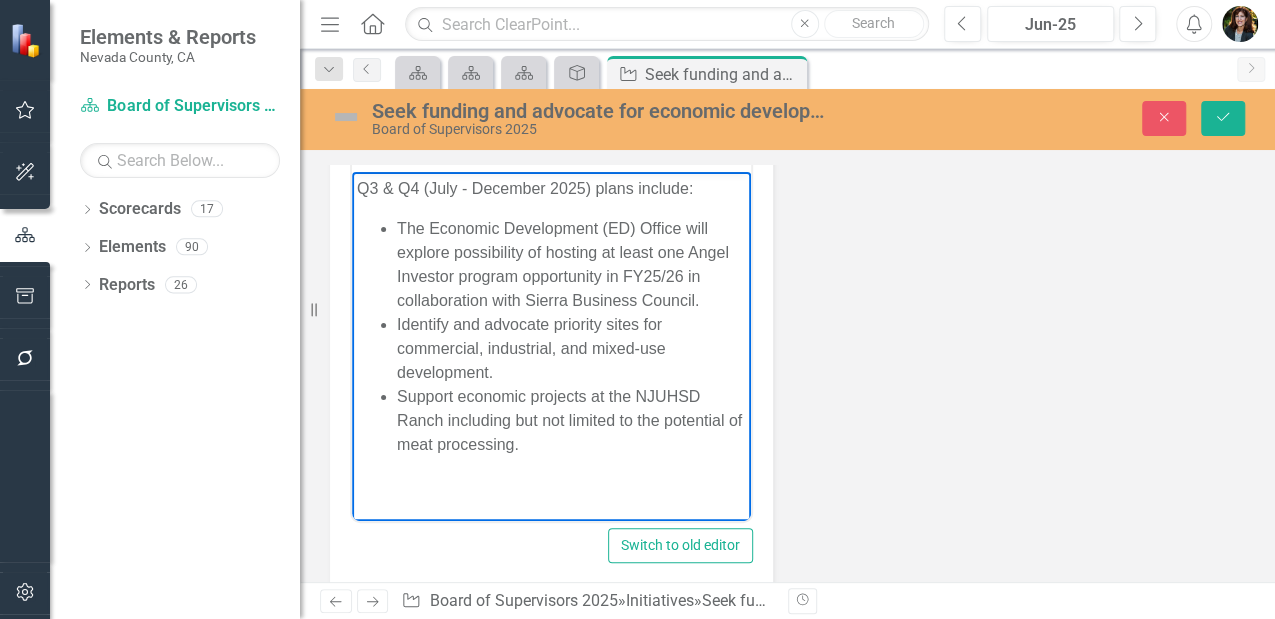 click on "Identify and advocate priority sites for commercial, industrial, and mixed-use development." at bounding box center (571, 349) 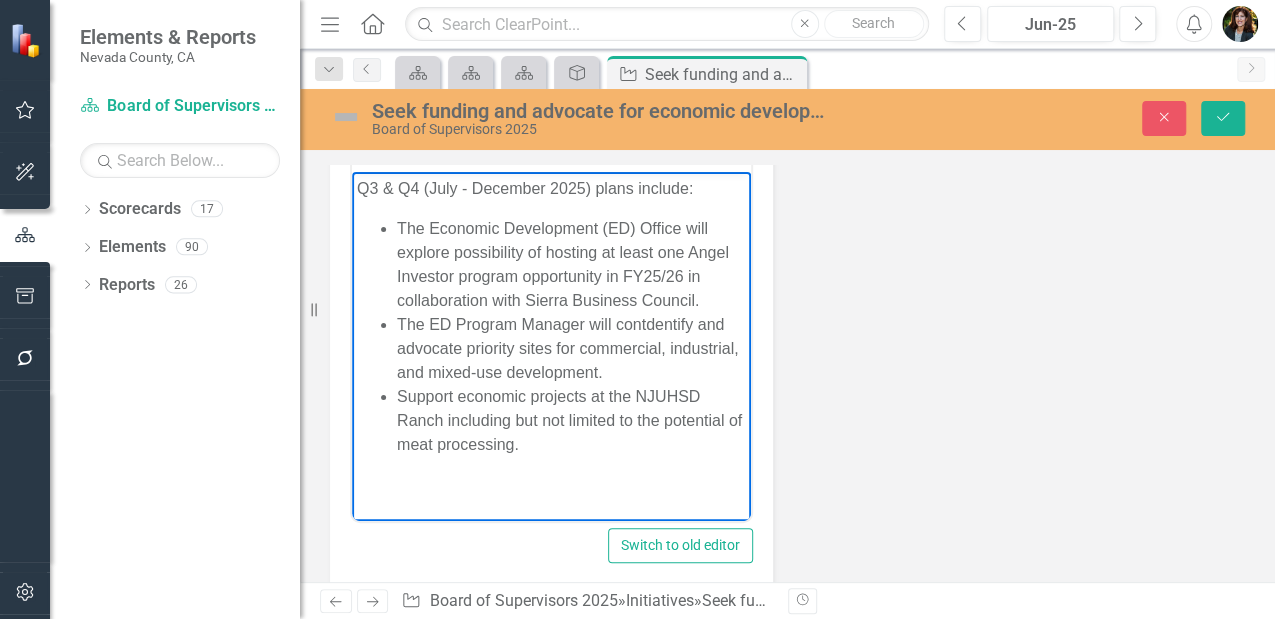 drag, startPoint x: 668, startPoint y: 373, endPoint x: 400, endPoint y: 331, distance: 271.2711 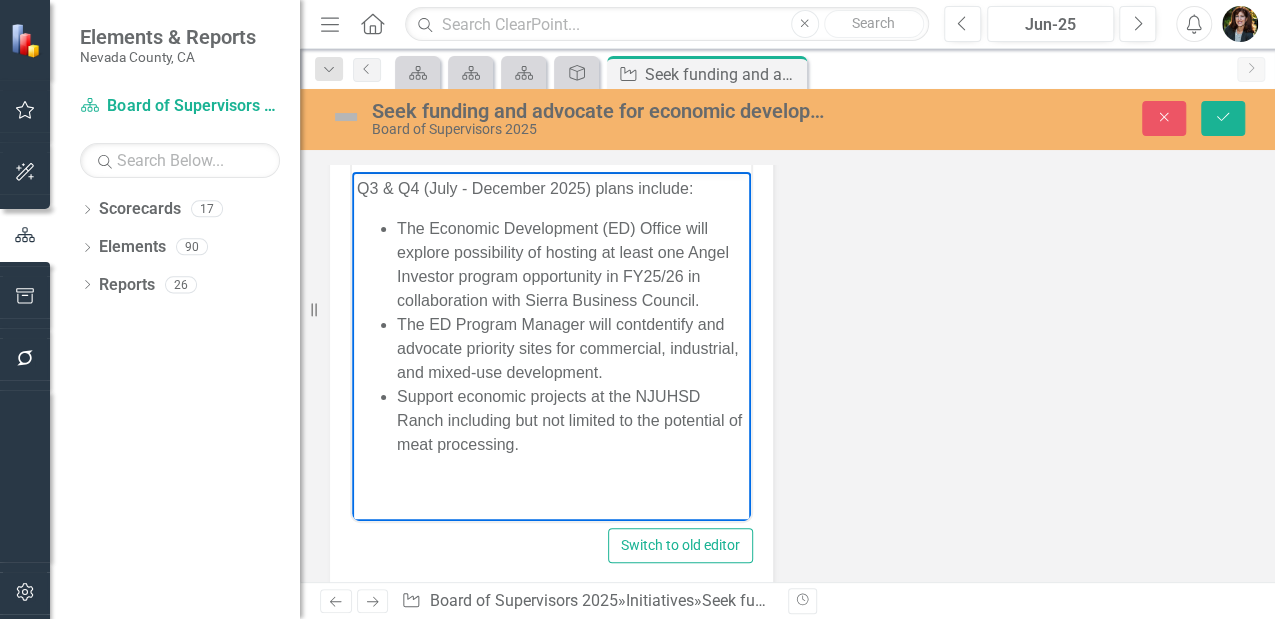 click on "The ED Program Manager will contdentify and advocate priority sites for commercial, industrial, and mixed-use development." at bounding box center (571, 349) 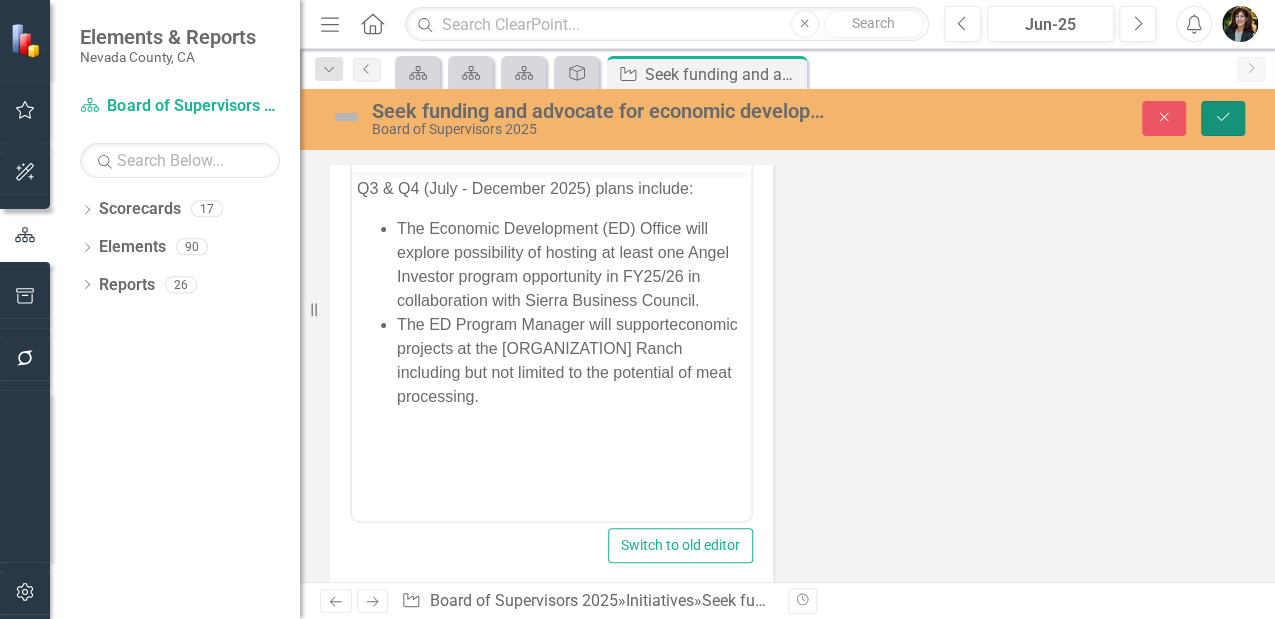 click on "Save" 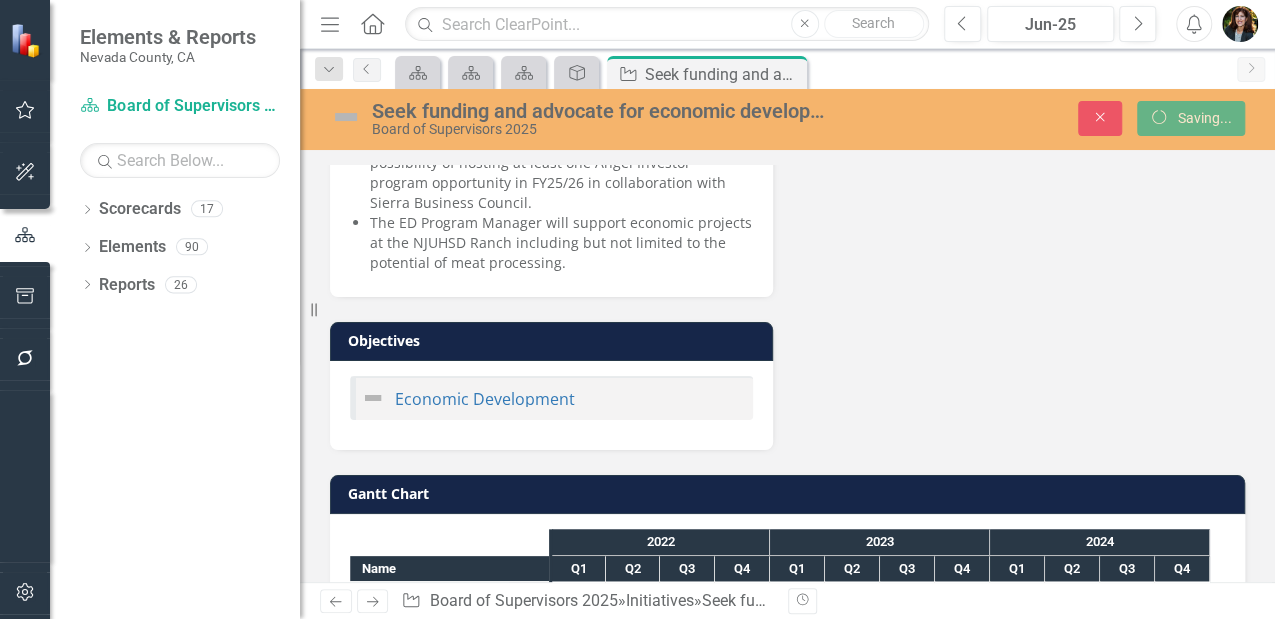 scroll, scrollTop: 656, scrollLeft: 0, axis: vertical 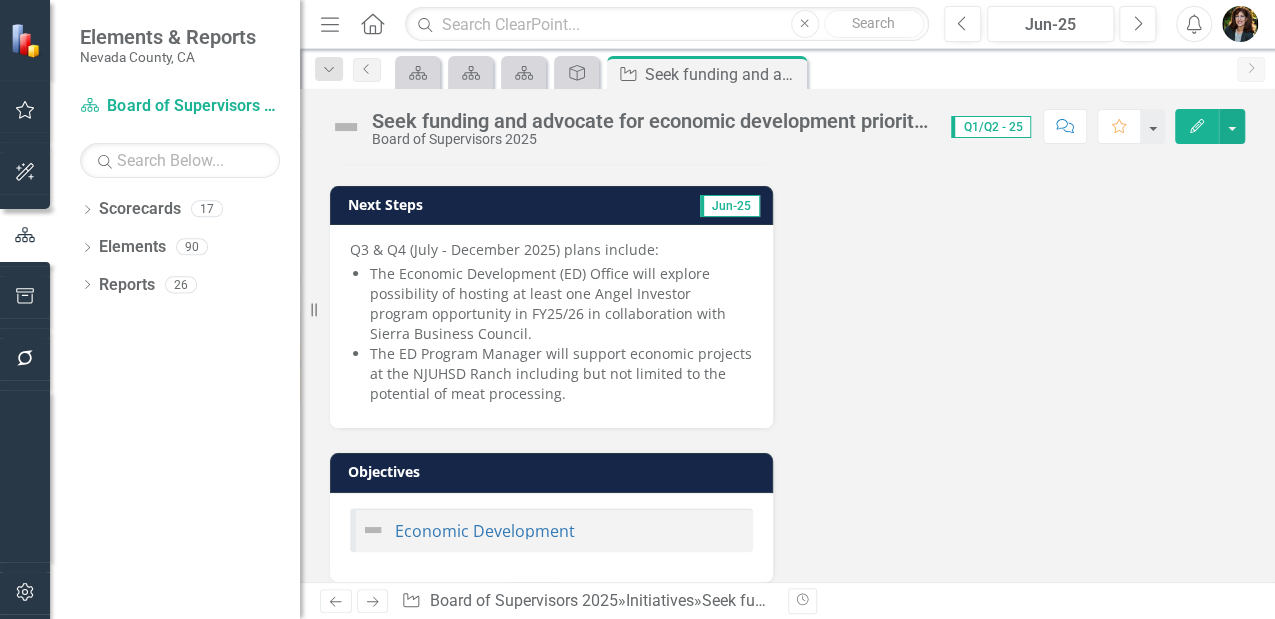 click on "The ED Program Manager will support economic projects at the NJUHSD Ranch including but not limited to the potential of meat processing." at bounding box center [561, 374] 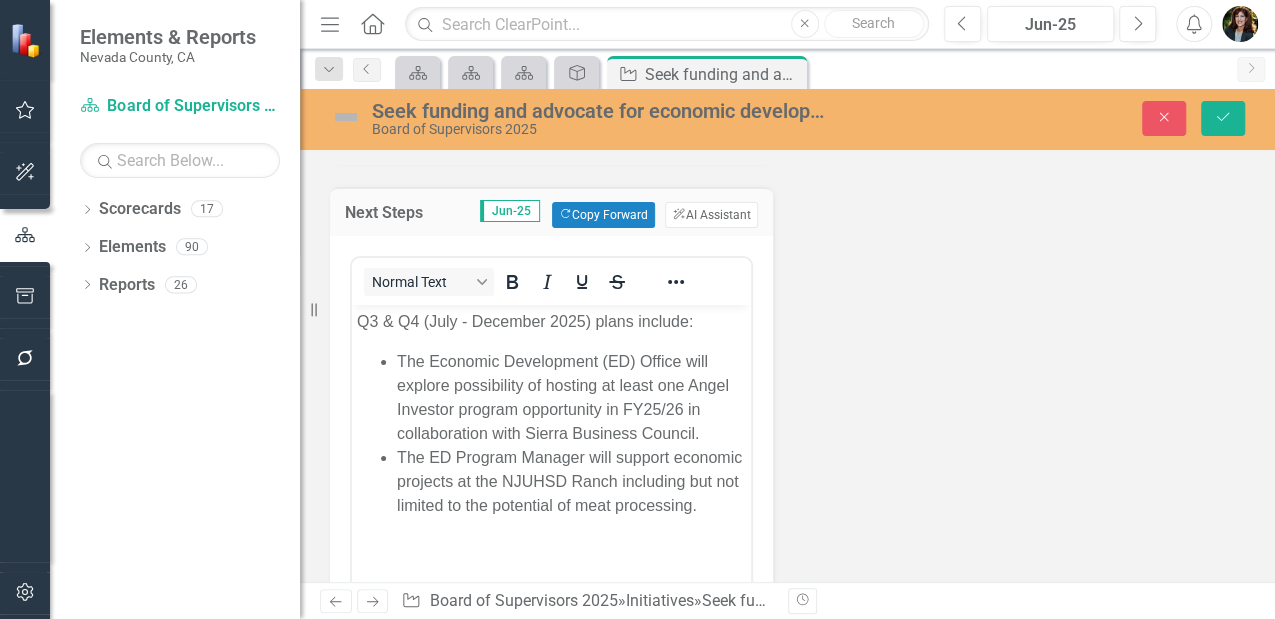 scroll, scrollTop: 0, scrollLeft: 0, axis: both 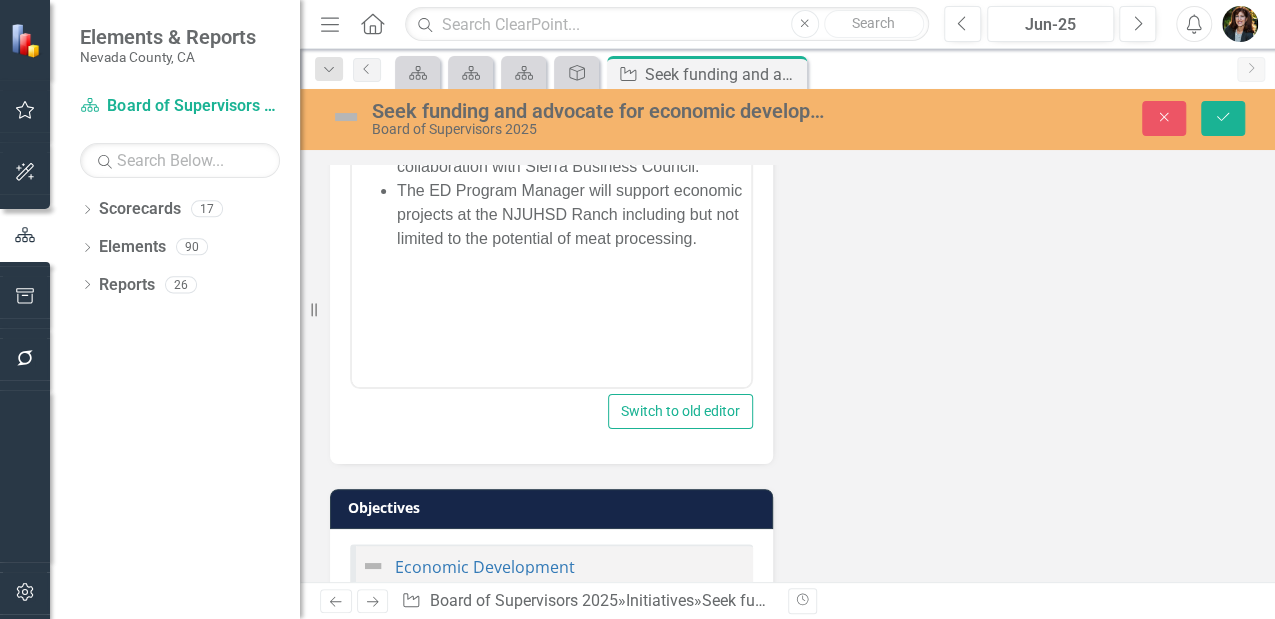click on "The ED Program Manager will support economic projects at the NJUHSD Ranch including but not limited to the potential of meat processing." at bounding box center (571, 215) 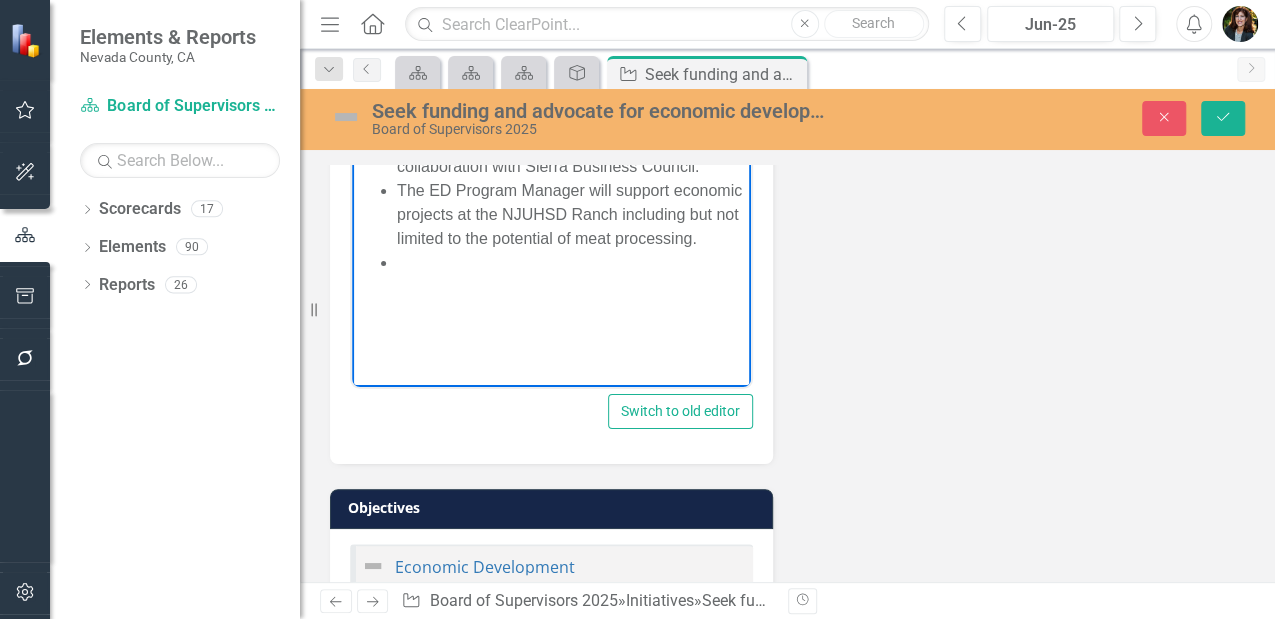 scroll, scrollTop: 28, scrollLeft: 0, axis: vertical 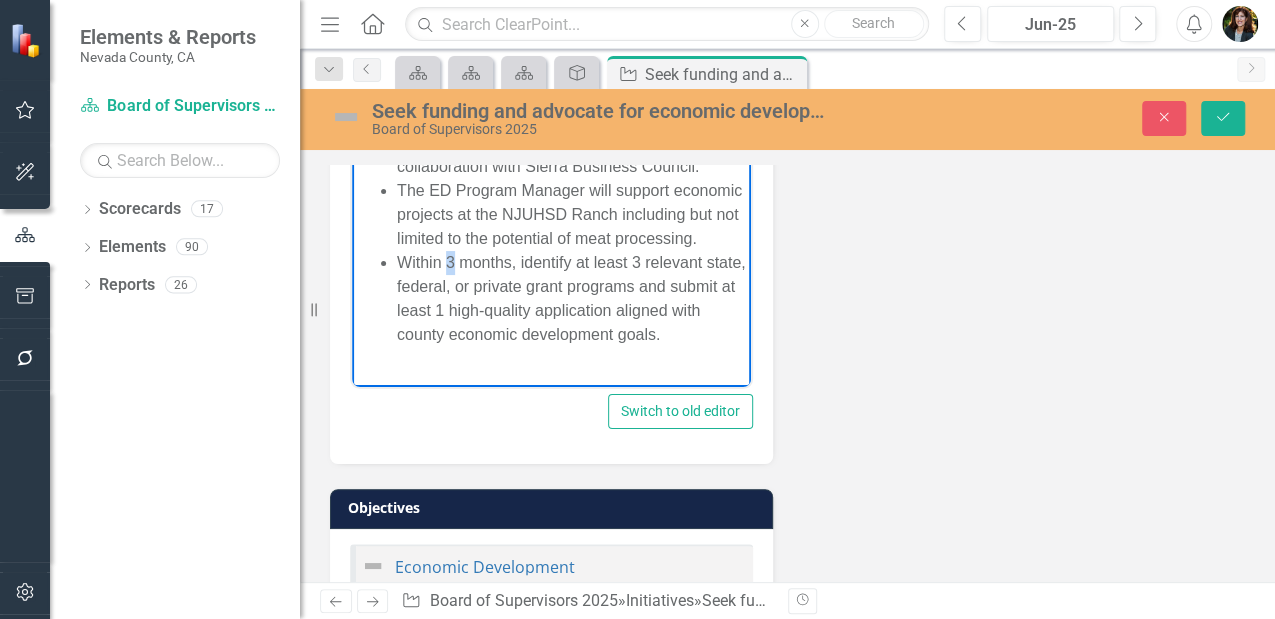 click on "Within 3 months, identify at least 3 relevant state, federal, or private grant programs and submit at least 1 high-quality application aligned with county economic development goals." at bounding box center [571, 299] 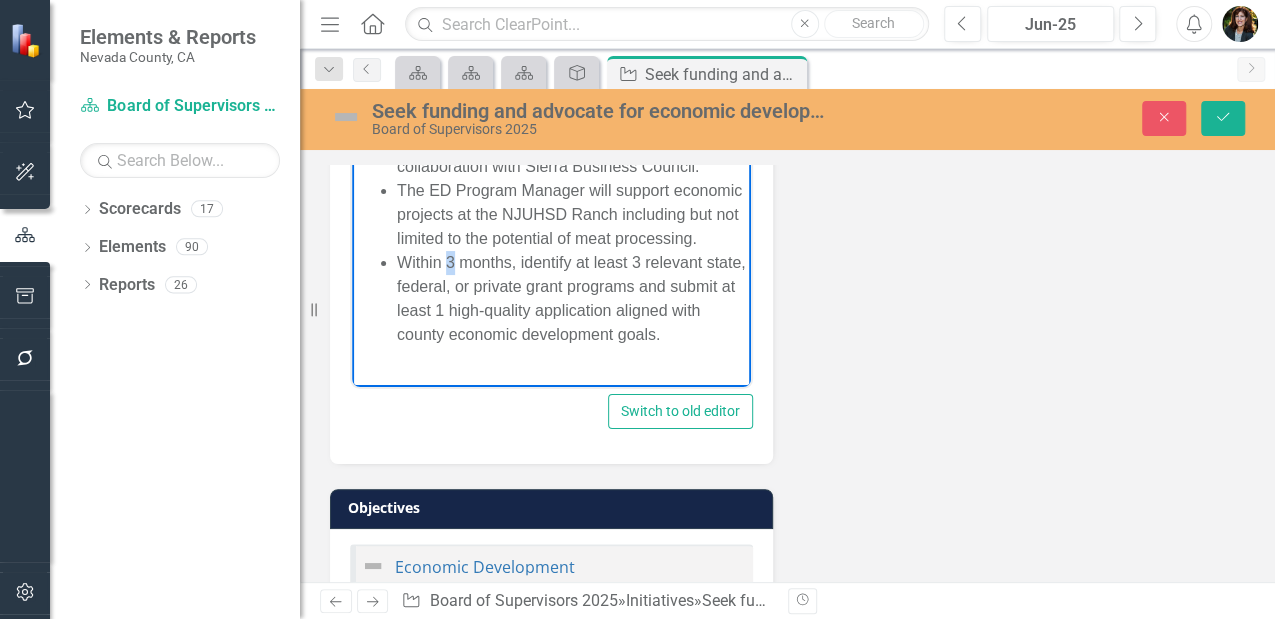 type 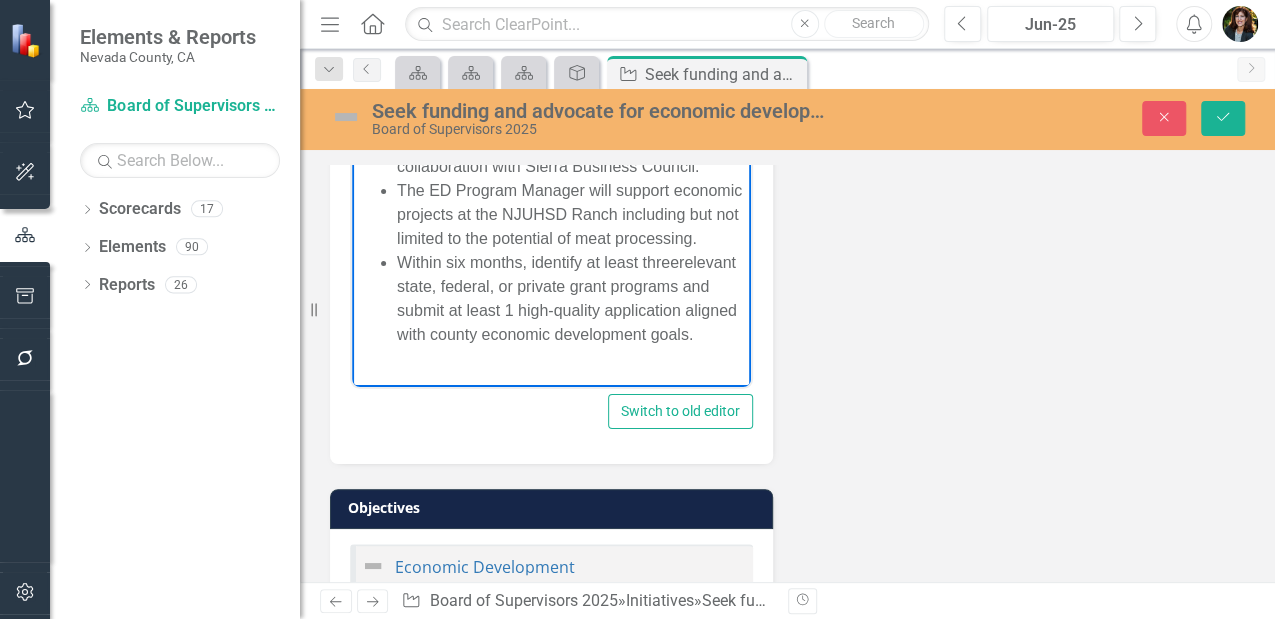 click on "Within six months, identify at least three ﻿ relevant state, federal, or private grant programs and submit at least 1 high-quality application aligned with county economic development goals." at bounding box center (571, 299) 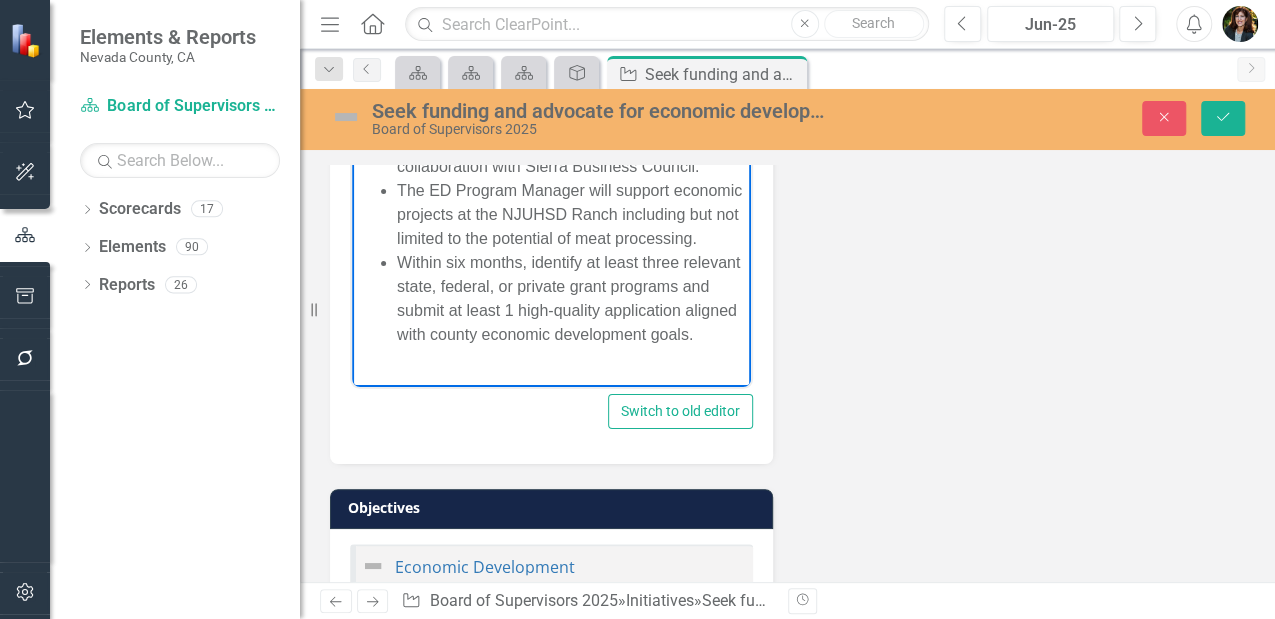 click on "Within six months, identify at least three relevant state, federal, or private grant programs and submit at least 1 high-quality application aligned with county economic development goals." at bounding box center [571, 299] 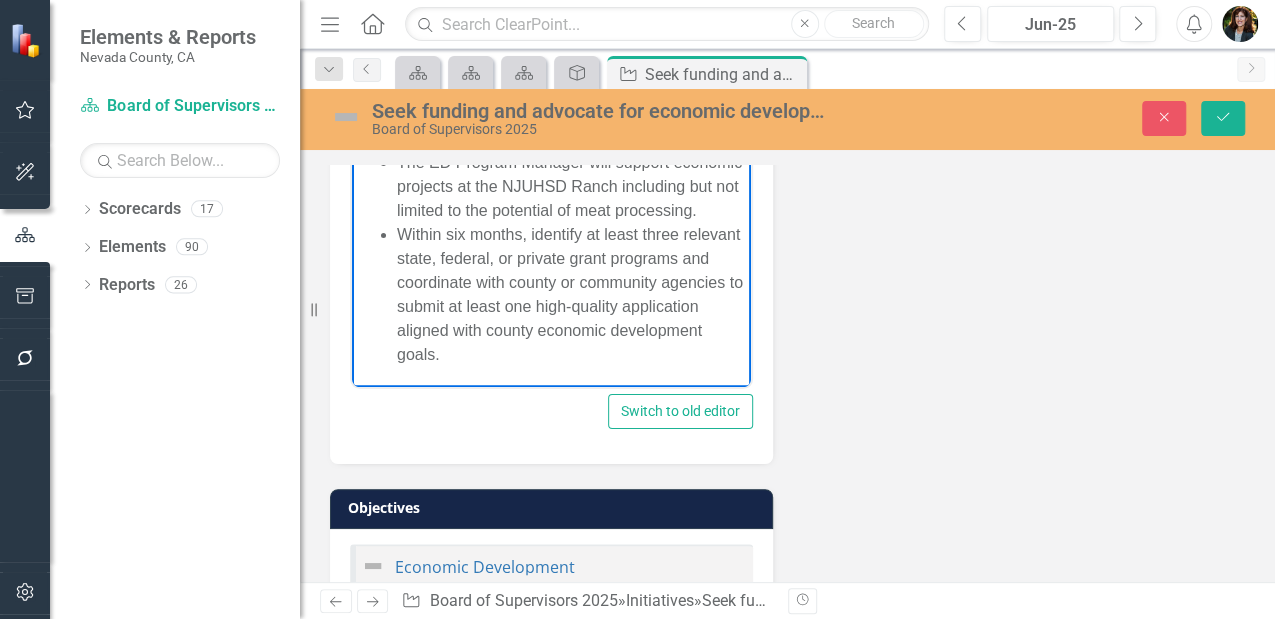 scroll, scrollTop: 76, scrollLeft: 0, axis: vertical 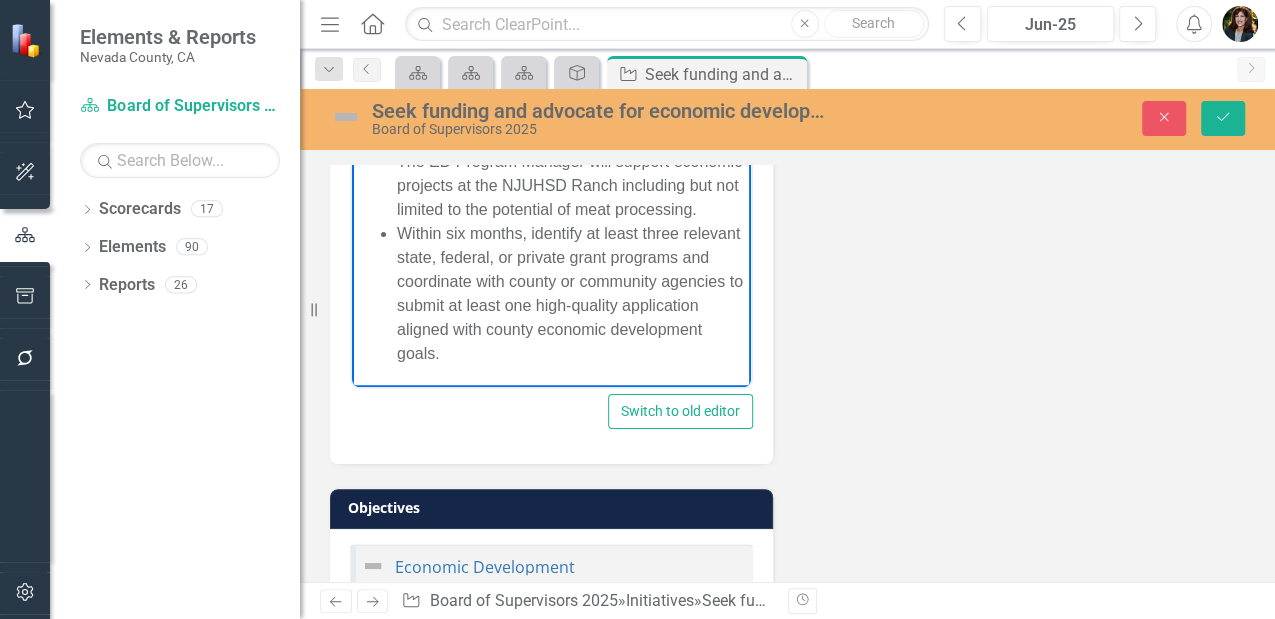 click on "Within six months, identify at least three relevant state, federal, or private grant programs and coordinate with county or community agencies to submit at least one high-quality application aligned with county economic development goals." at bounding box center [571, 294] 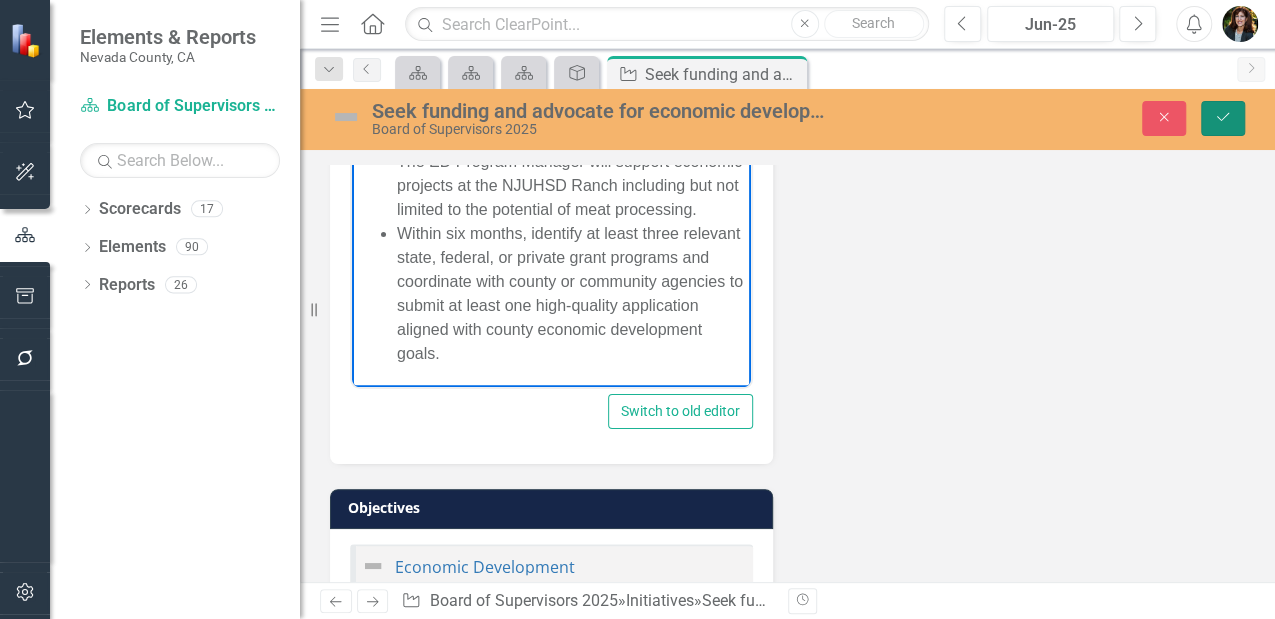 click on "Save" 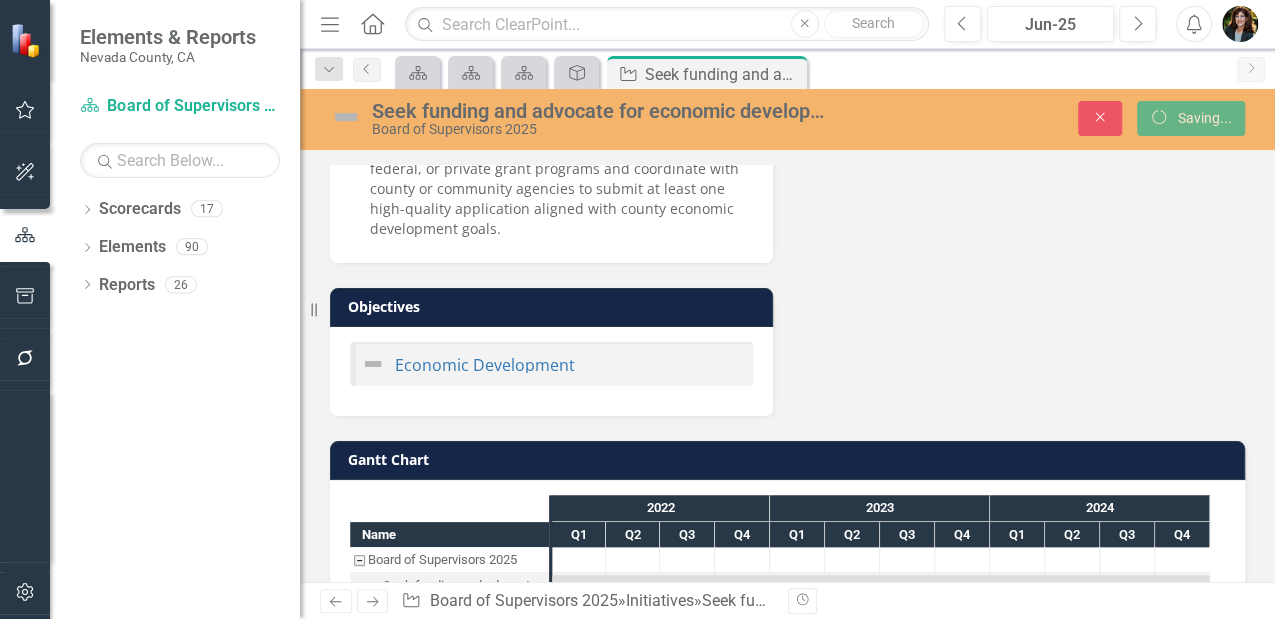 scroll, scrollTop: 790, scrollLeft: 0, axis: vertical 